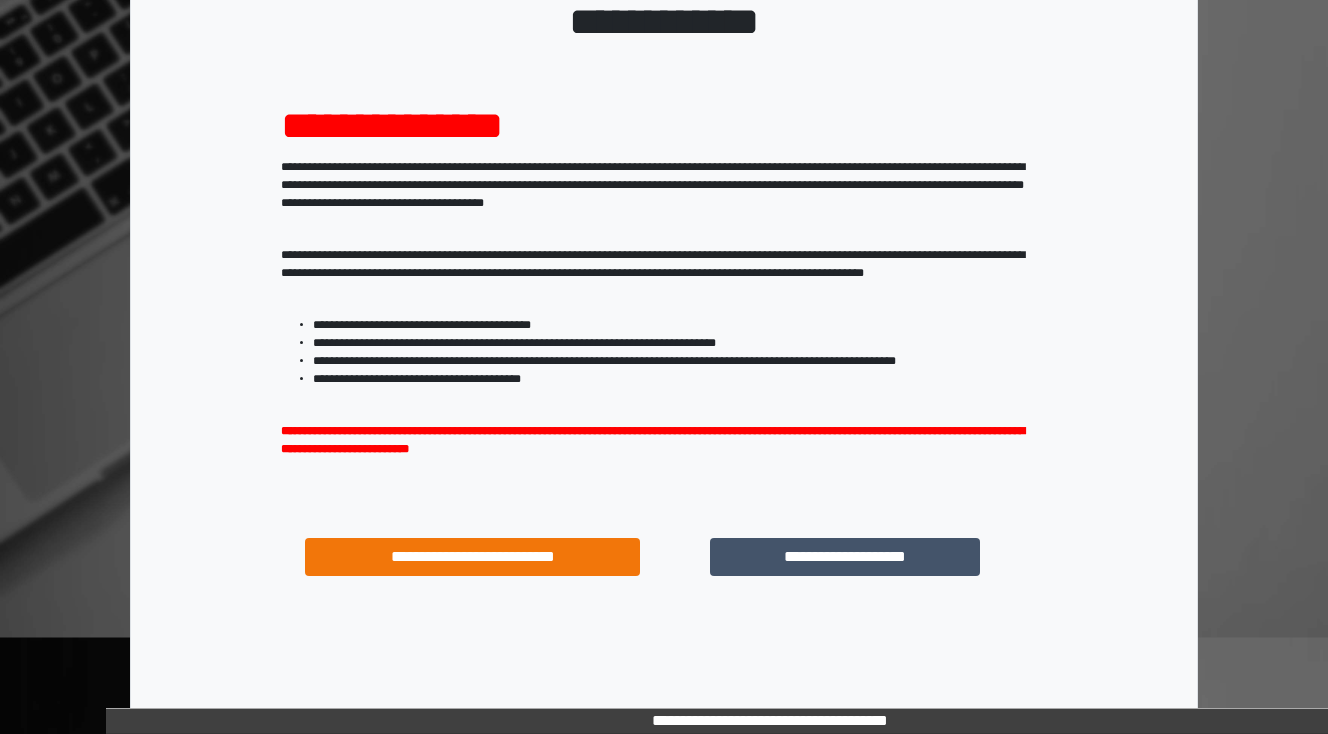scroll, scrollTop: 160, scrollLeft: 0, axis: vertical 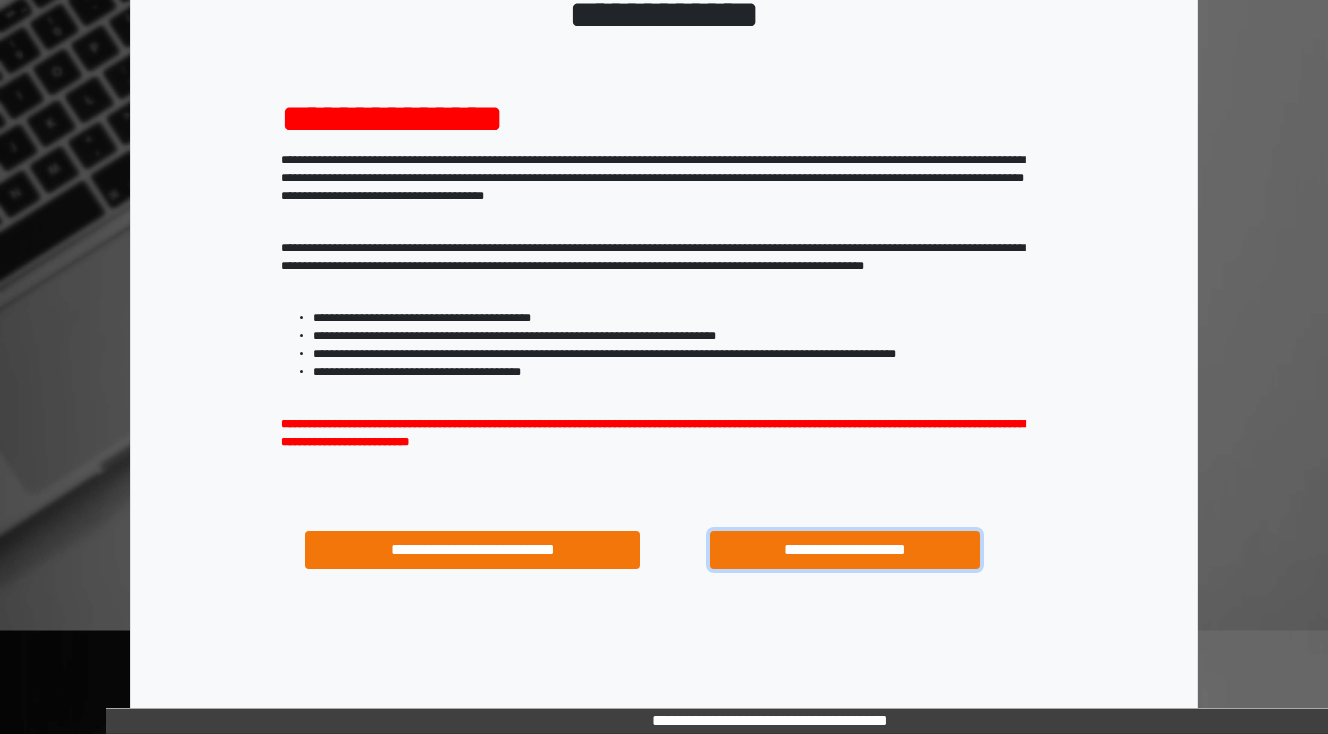 click on "**********" at bounding box center (844, 550) 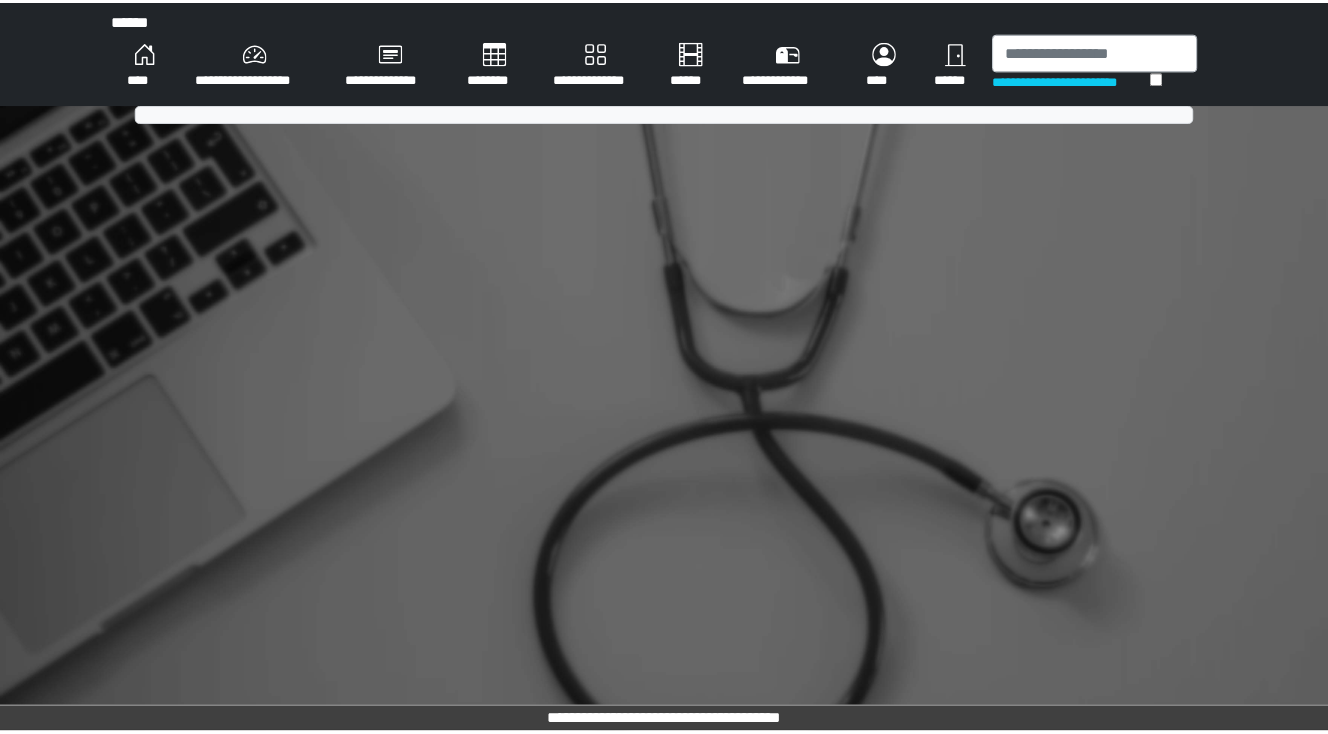 scroll, scrollTop: 0, scrollLeft: 0, axis: both 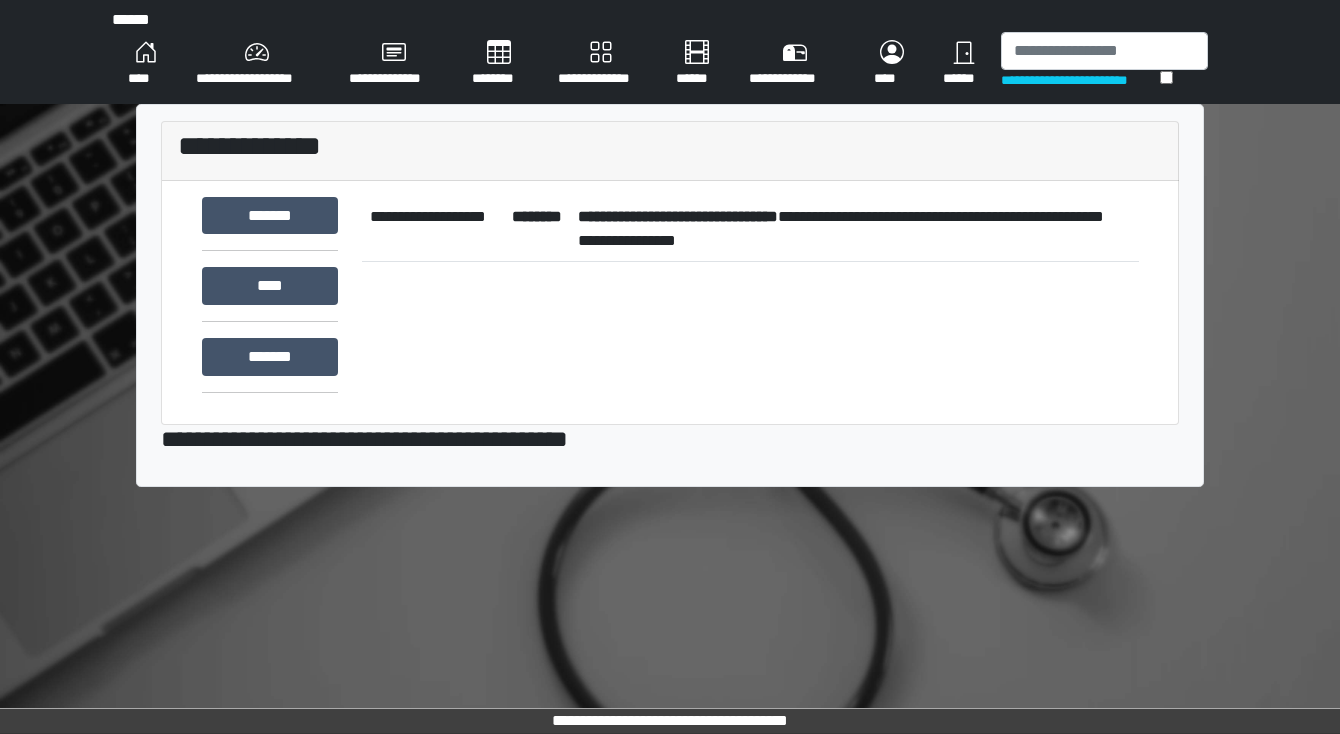 click on "**********" at bounding box center [854, 229] 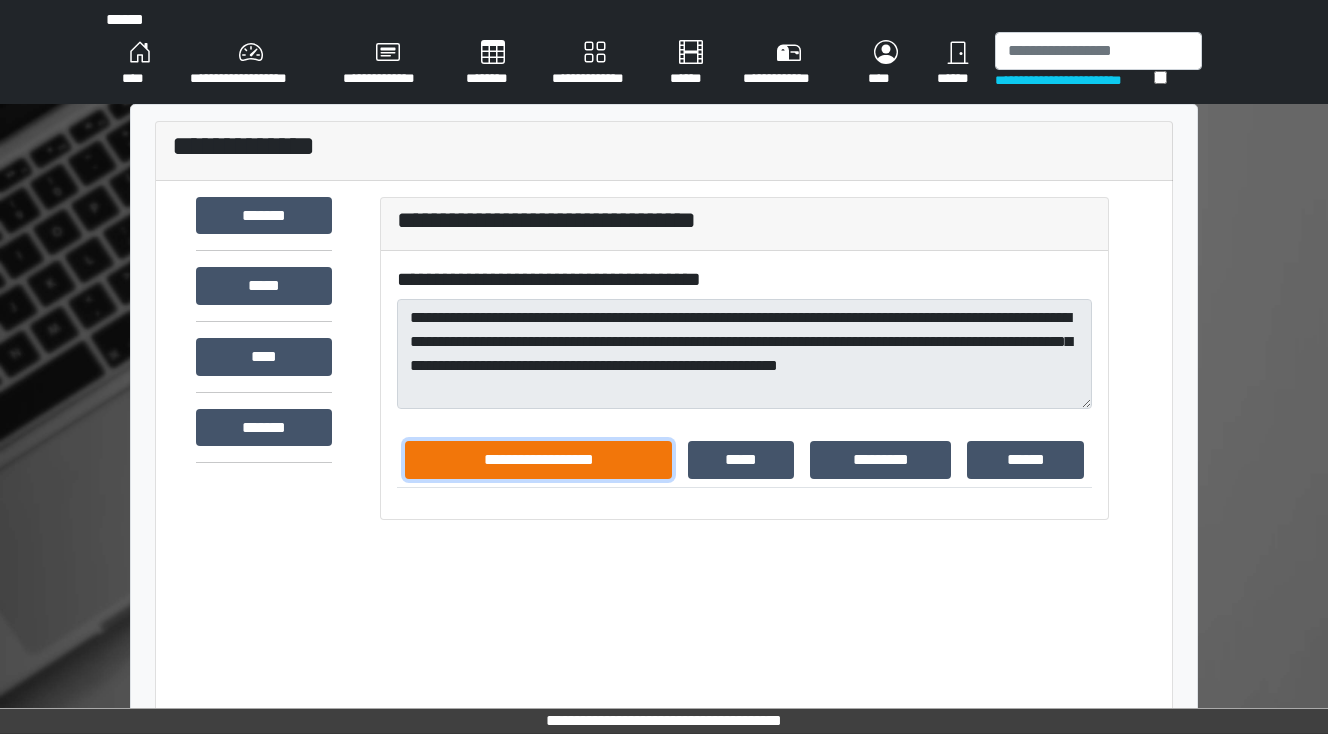 click on "**********" at bounding box center (538, 460) 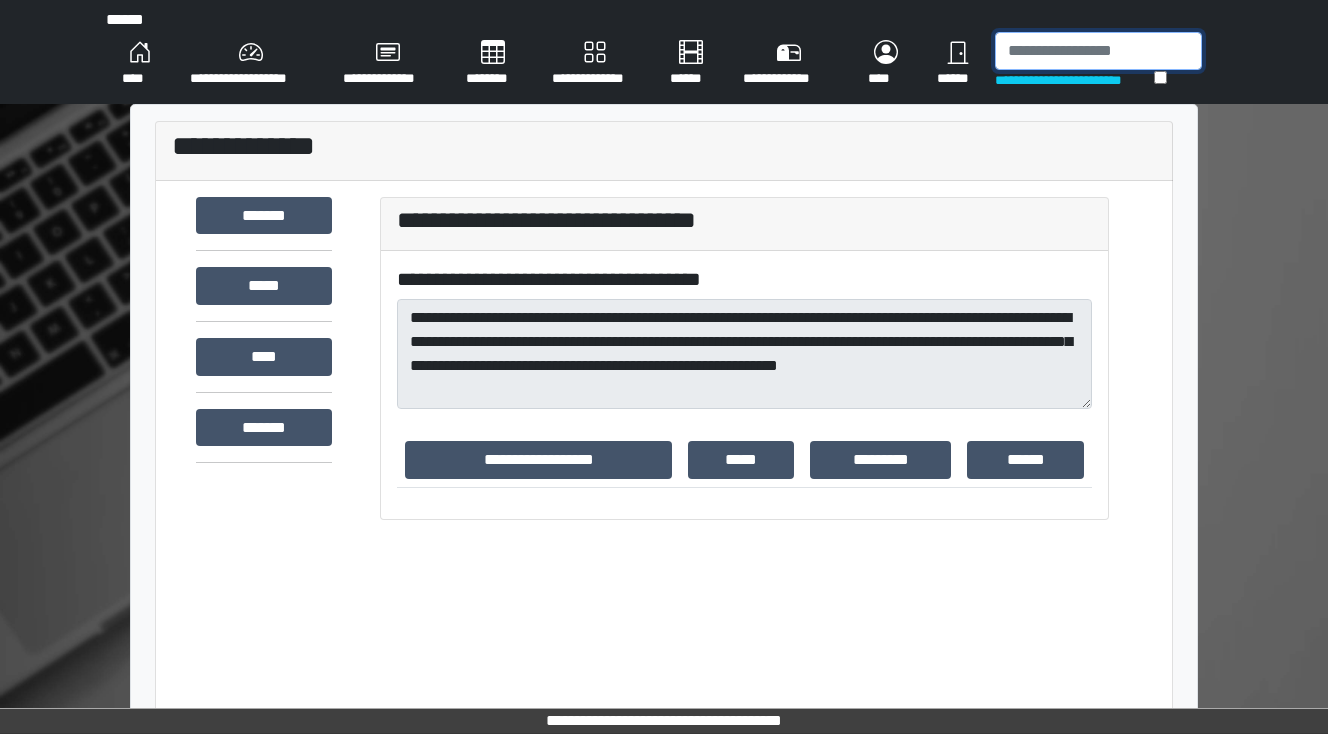 click at bounding box center [1098, 51] 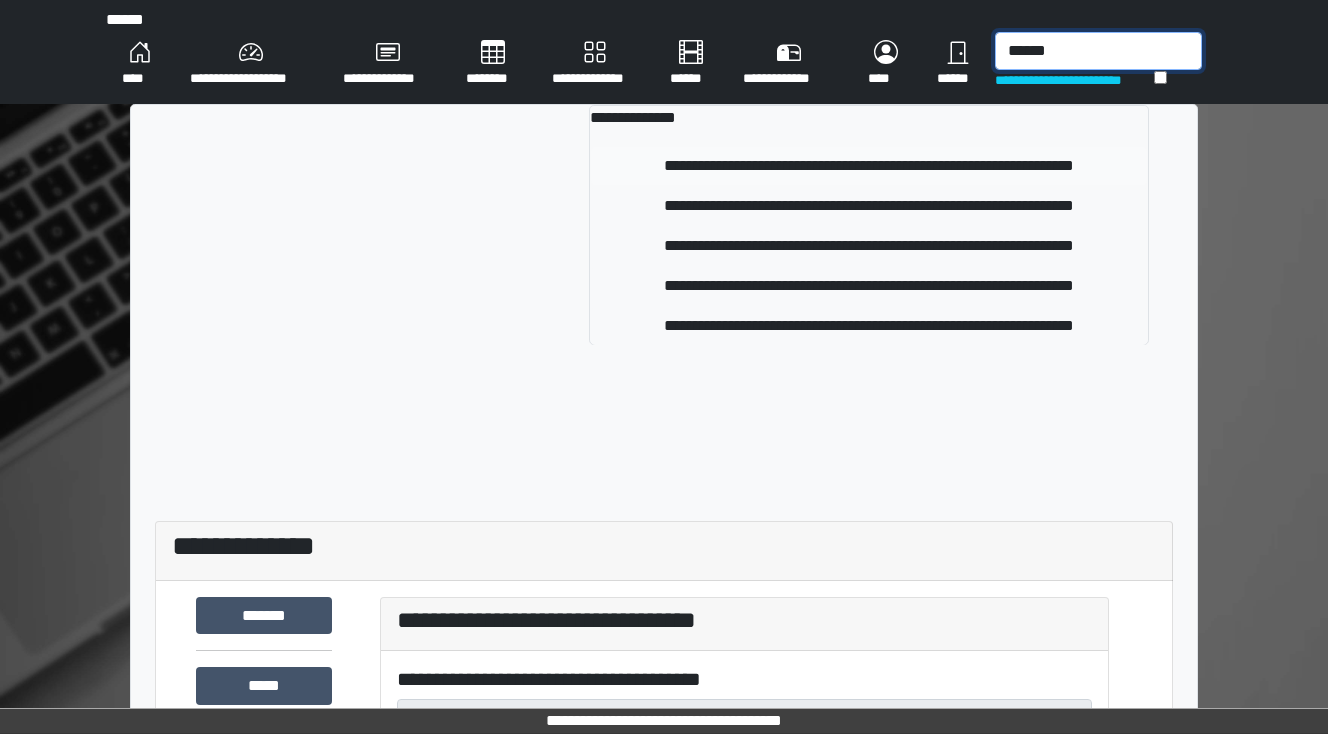 type on "******" 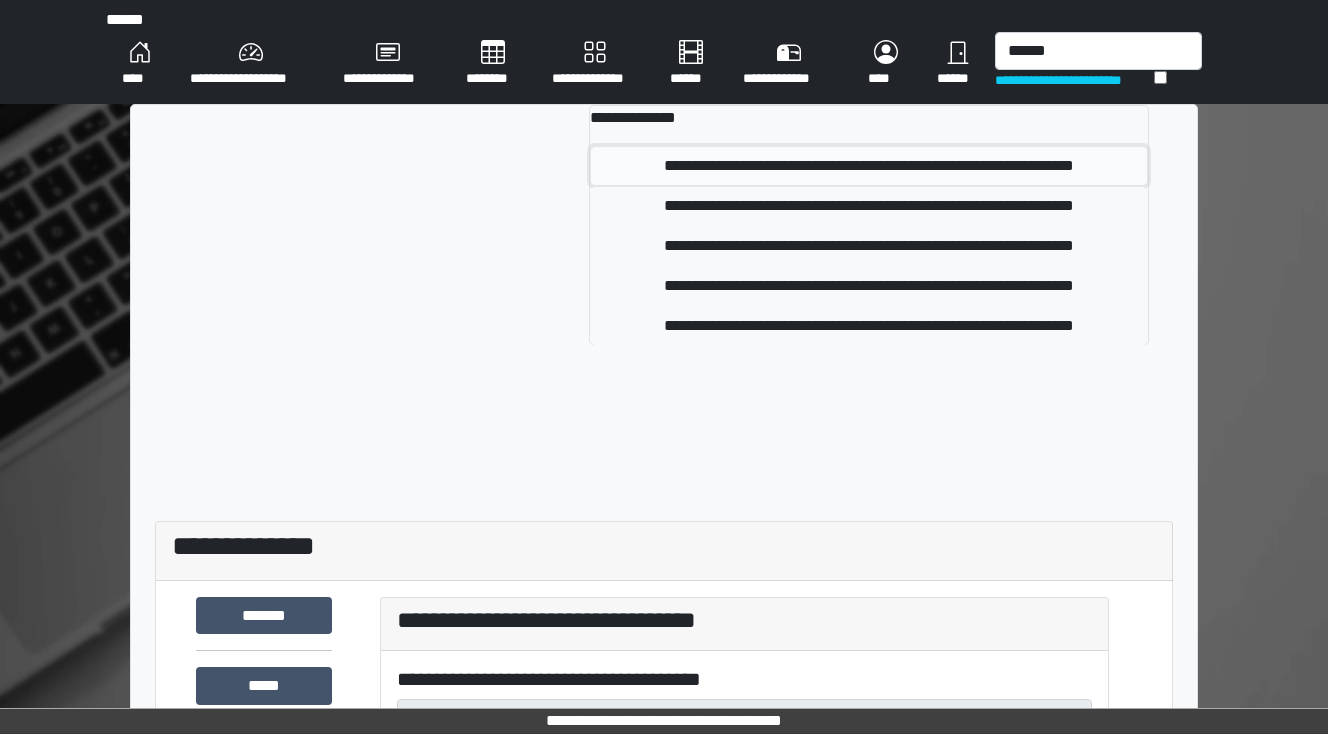 click on "**********" at bounding box center [869, 166] 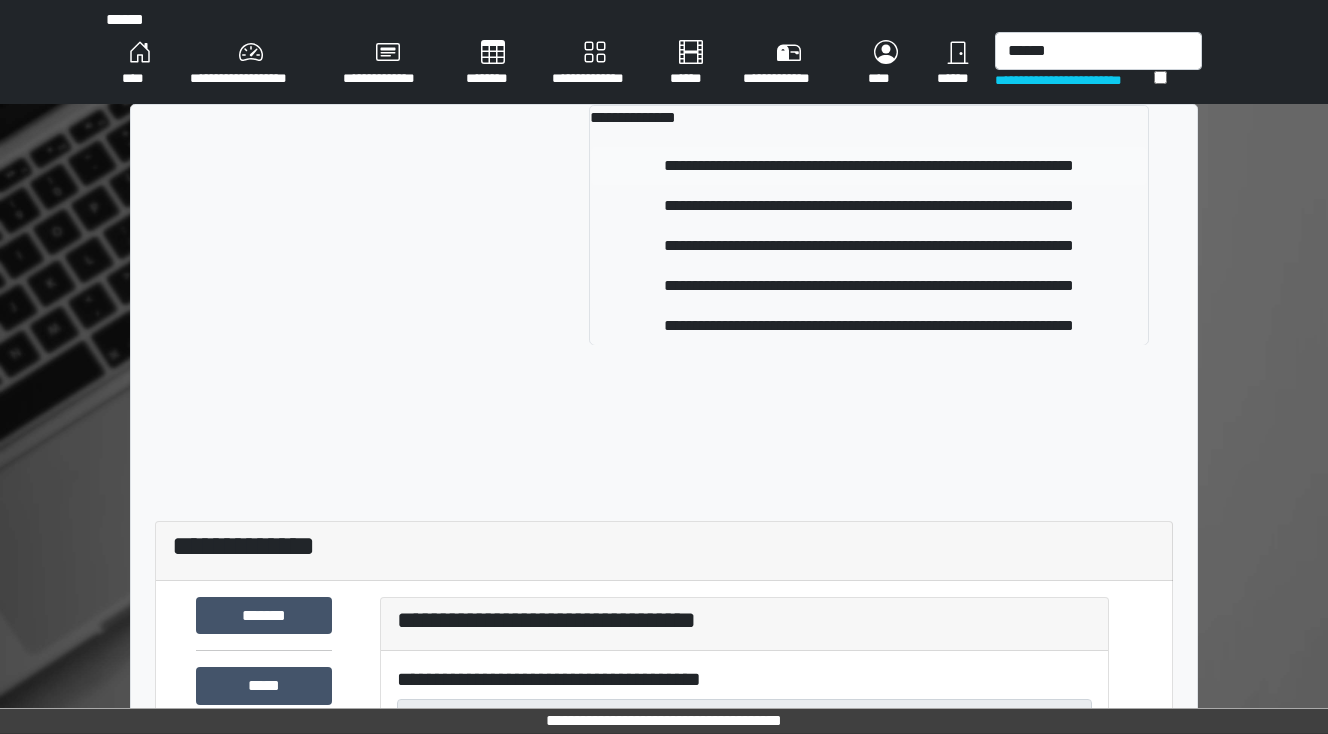 type 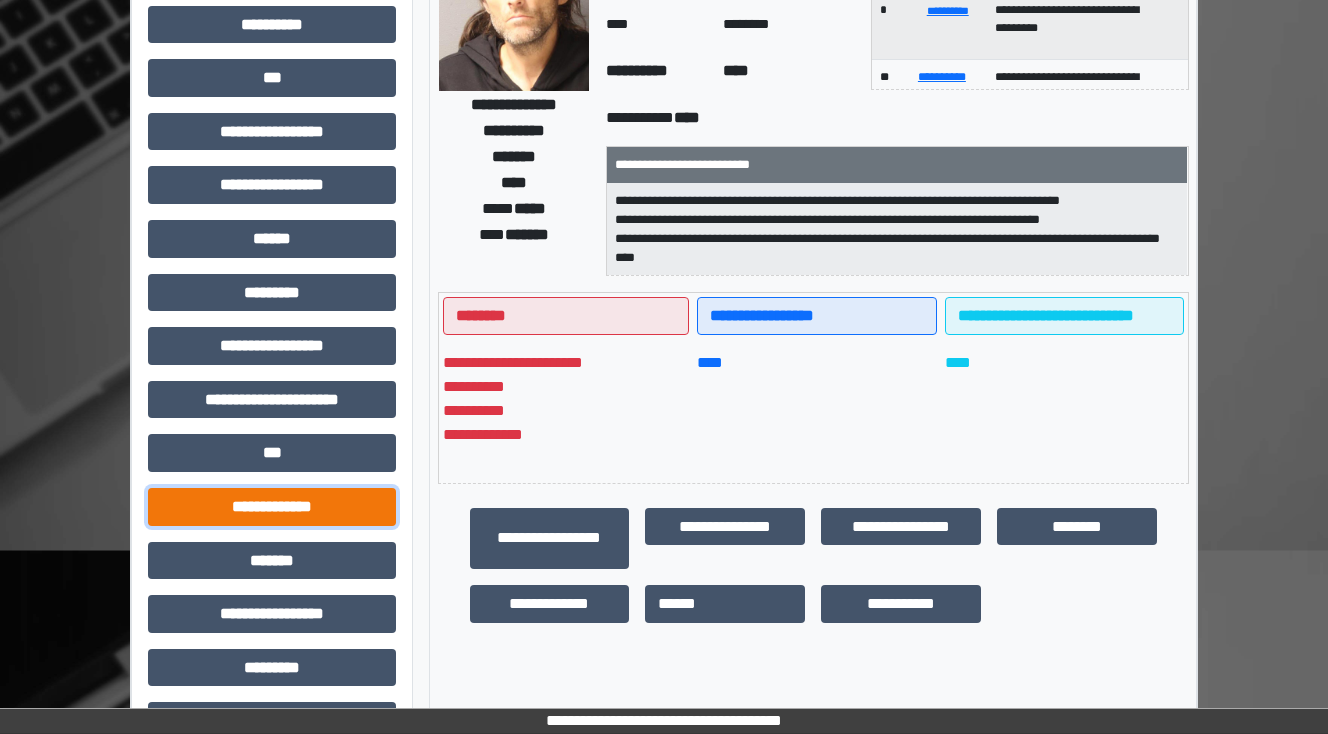 drag, startPoint x: 325, startPoint y: 505, endPoint x: 572, endPoint y: 396, distance: 269.98148 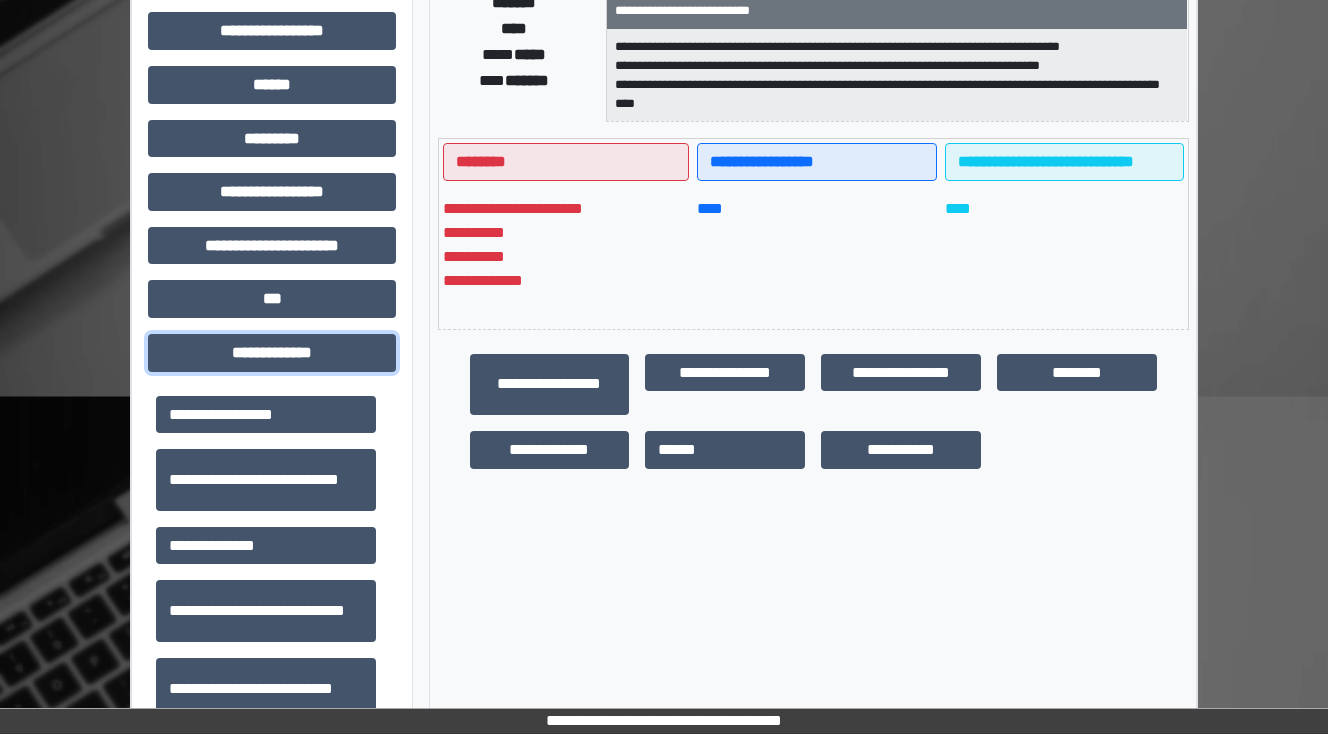 scroll, scrollTop: 640, scrollLeft: 0, axis: vertical 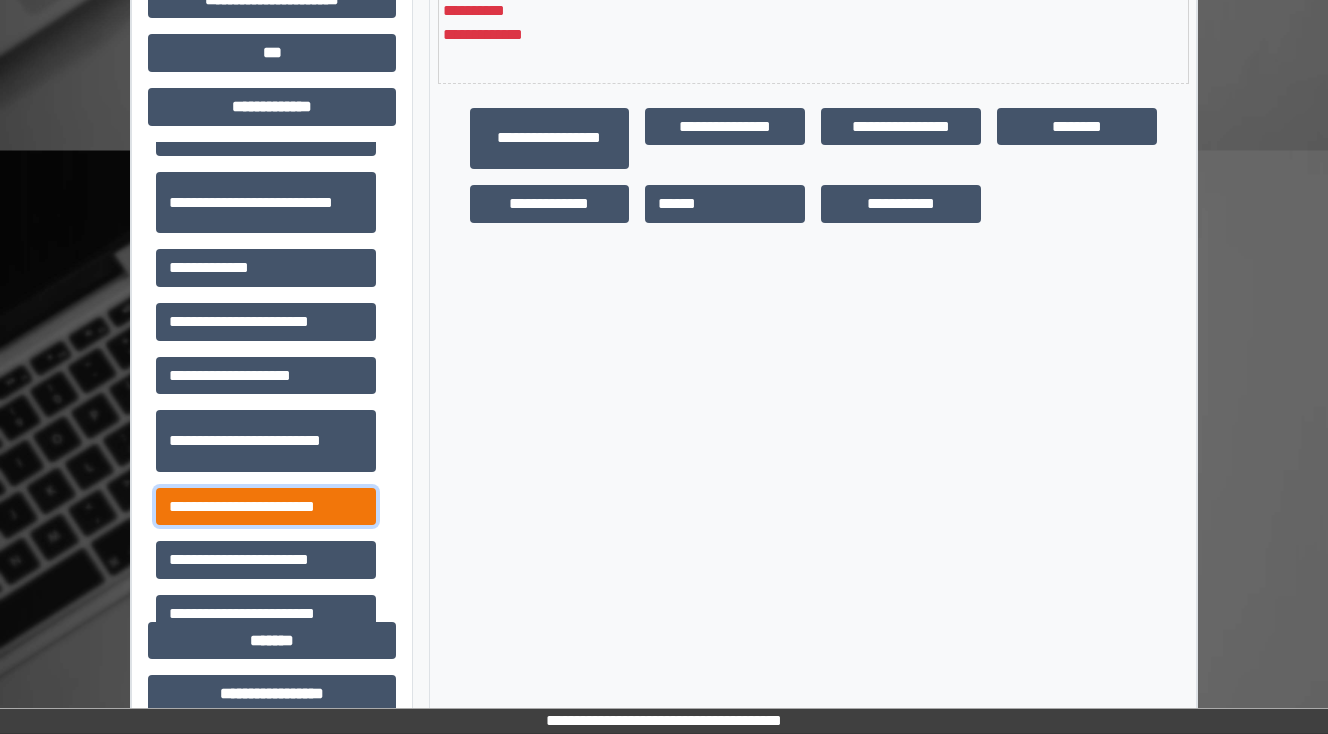 click on "**********" at bounding box center [266, 507] 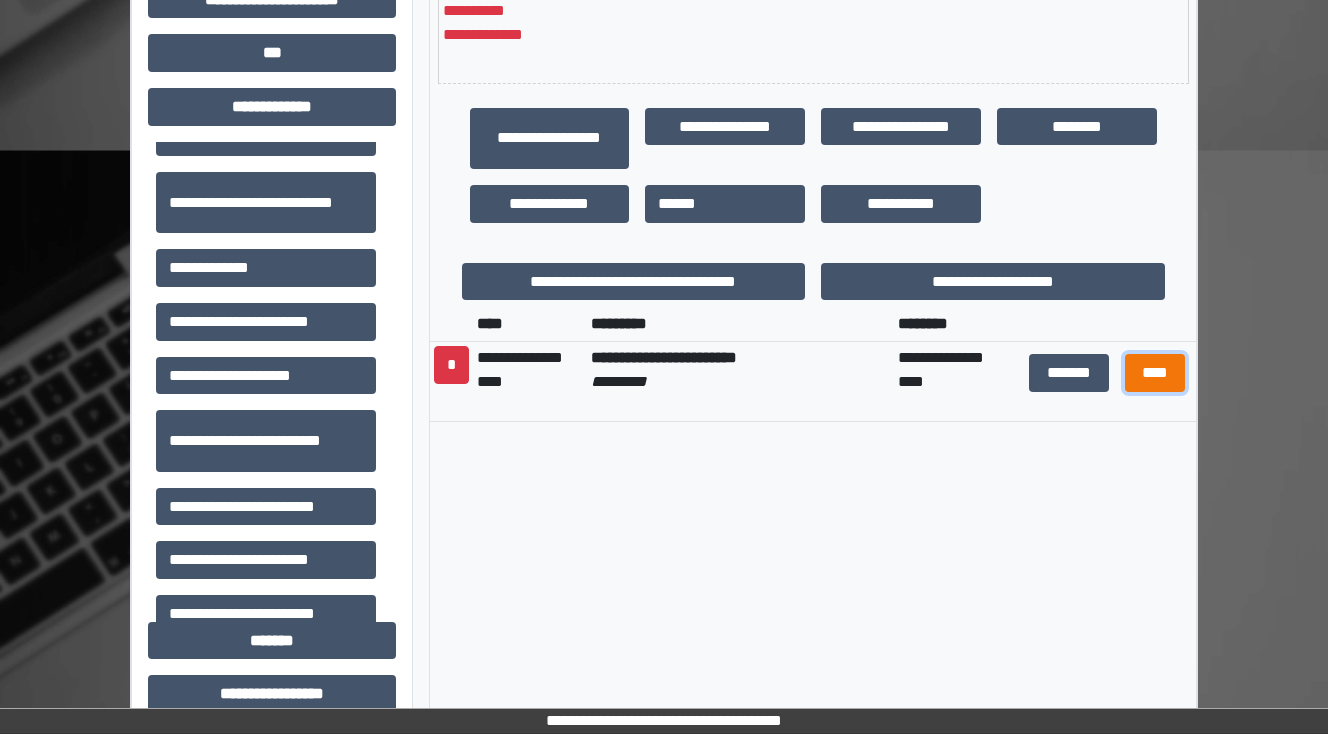 click on "****" at bounding box center (1154, 373) 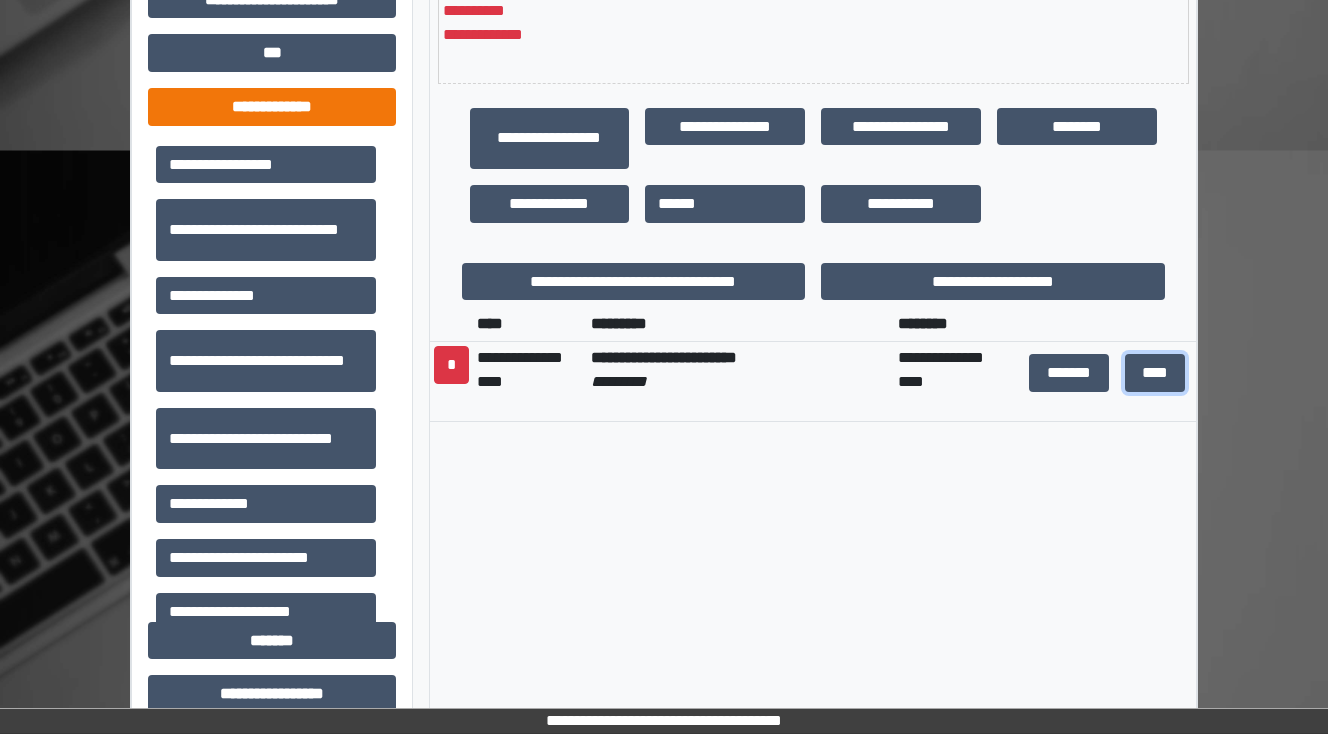 scroll, scrollTop: 0, scrollLeft: 0, axis: both 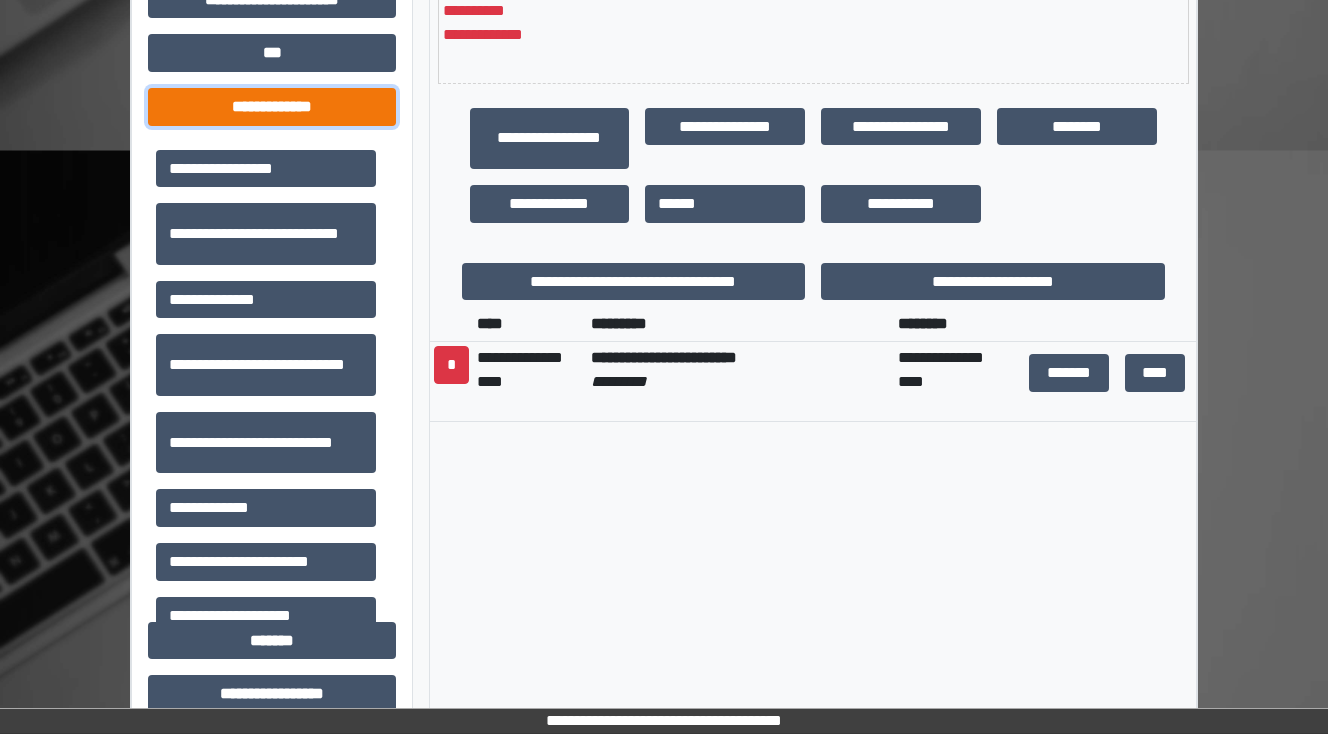 click on "**********" at bounding box center [272, 107] 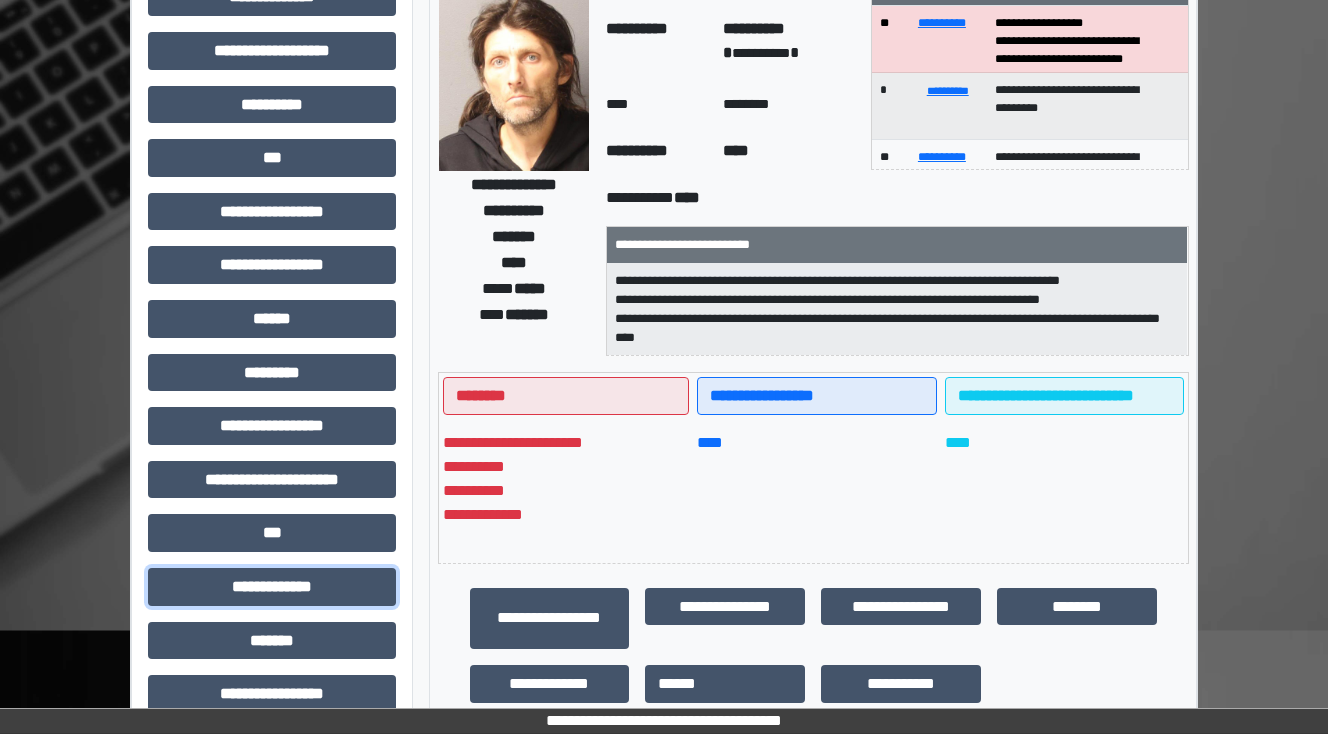 scroll, scrollTop: 0, scrollLeft: 0, axis: both 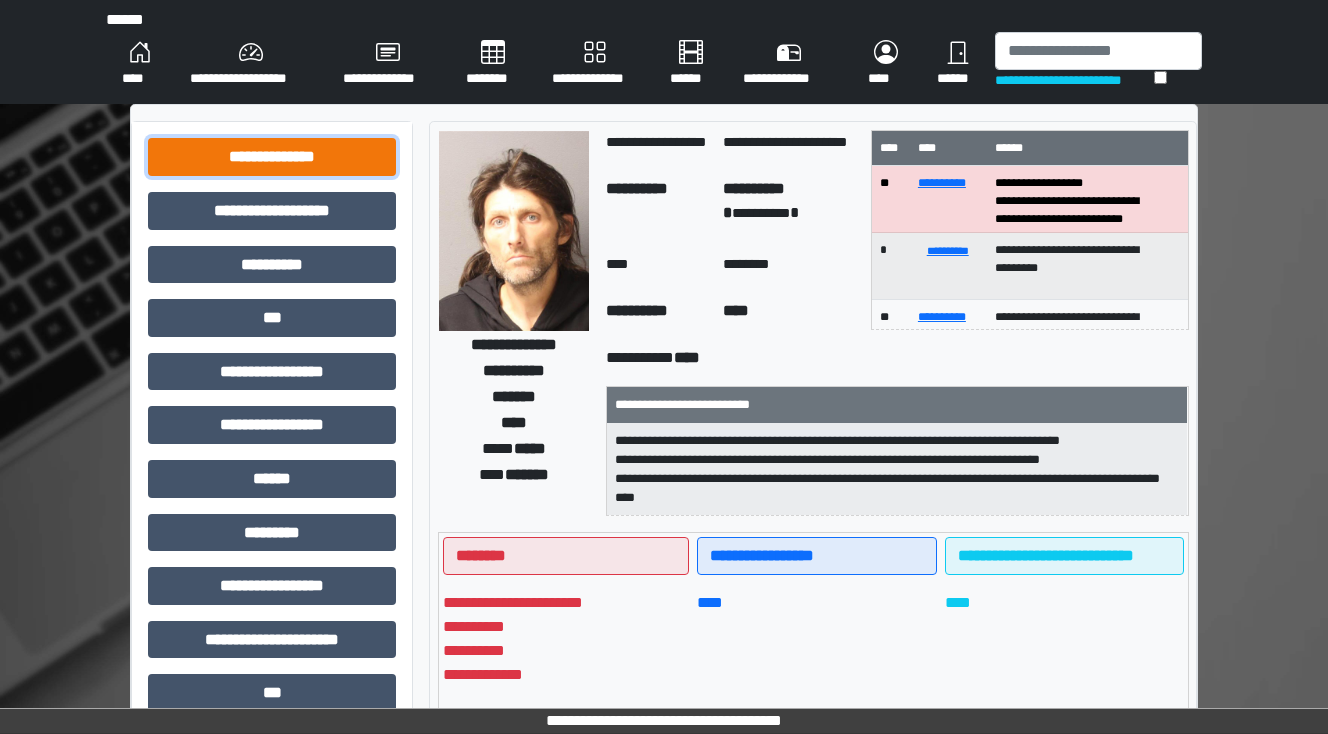 click on "**********" at bounding box center (272, 157) 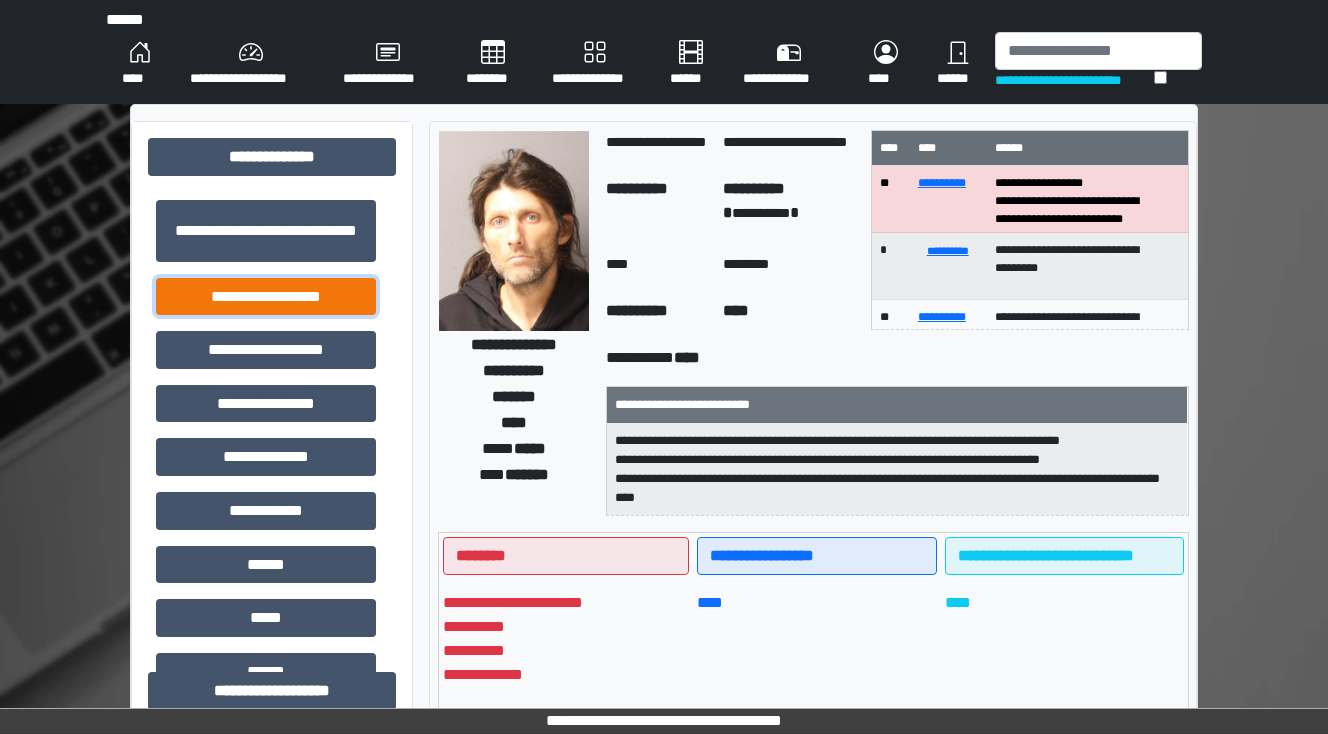 click on "**********" at bounding box center (266, 297) 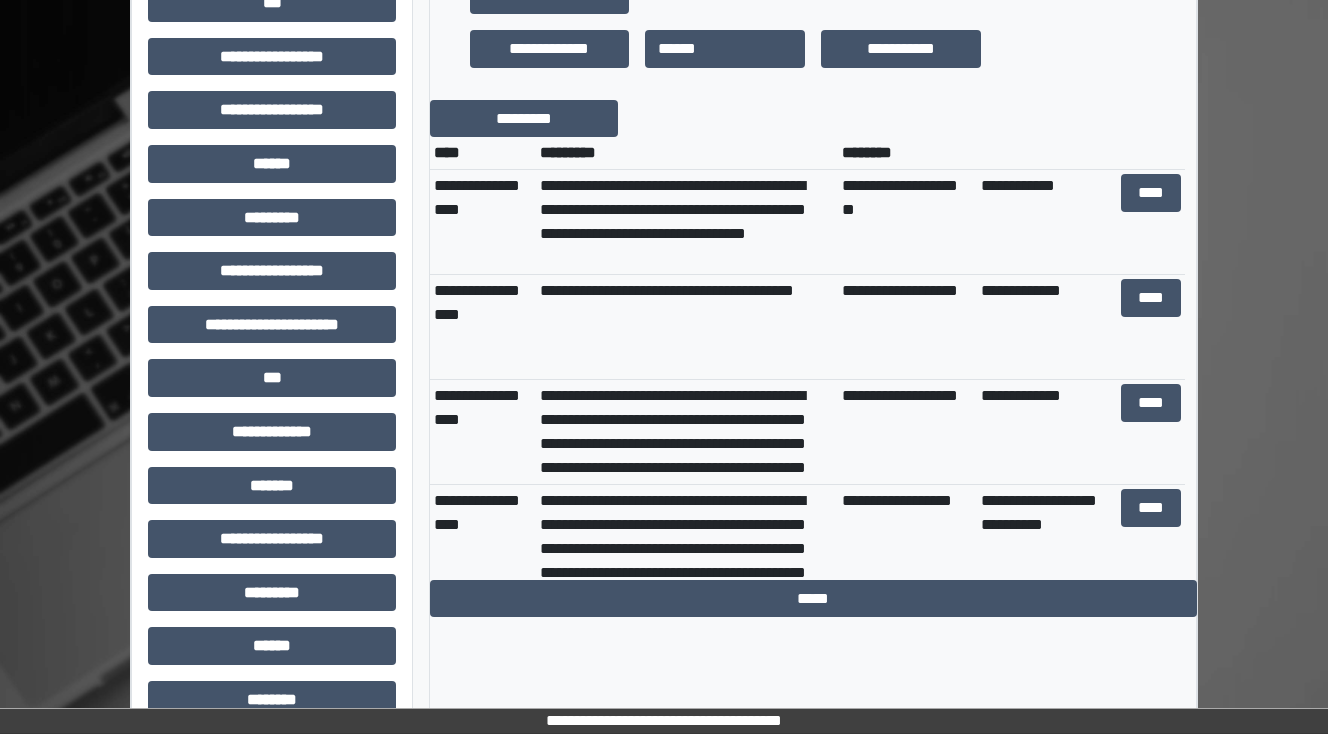 scroll, scrollTop: 880, scrollLeft: 0, axis: vertical 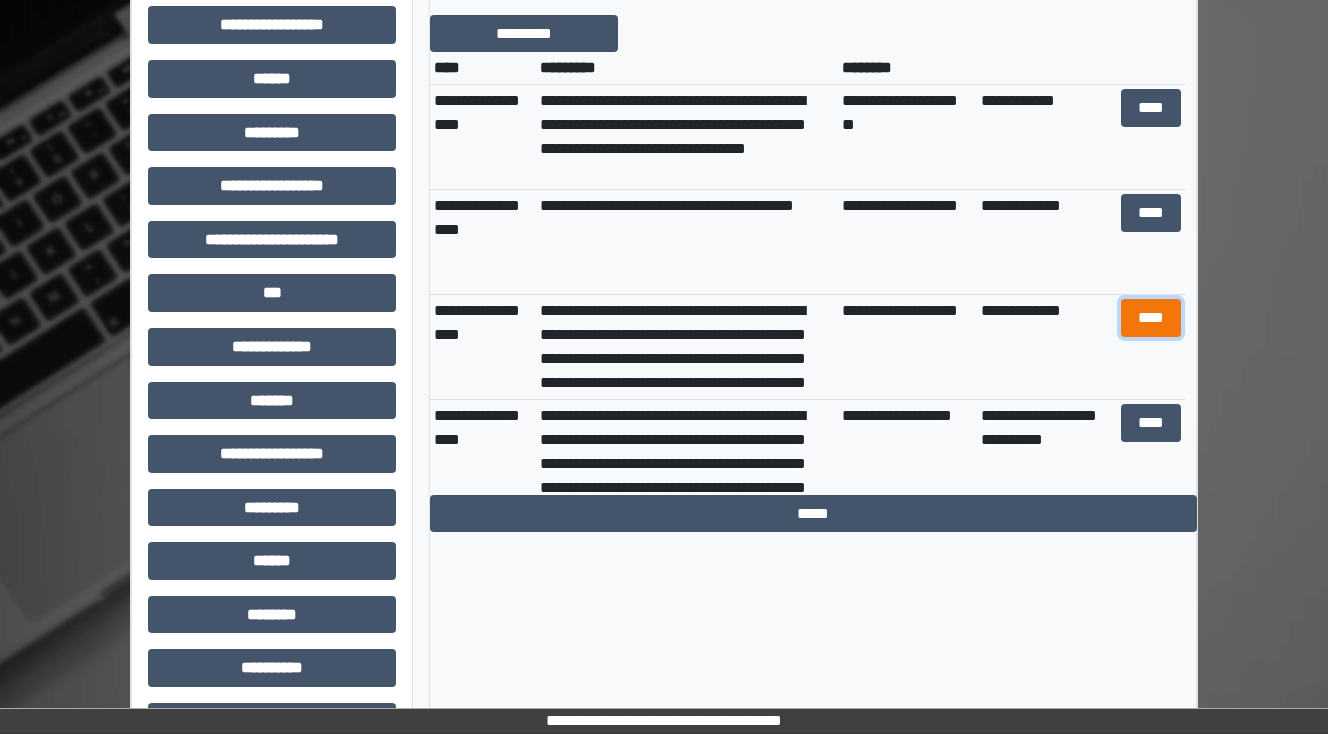 click on "****" at bounding box center [1150, 318] 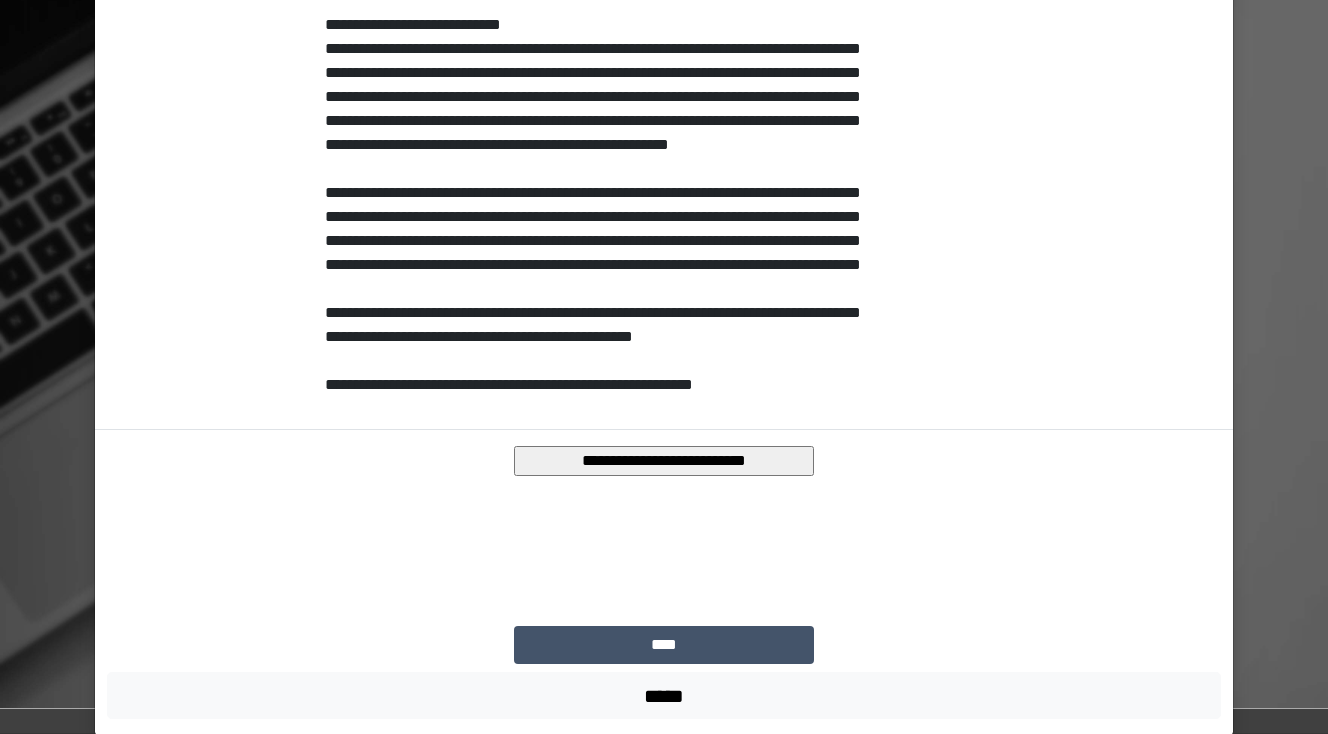 scroll, scrollTop: 1630, scrollLeft: 0, axis: vertical 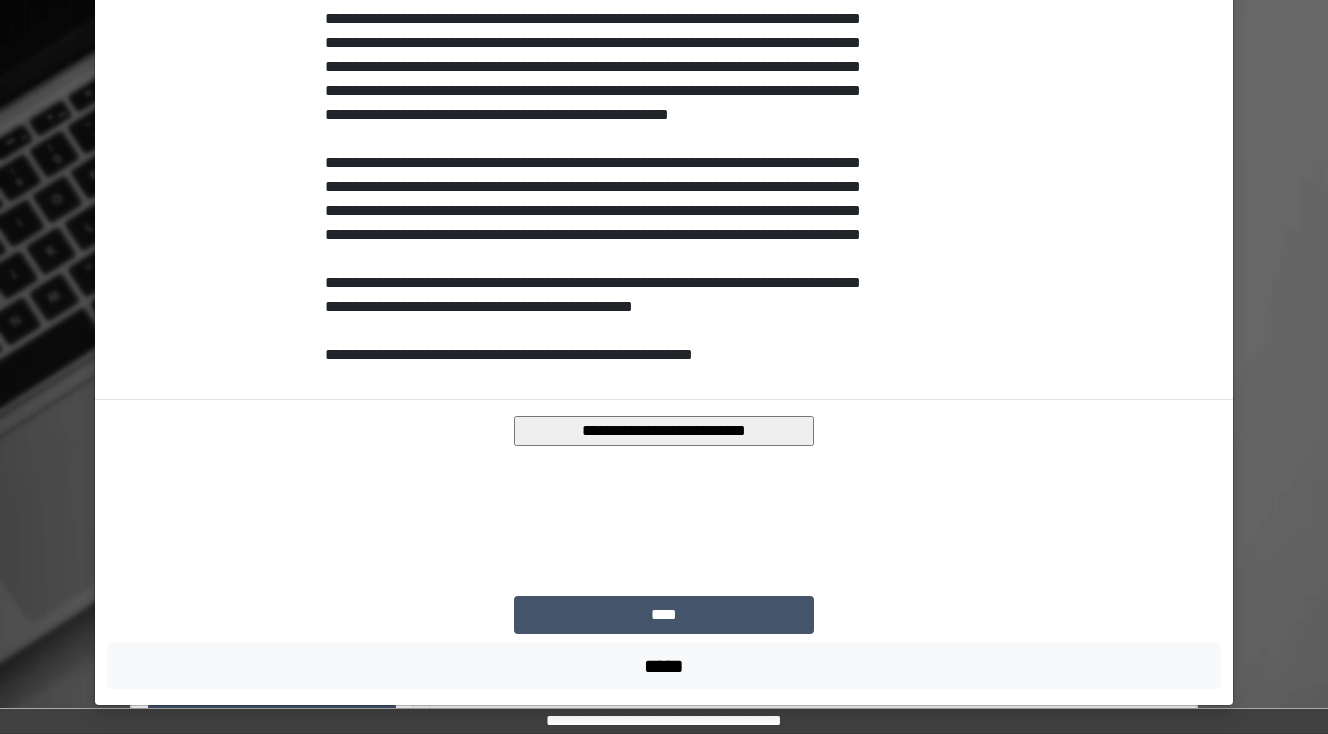 click on "**********" at bounding box center (664, 431) 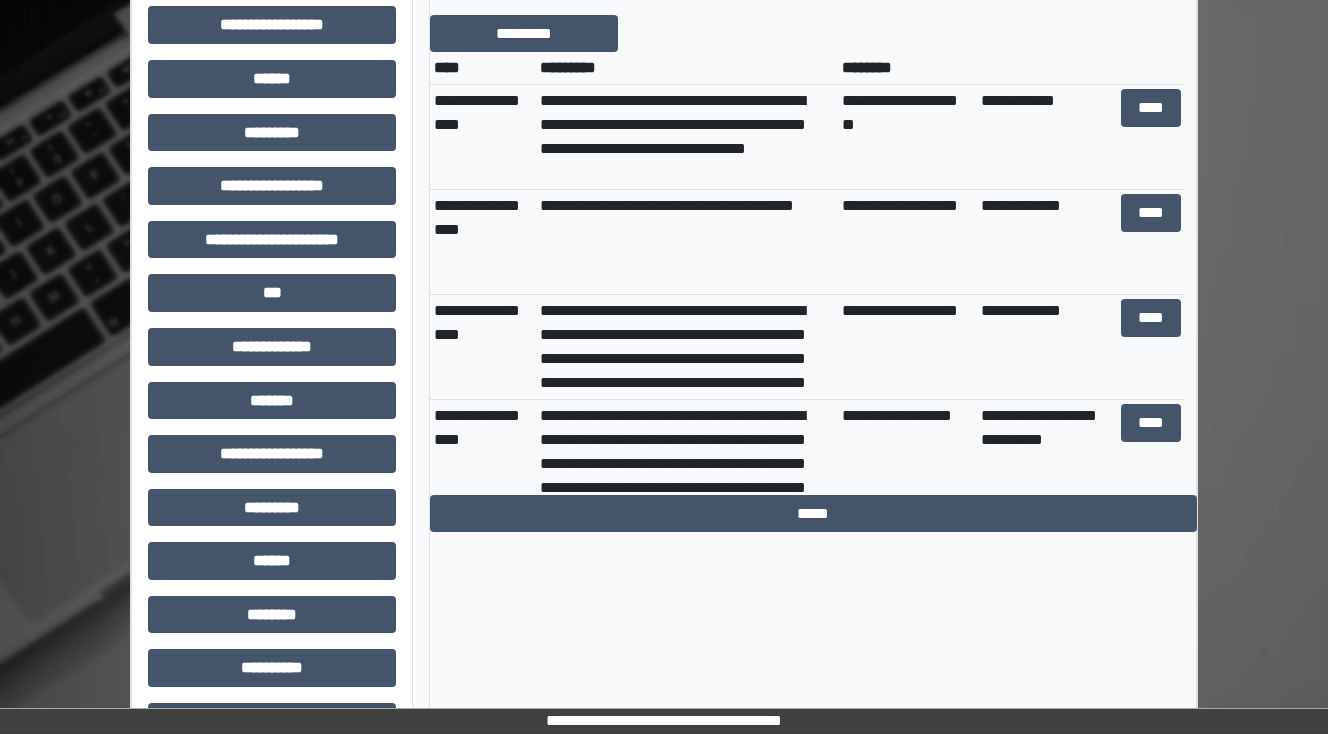 scroll, scrollTop: 171, scrollLeft: 0, axis: vertical 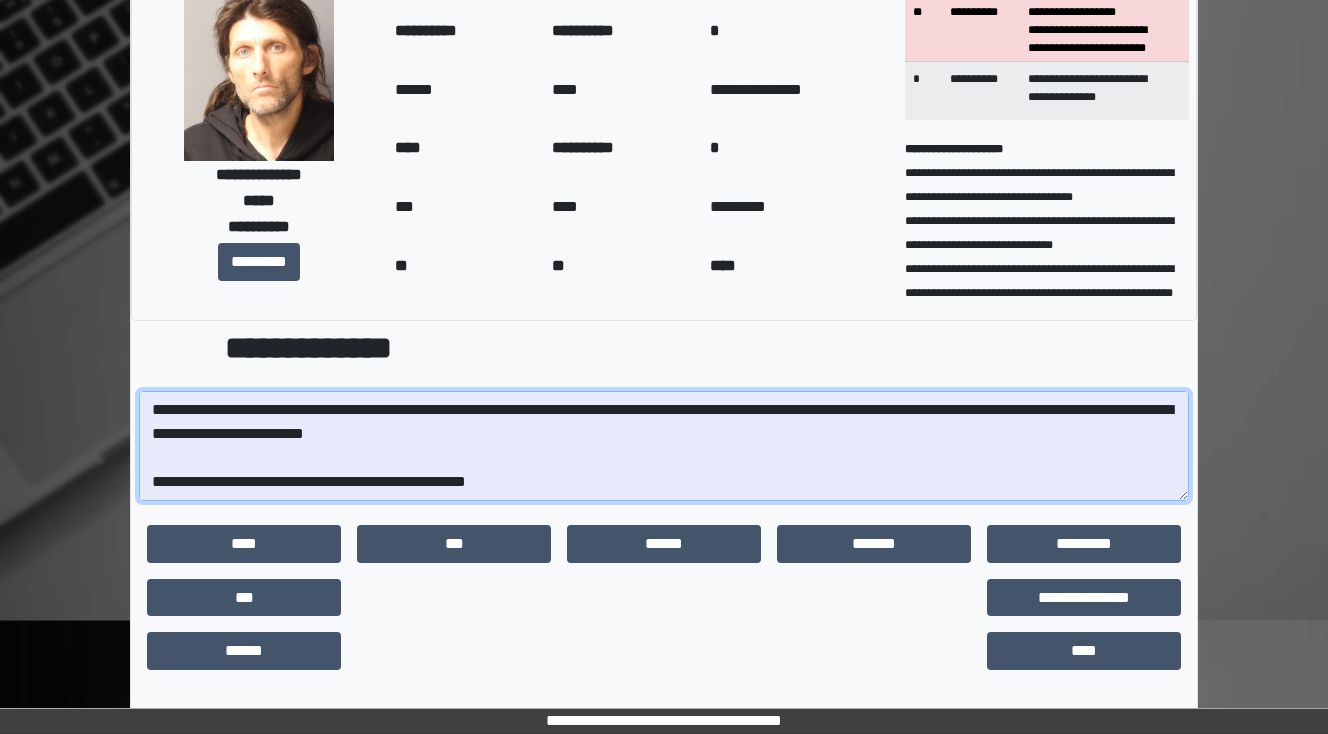 click at bounding box center [664, 446] 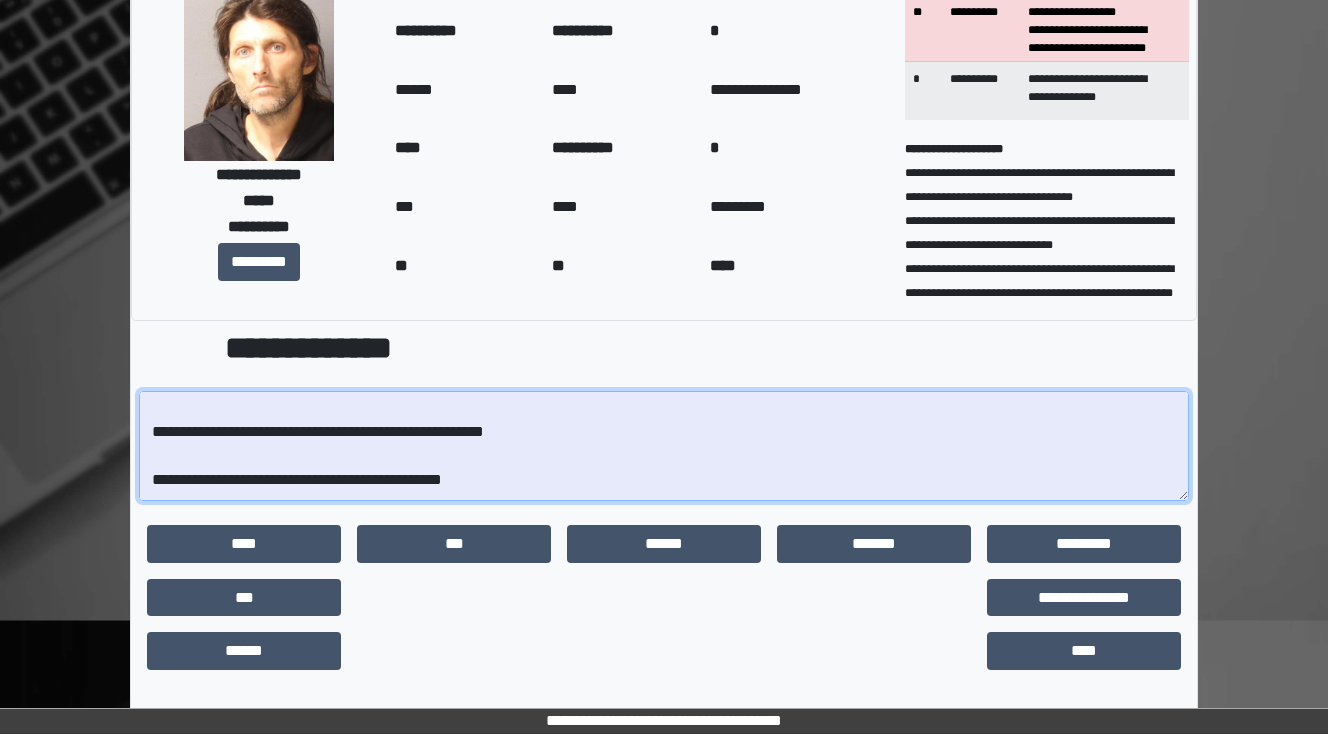 scroll, scrollTop: 160, scrollLeft: 0, axis: vertical 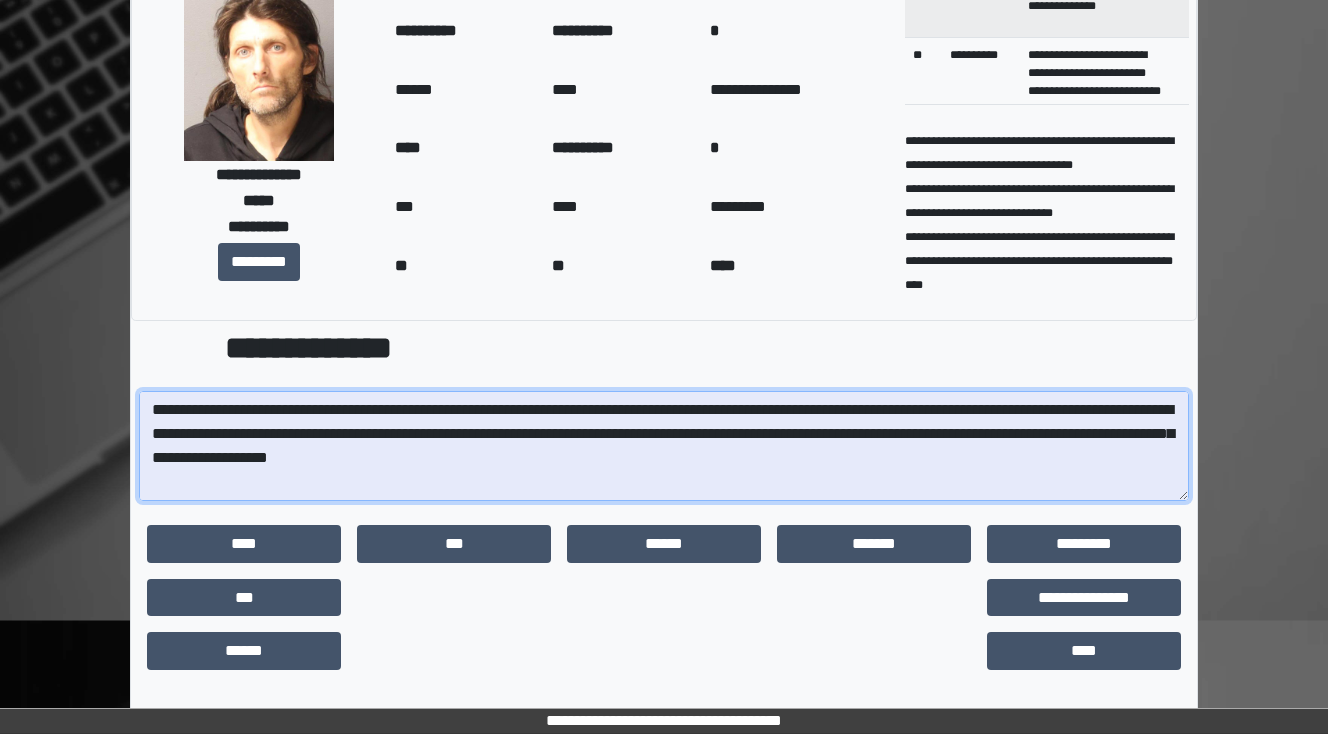 click at bounding box center [664, 446] 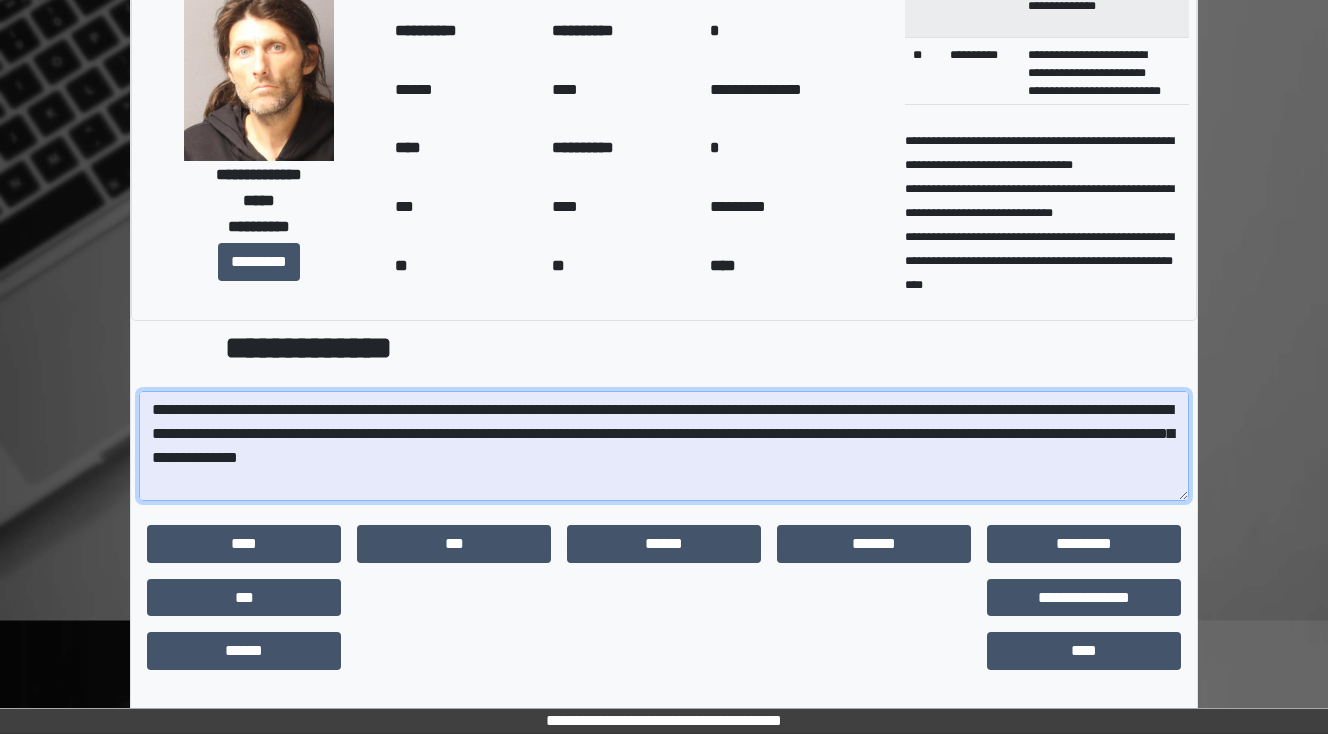 drag, startPoint x: 437, startPoint y: 430, endPoint x: 344, endPoint y: 432, distance: 93.0215 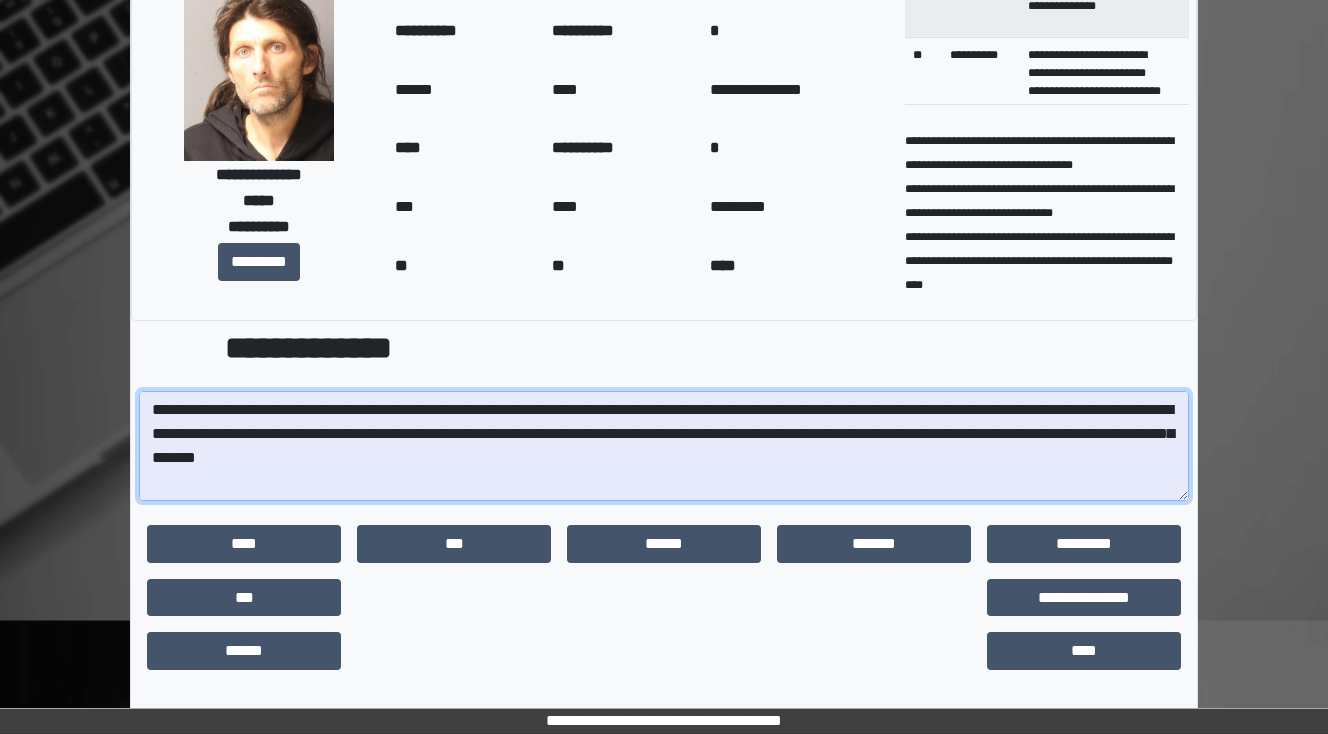 click at bounding box center [664, 446] 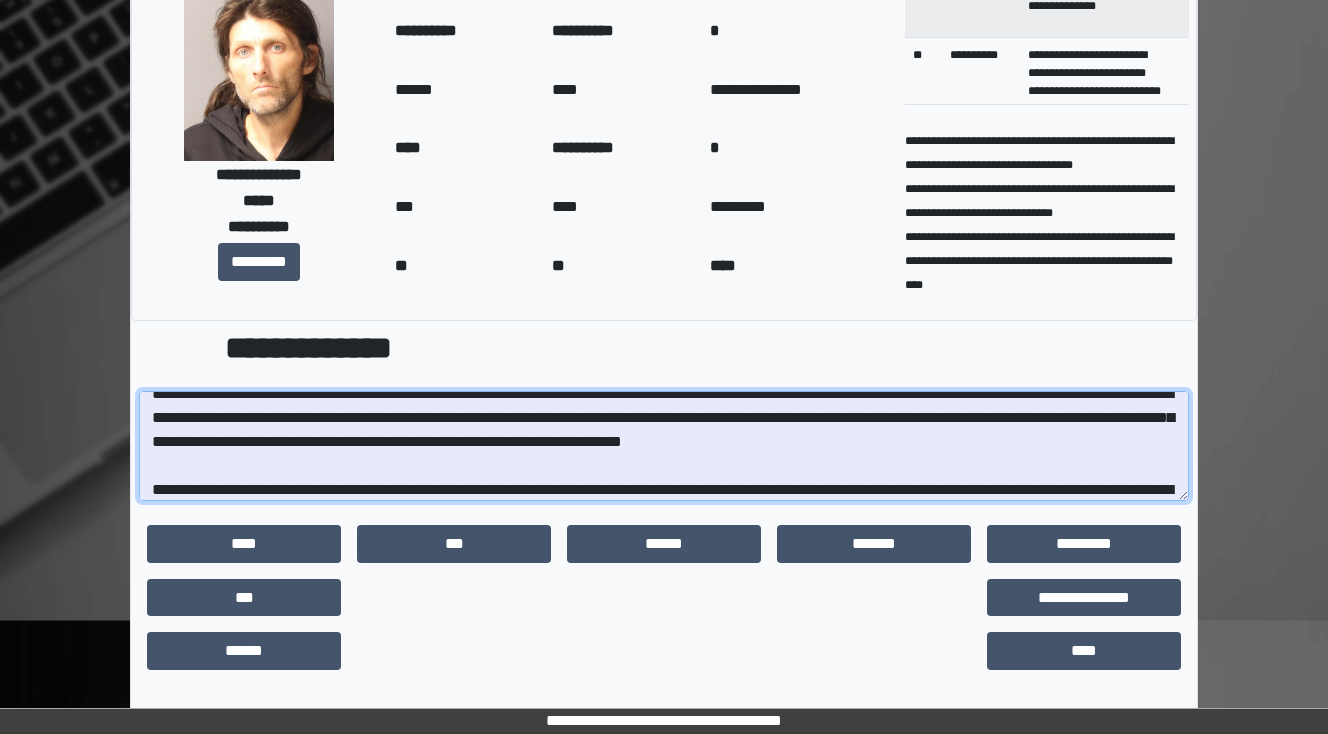click at bounding box center [664, 446] 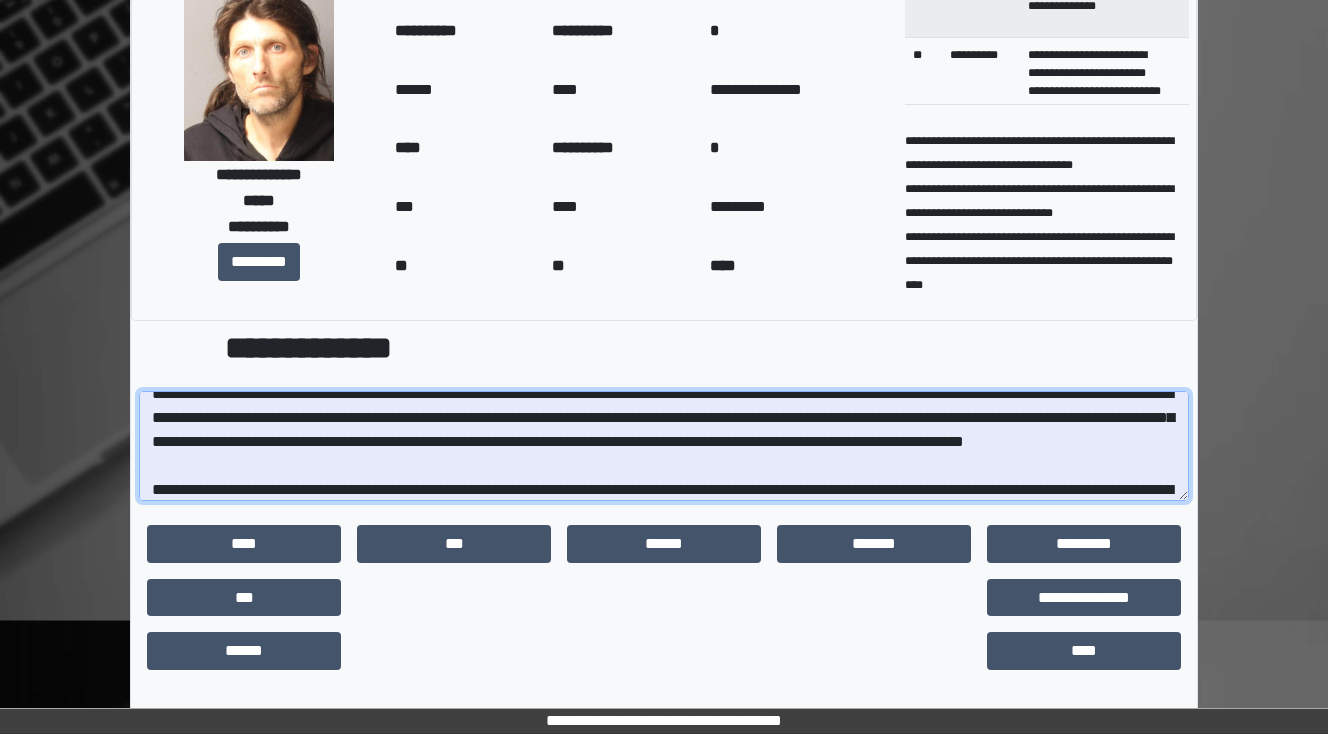 click at bounding box center (664, 446) 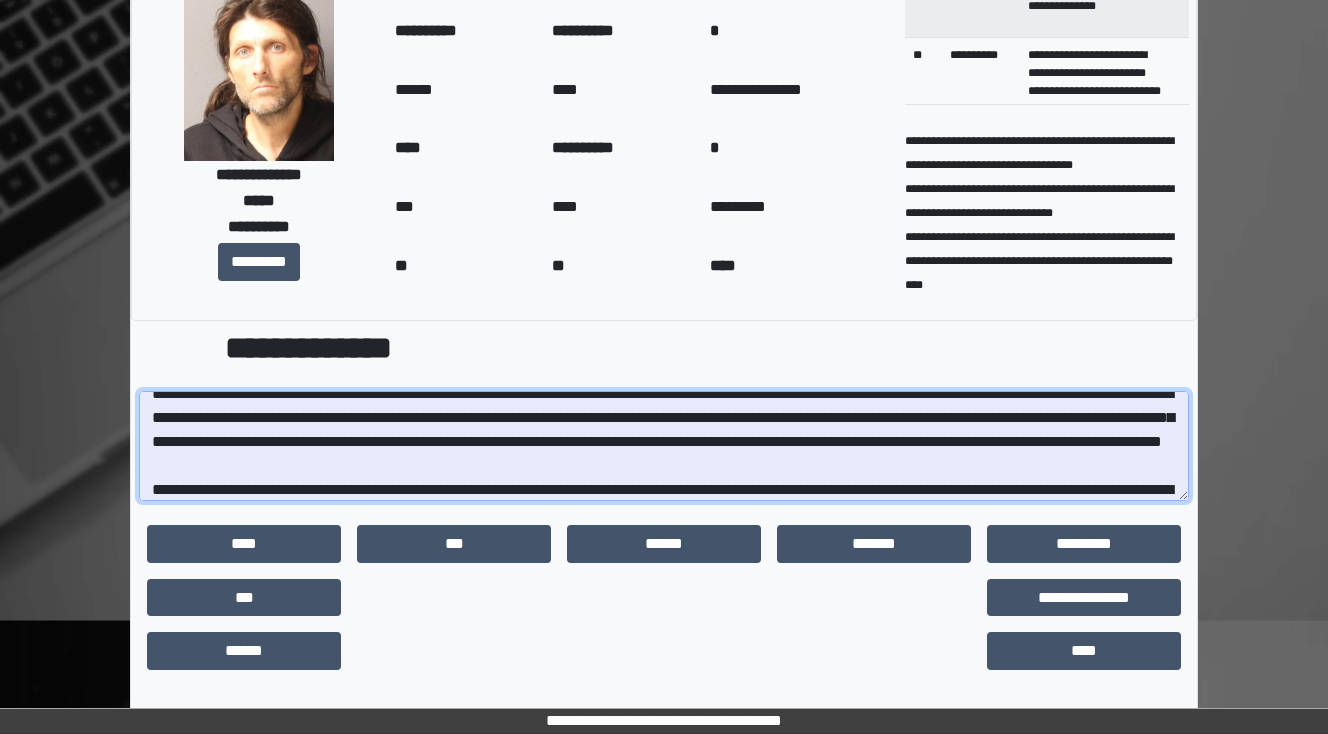 click at bounding box center [664, 446] 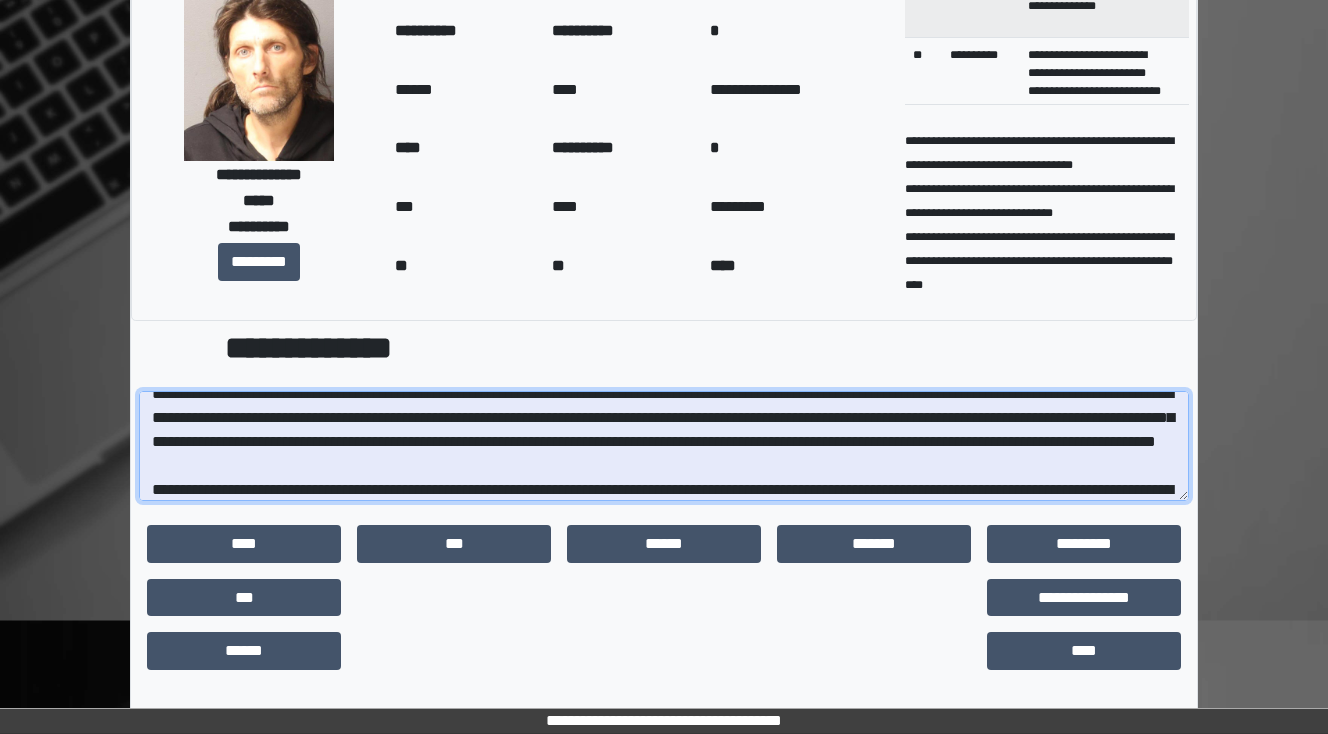click at bounding box center (664, 446) 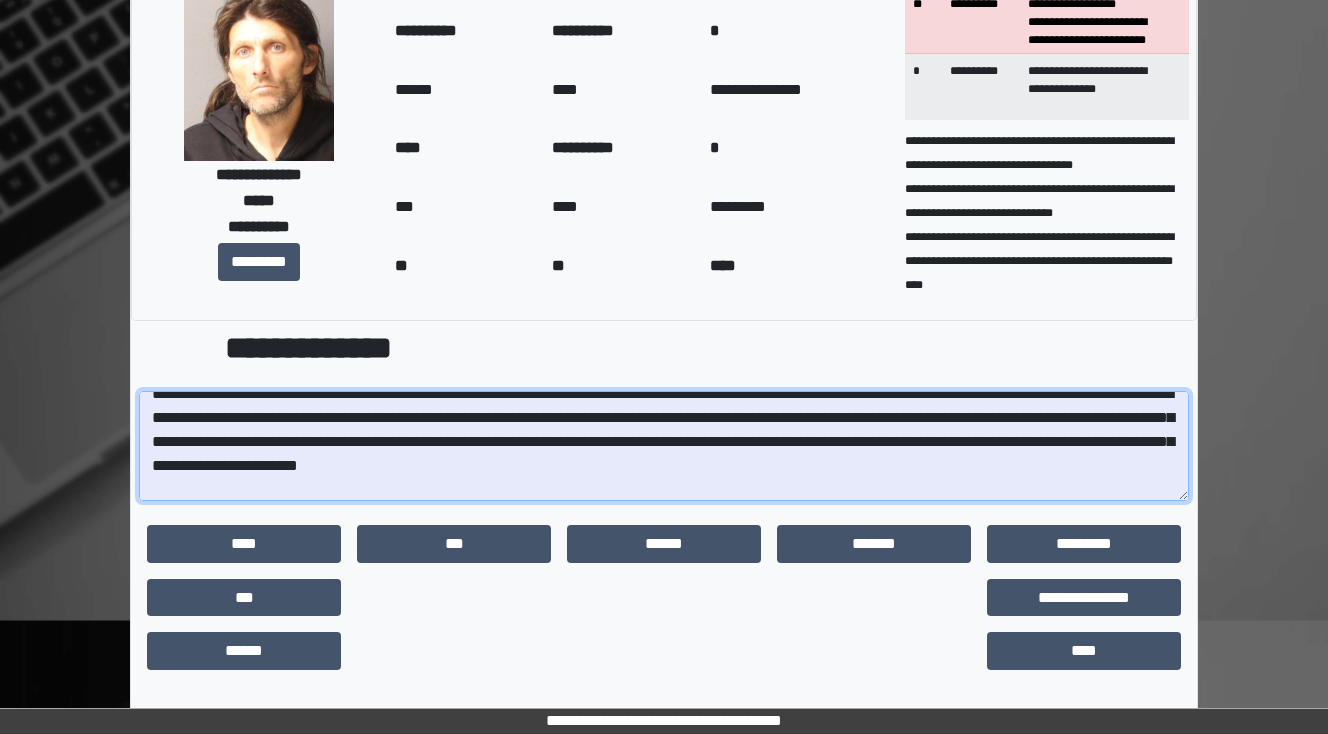 scroll, scrollTop: 0, scrollLeft: 0, axis: both 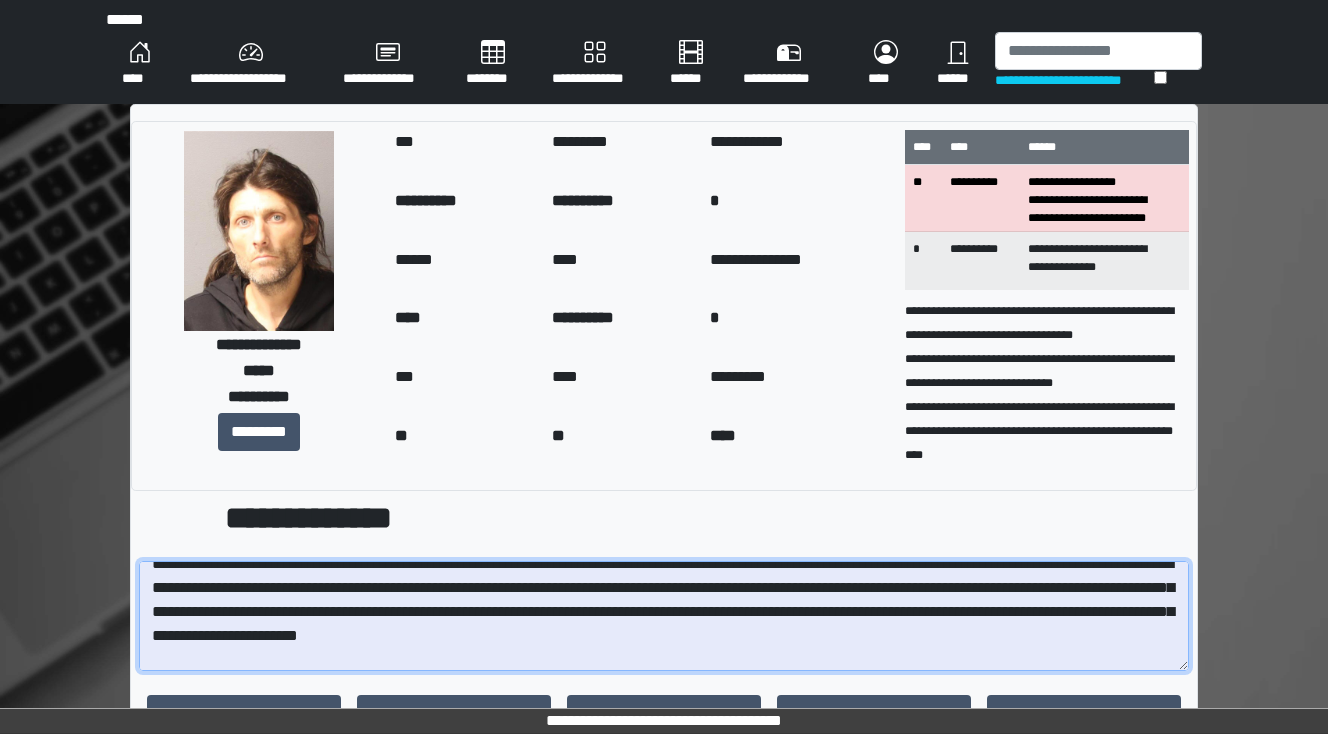 type on "**********" 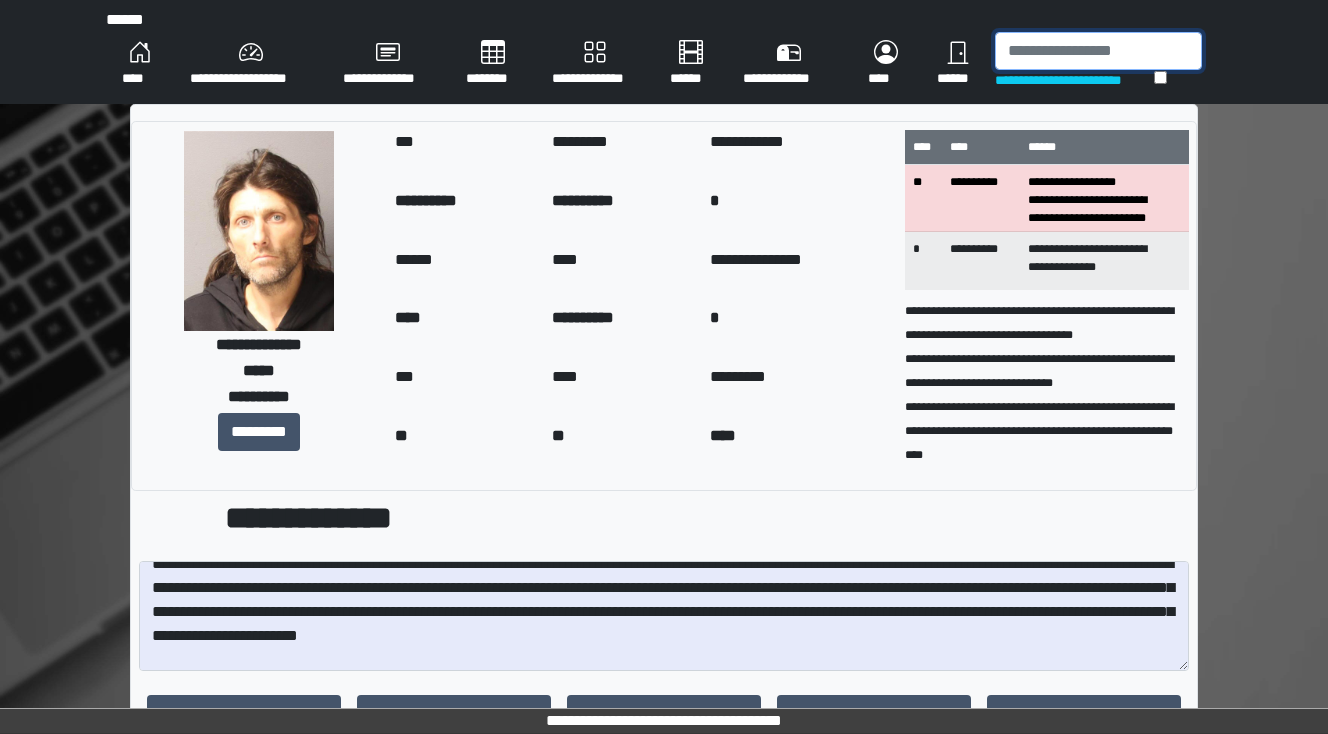 click at bounding box center (1098, 51) 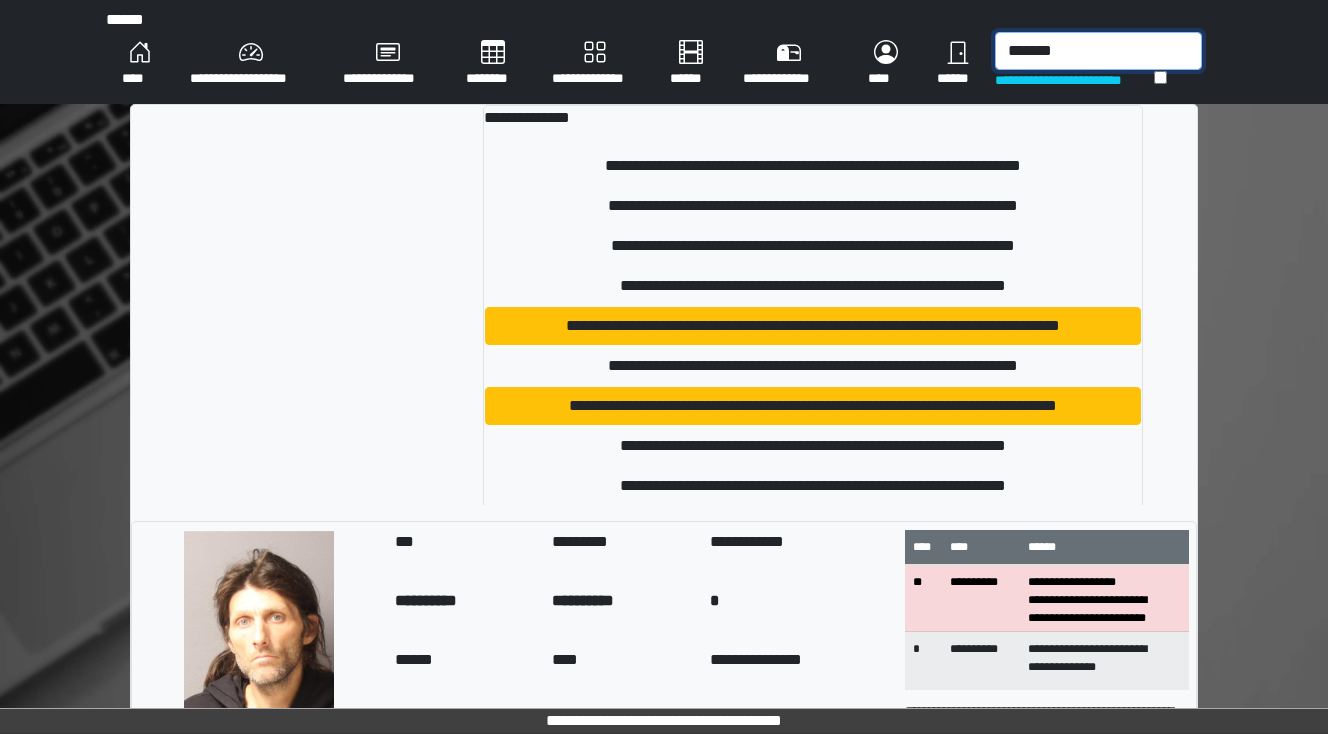 type on "********" 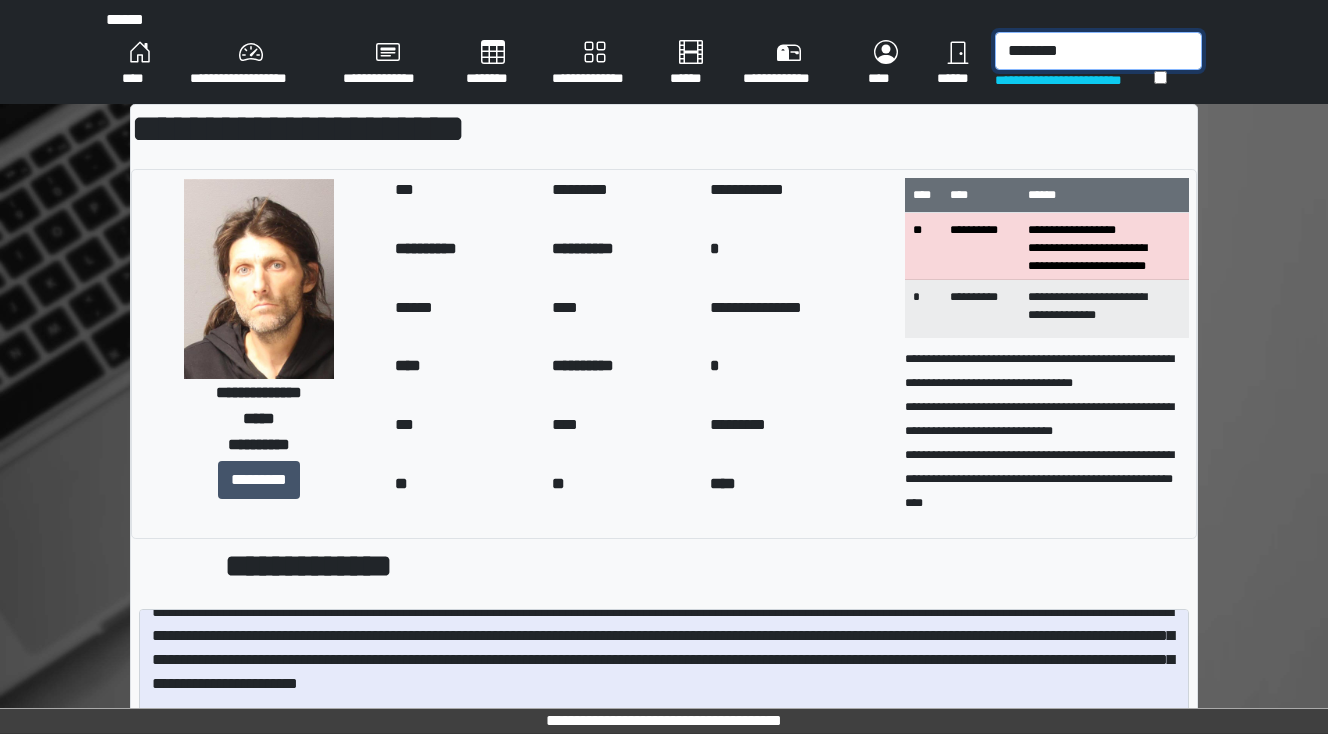 drag, startPoint x: 1093, startPoint y: 50, endPoint x: 925, endPoint y: 61, distance: 168.35974 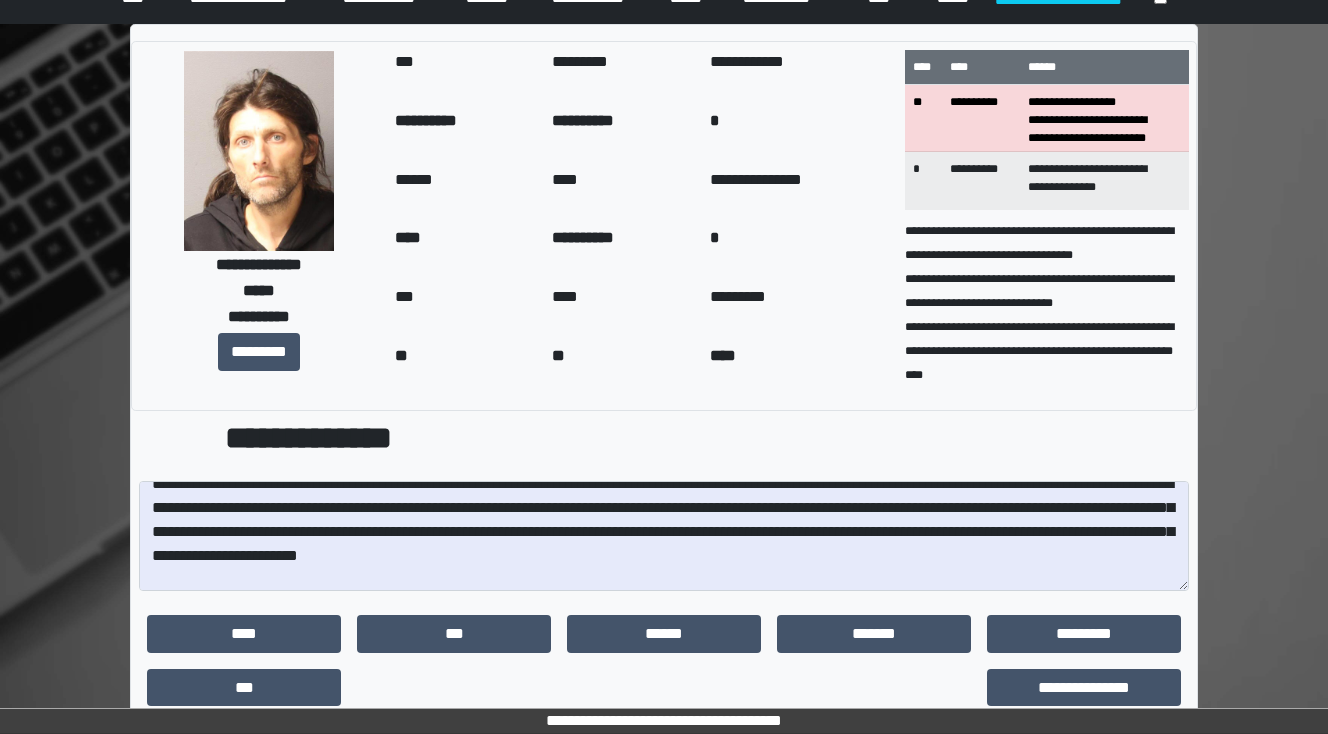 scroll, scrollTop: 160, scrollLeft: 0, axis: vertical 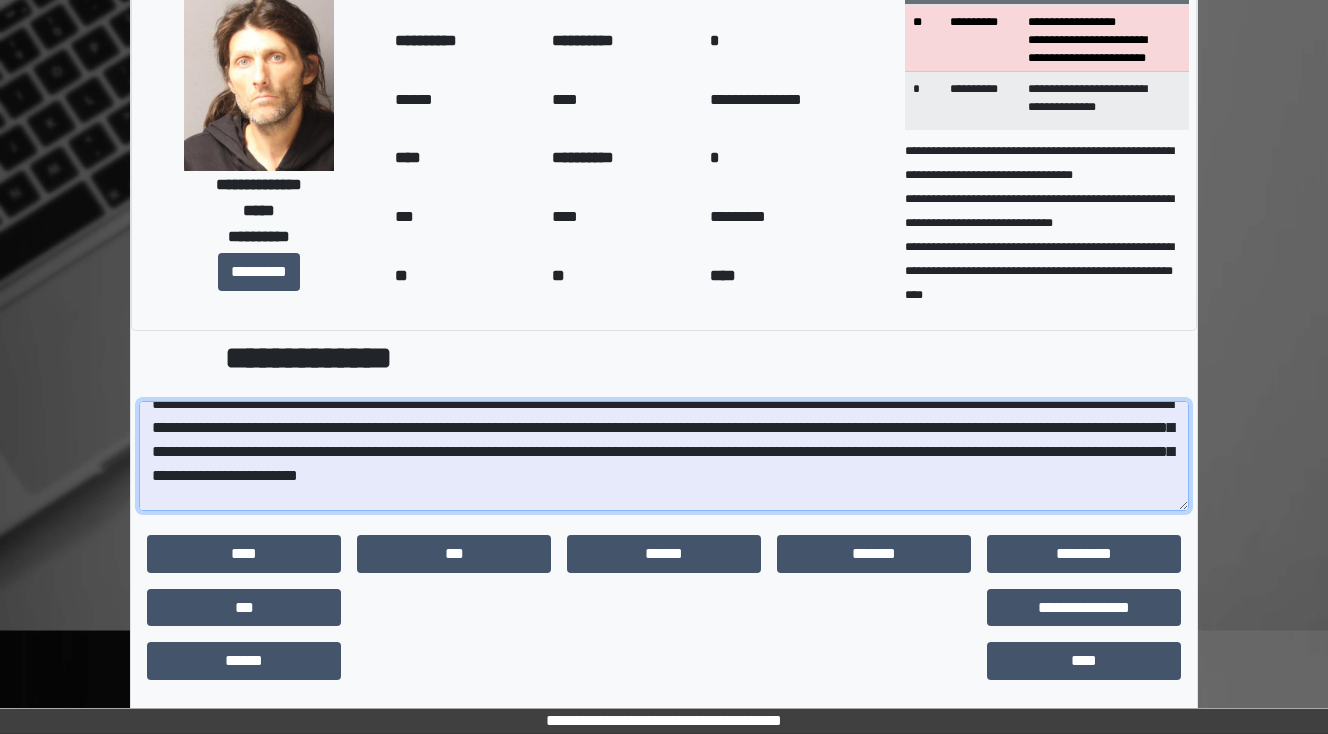 click at bounding box center (664, 456) 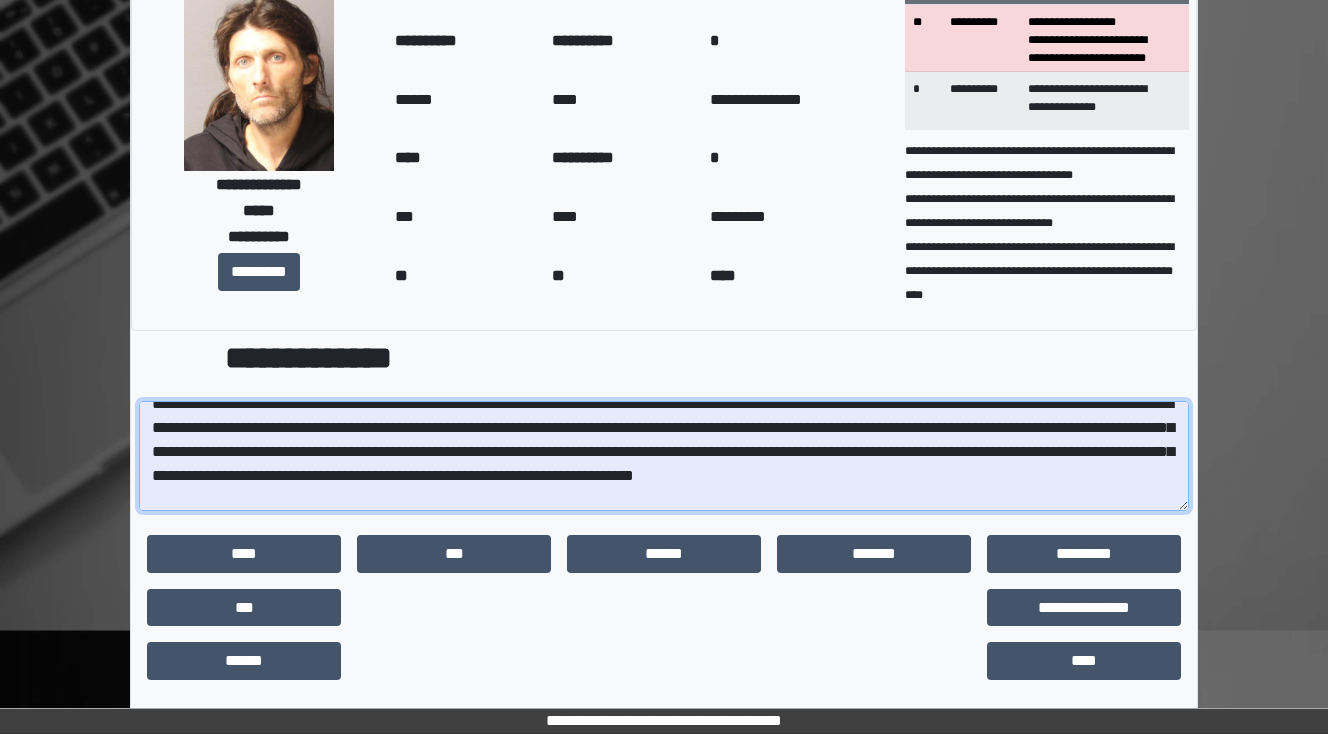 drag, startPoint x: 661, startPoint y: 476, endPoint x: 585, endPoint y: 471, distance: 76.1643 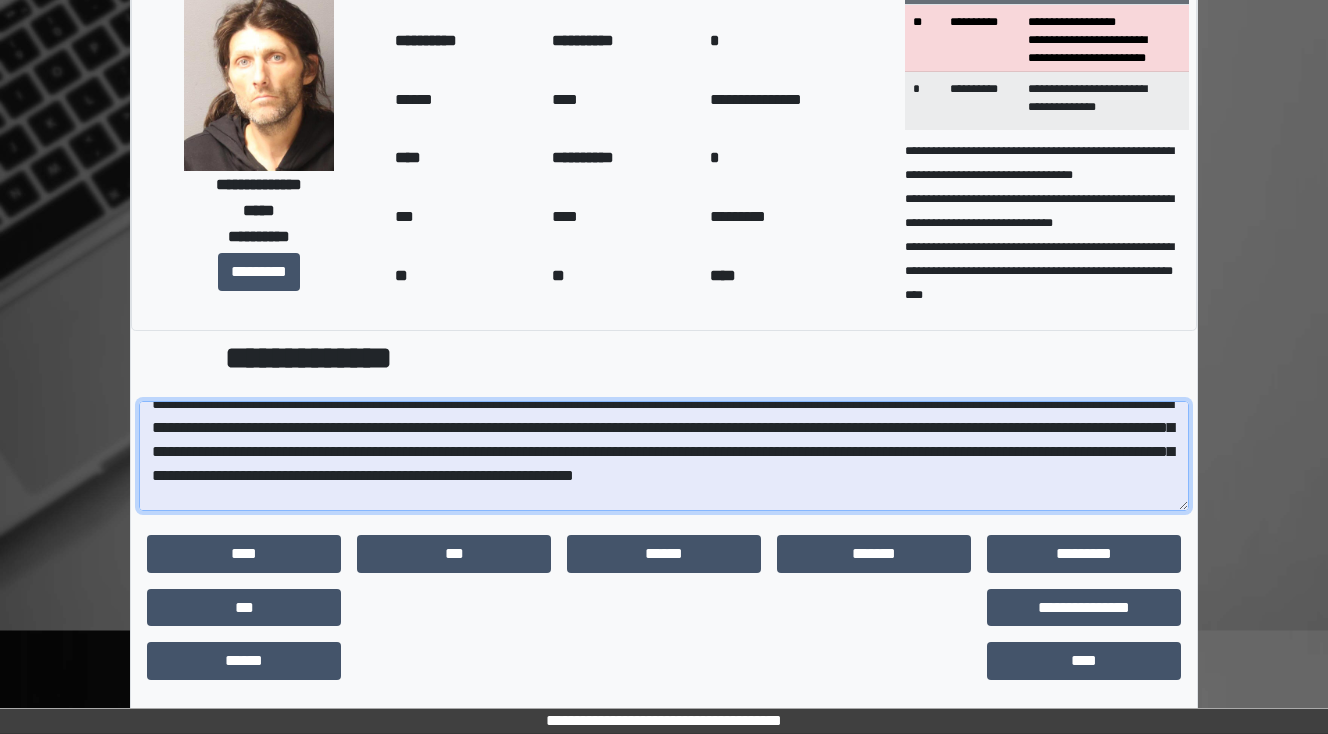click at bounding box center (664, 456) 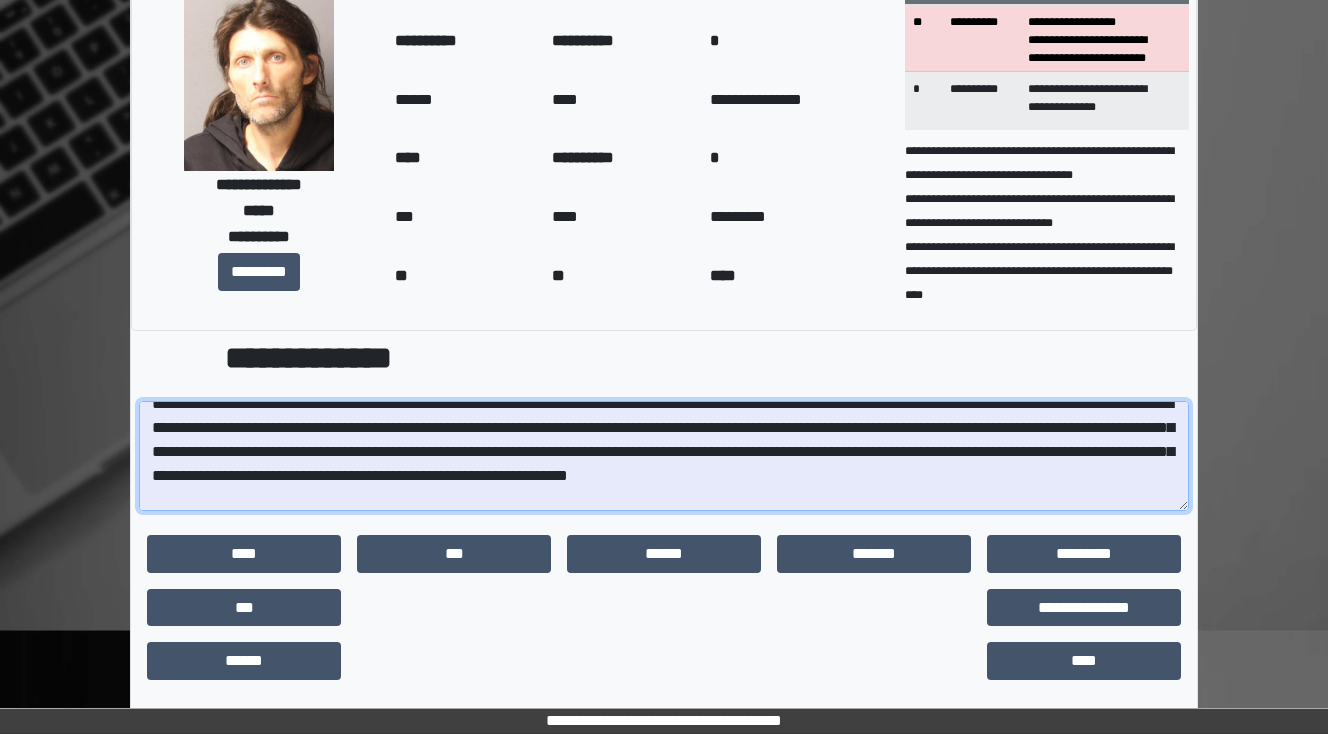 click at bounding box center [664, 456] 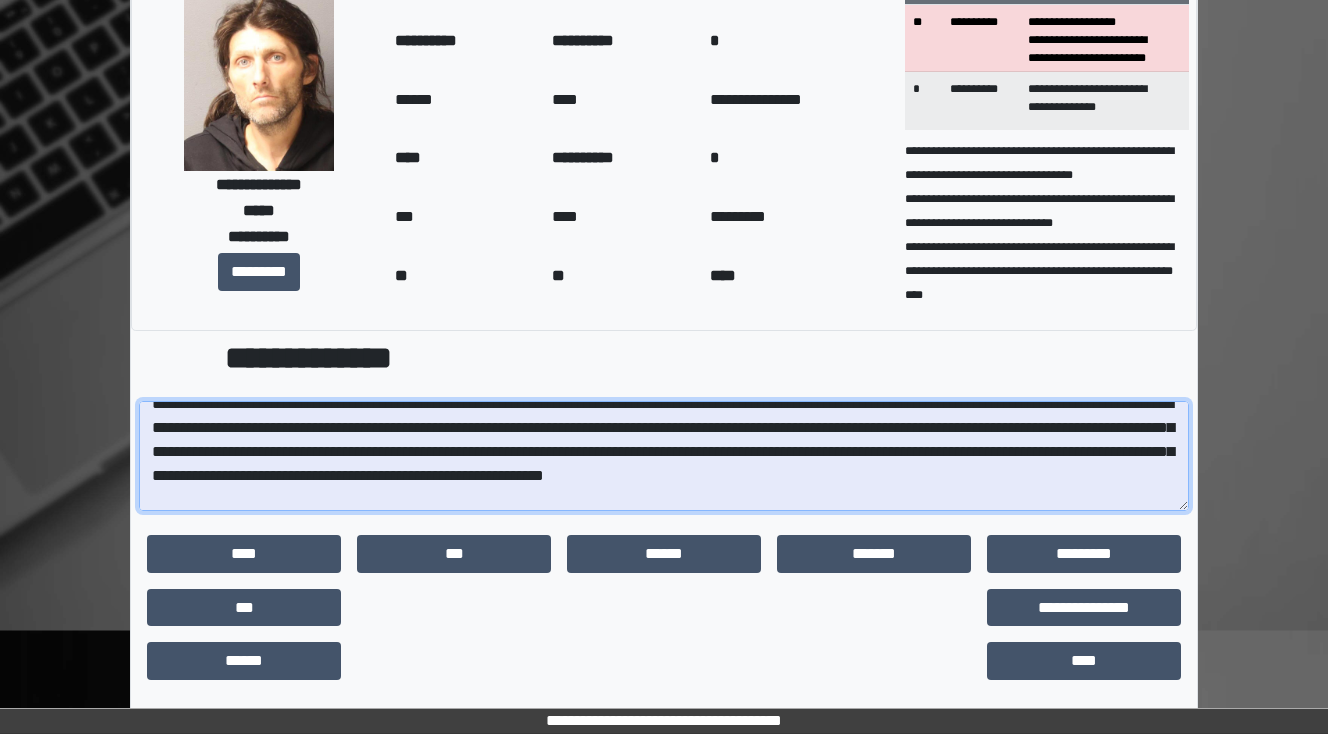 click at bounding box center (664, 456) 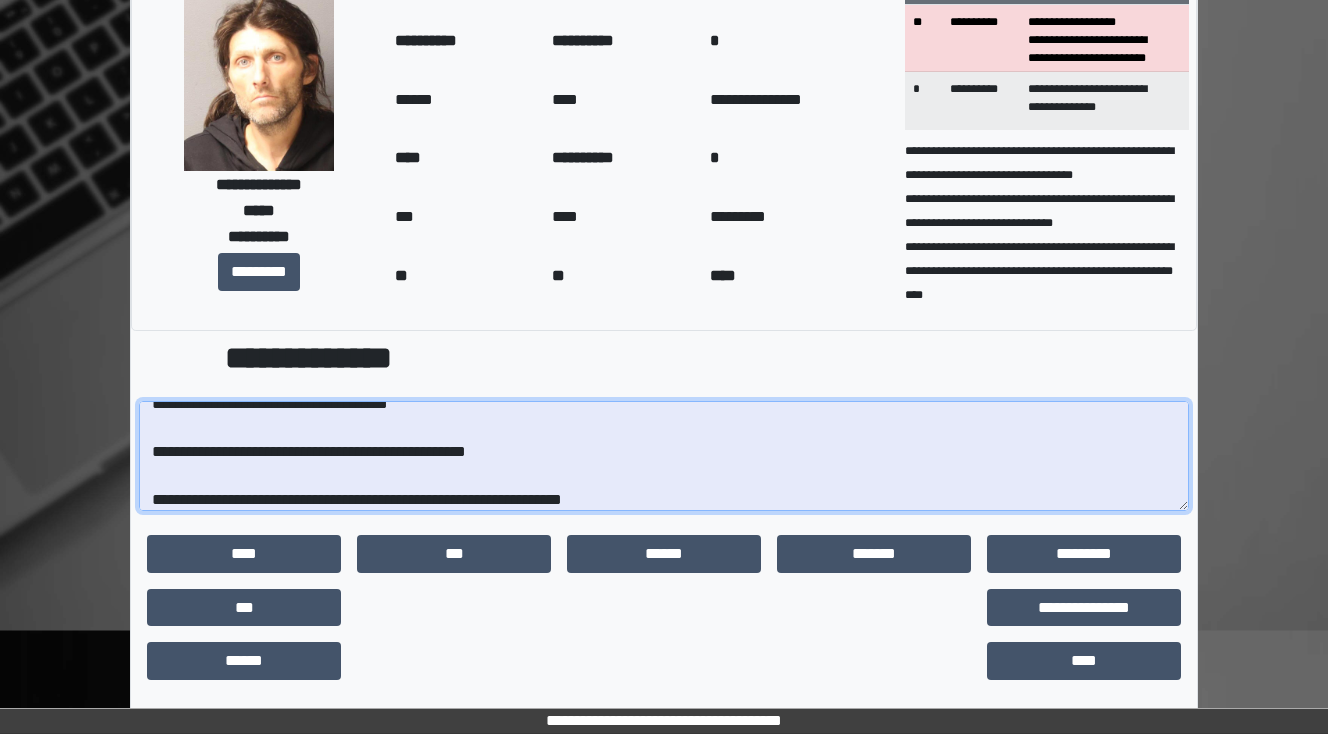 scroll, scrollTop: 0, scrollLeft: 0, axis: both 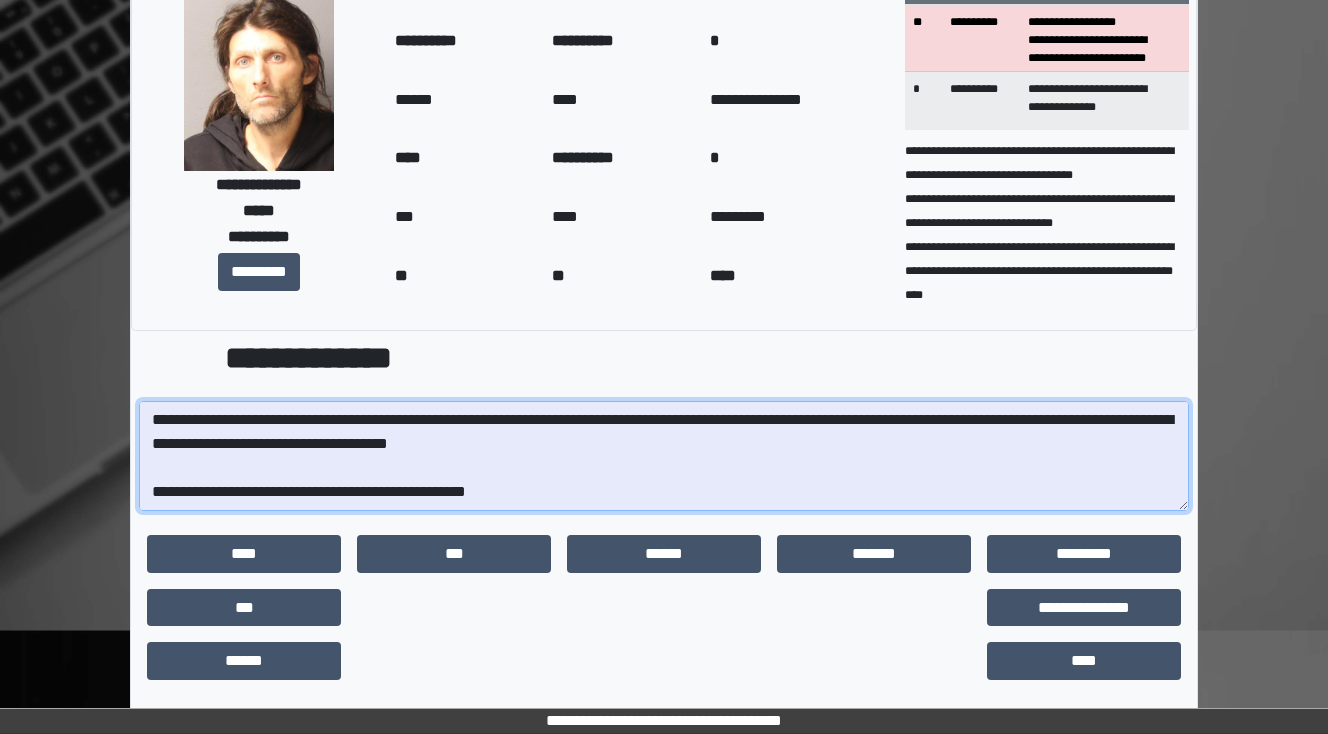 click at bounding box center [664, 456] 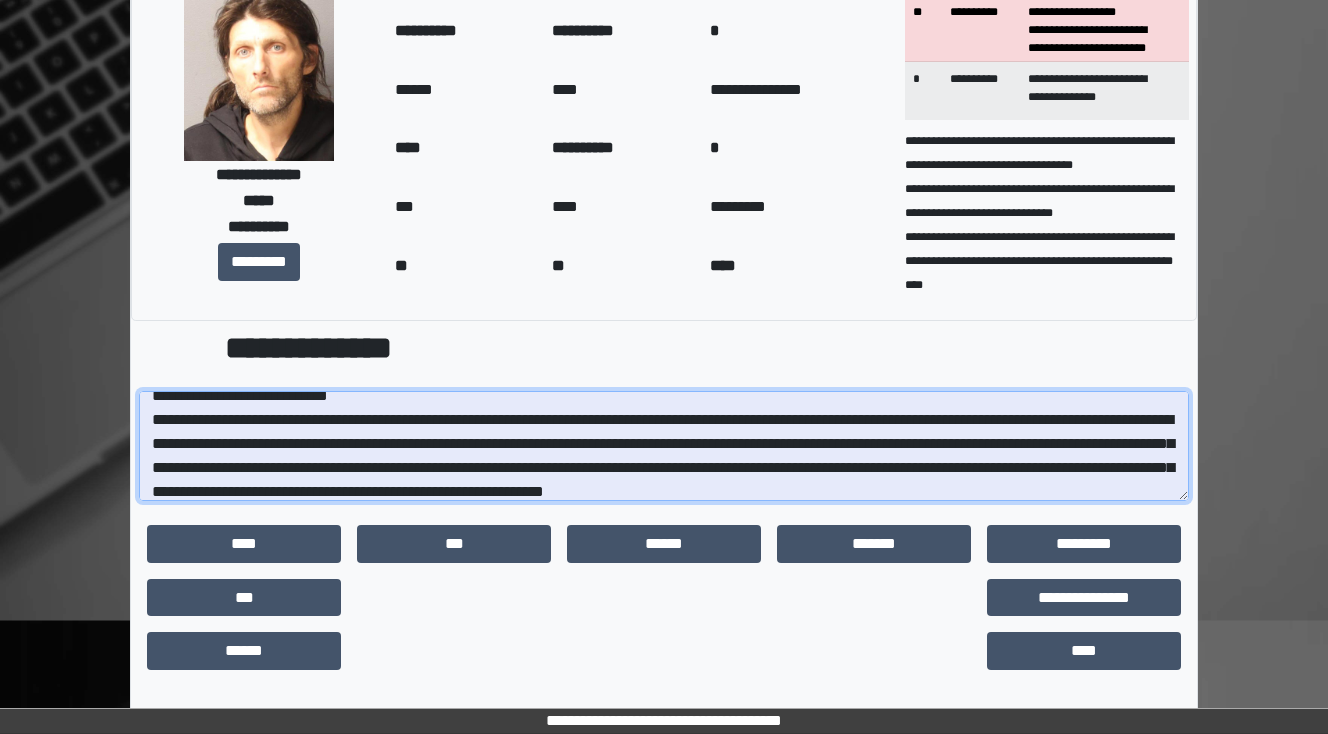 scroll, scrollTop: 1120, scrollLeft: 0, axis: vertical 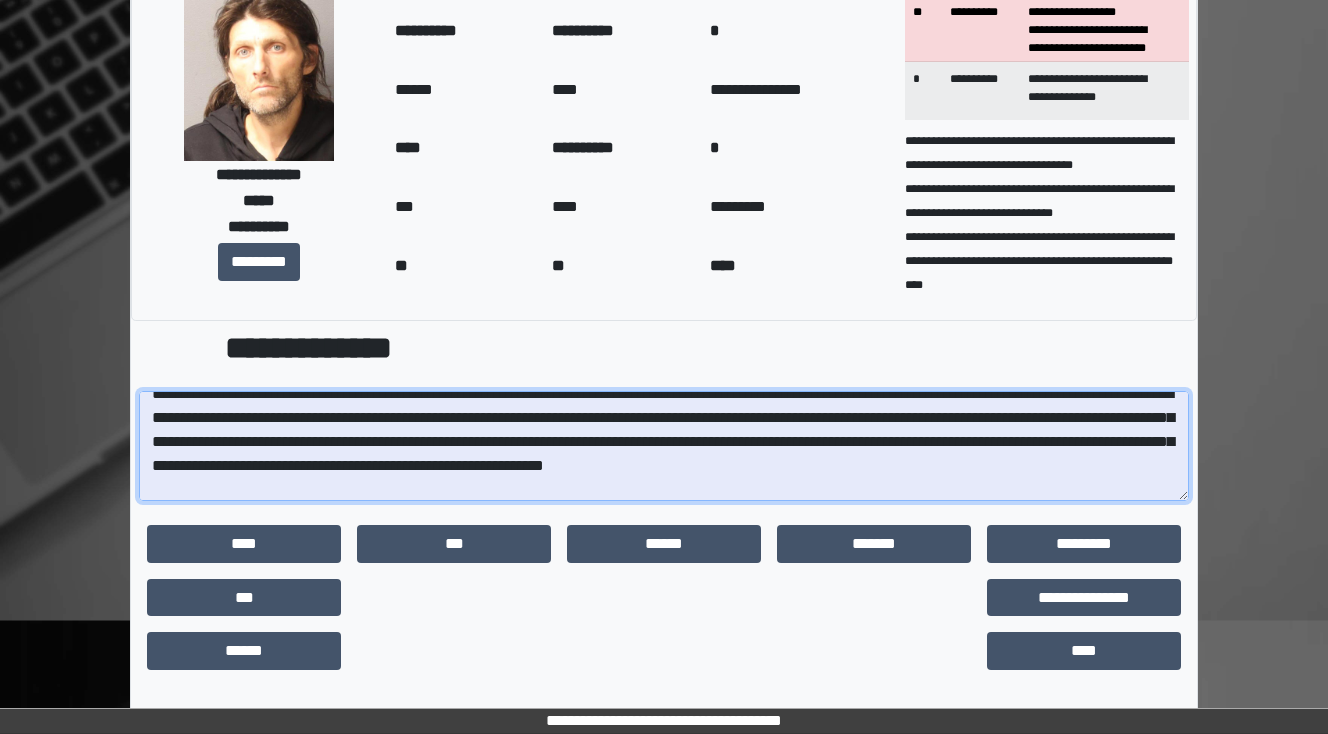 click at bounding box center (664, 446) 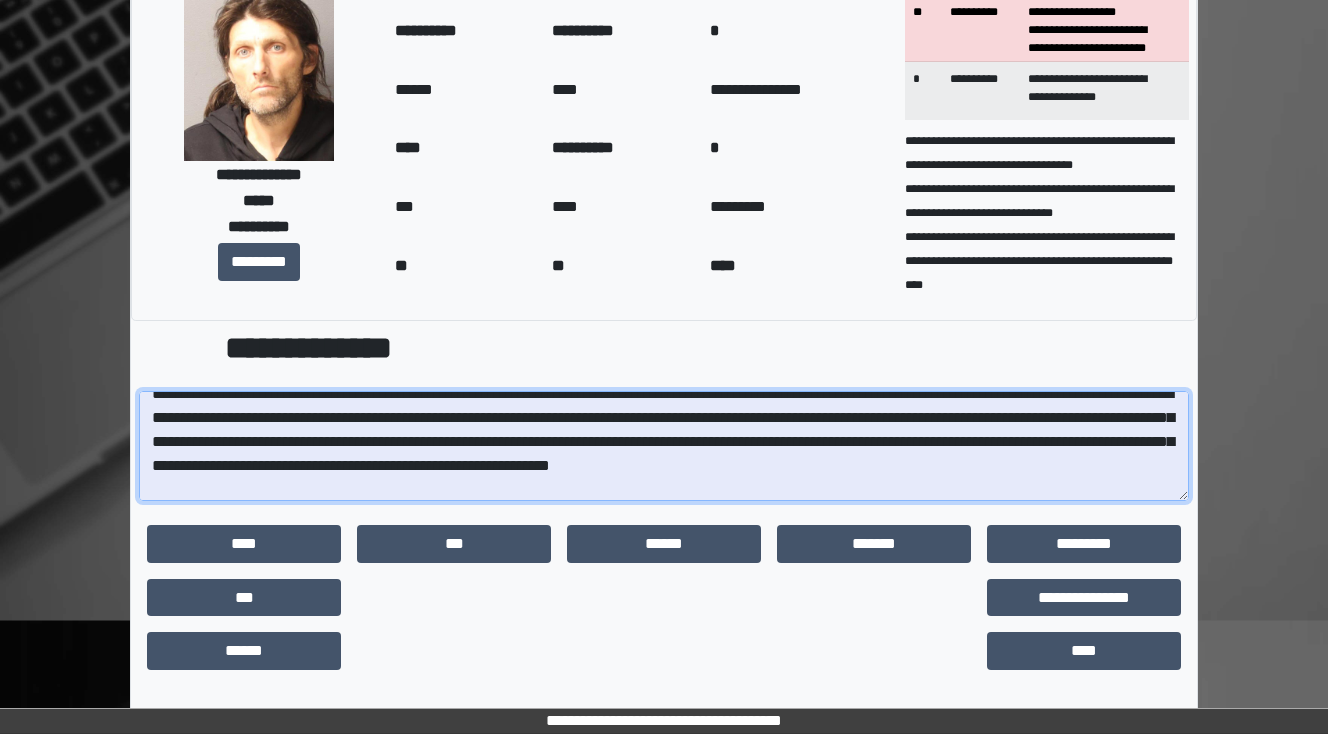 click at bounding box center [664, 446] 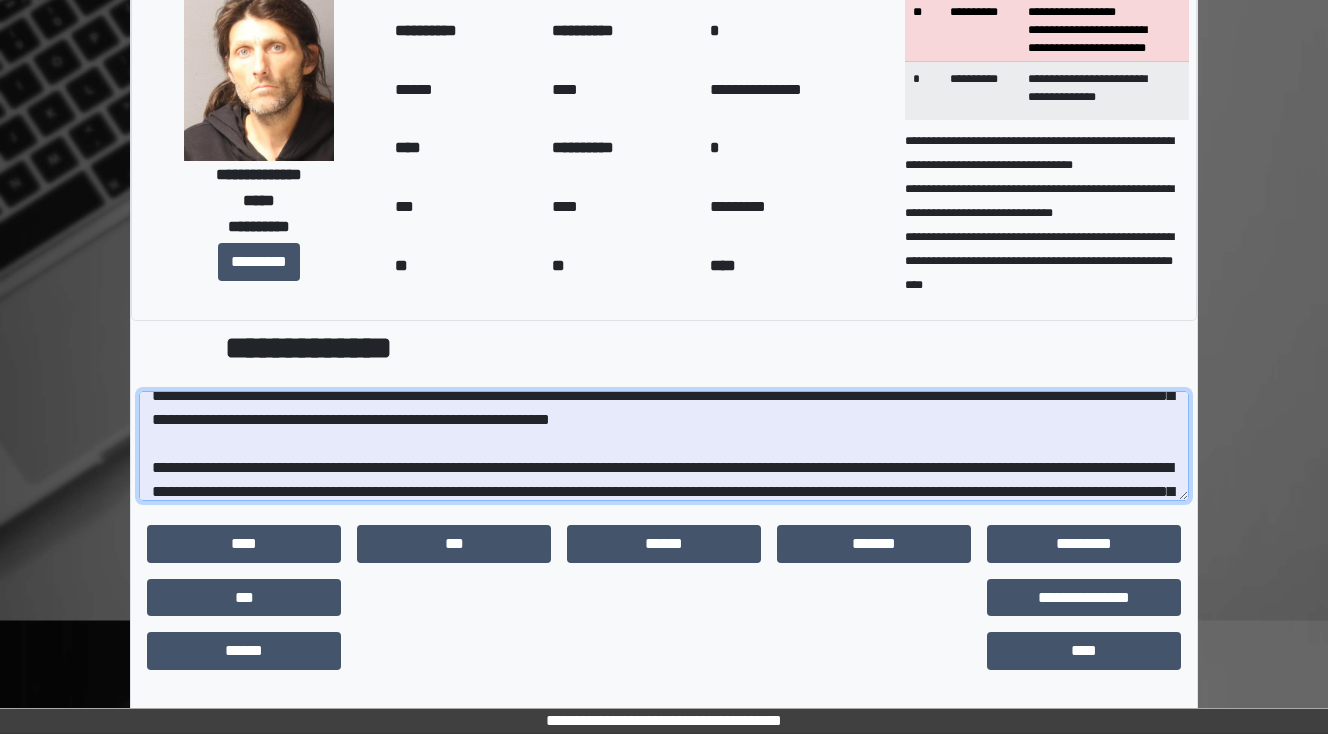 scroll, scrollTop: 1200, scrollLeft: 0, axis: vertical 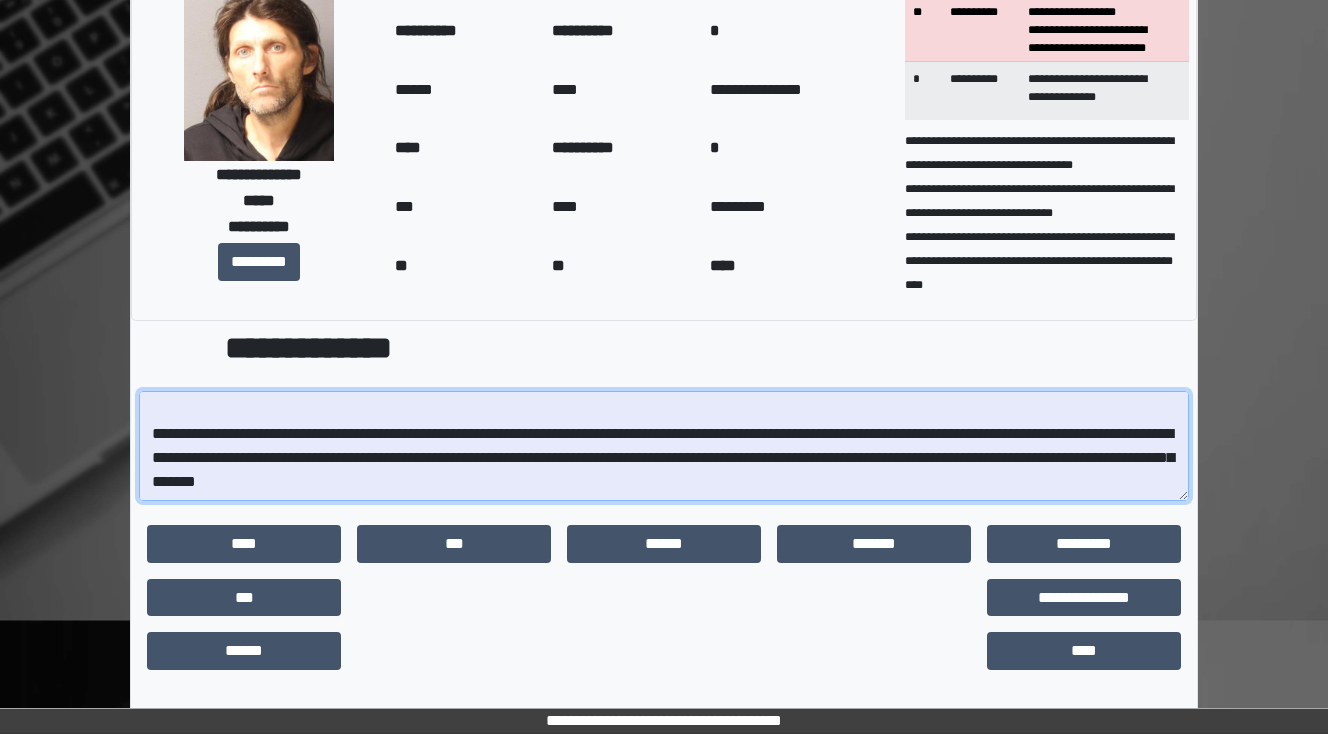 click at bounding box center [664, 446] 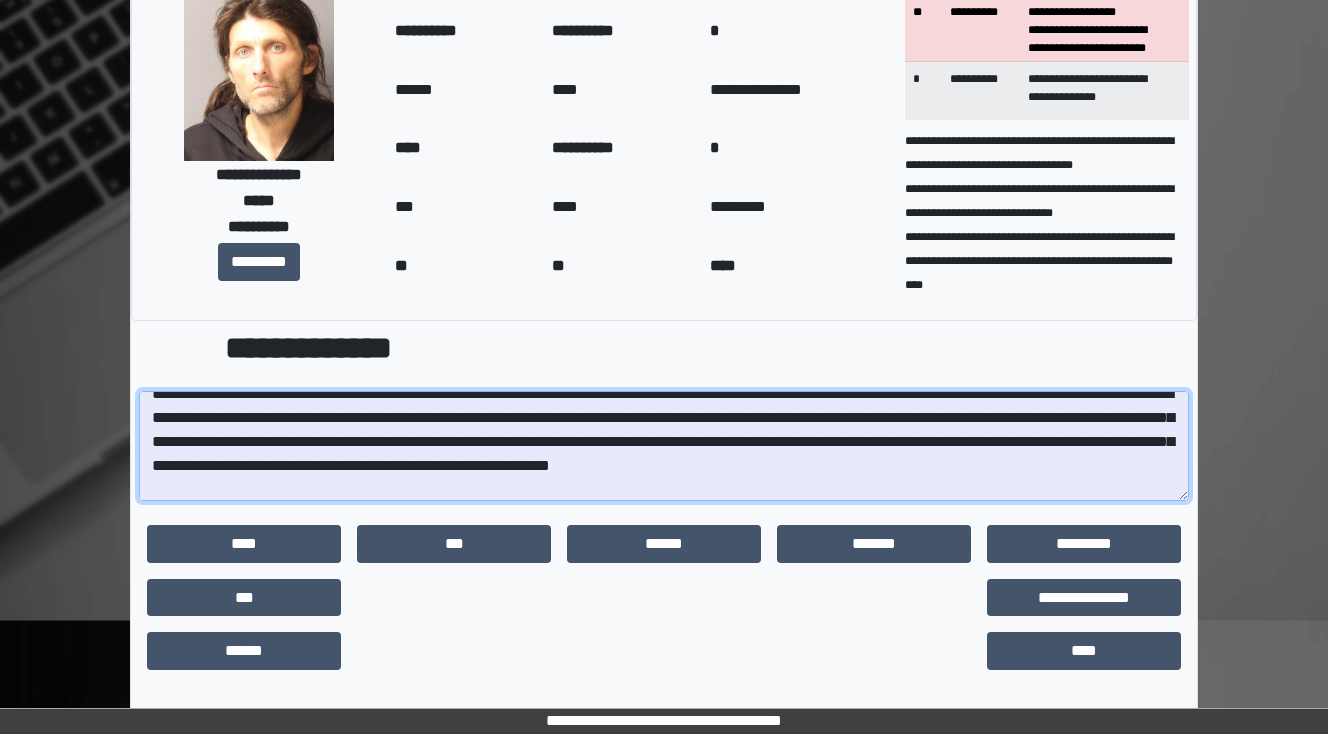 scroll, scrollTop: 1200, scrollLeft: 0, axis: vertical 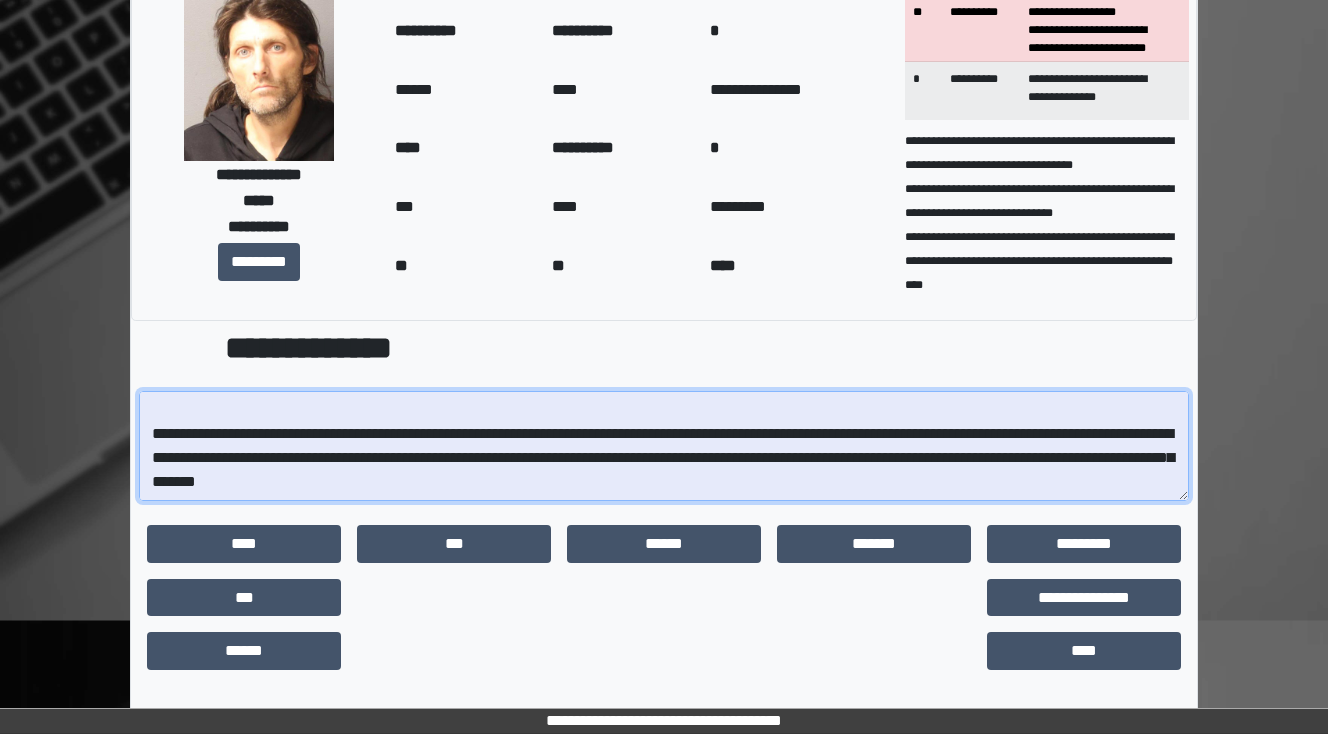 click at bounding box center (664, 446) 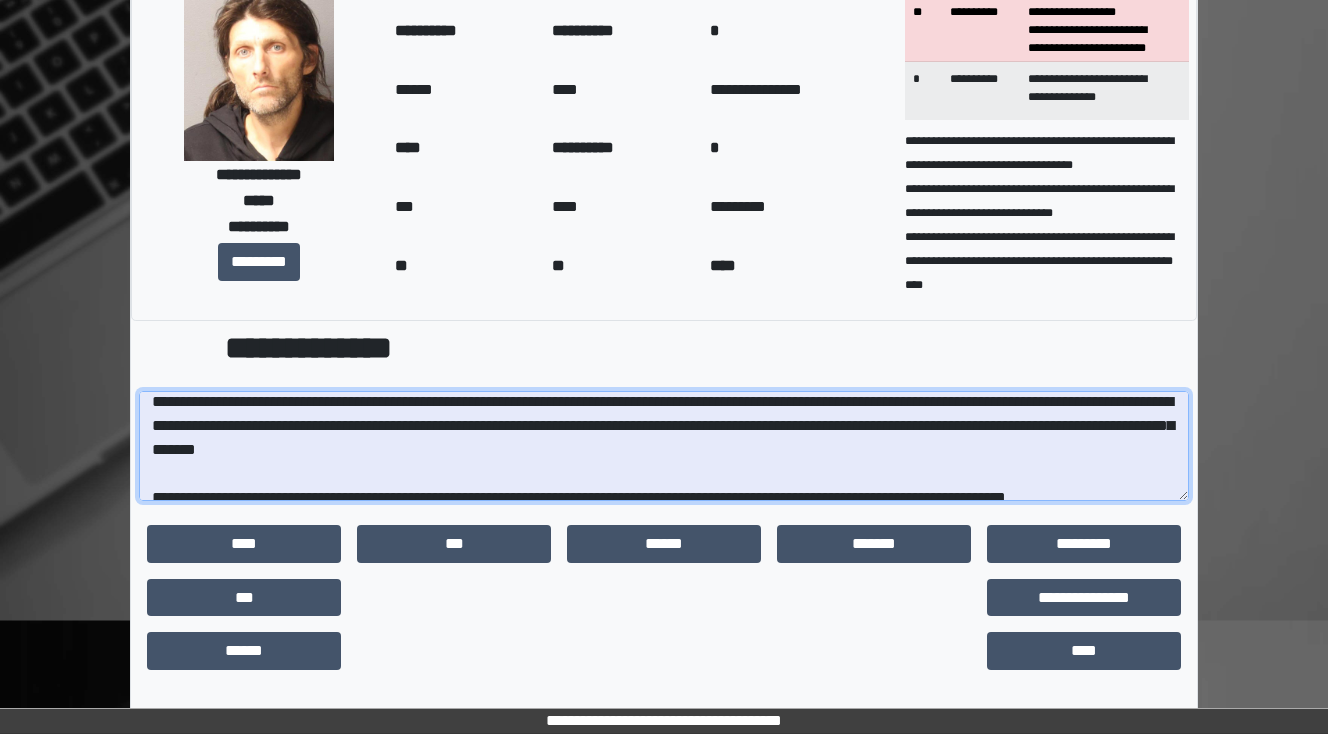 scroll, scrollTop: 1152, scrollLeft: 0, axis: vertical 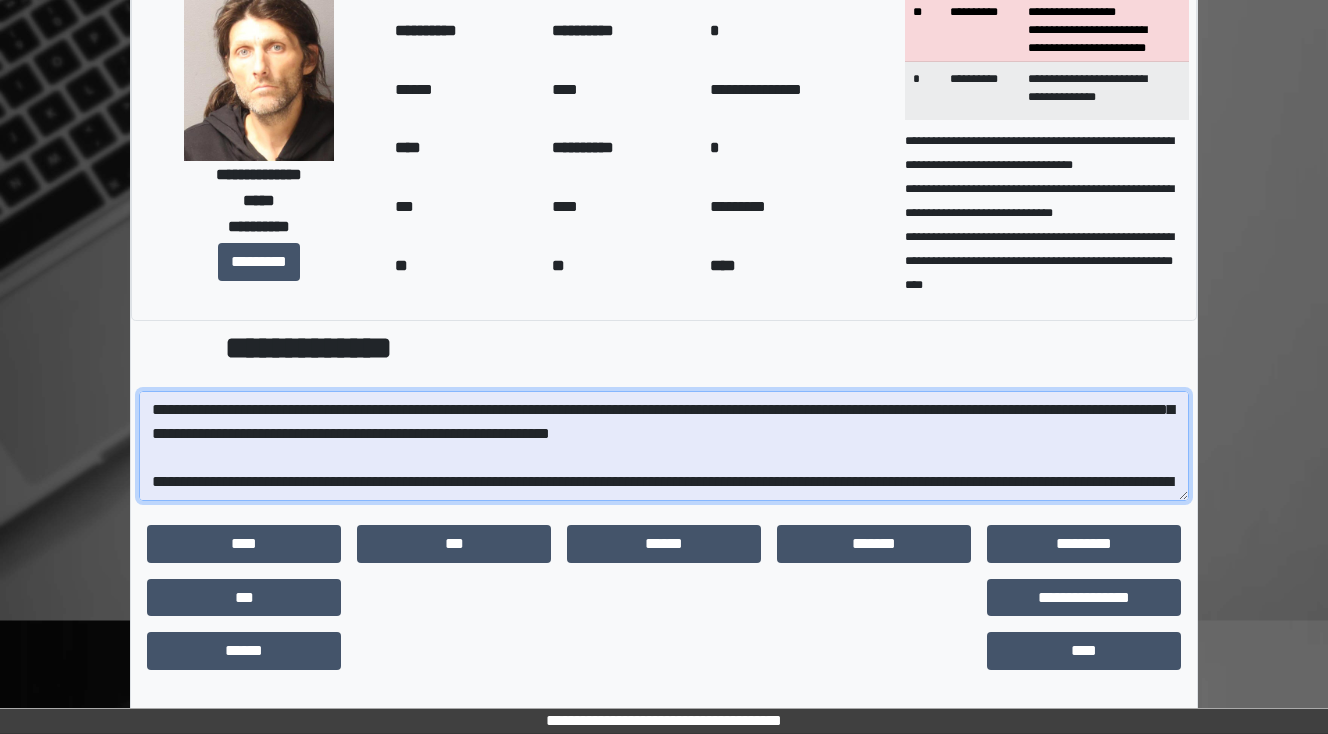 click at bounding box center [664, 446] 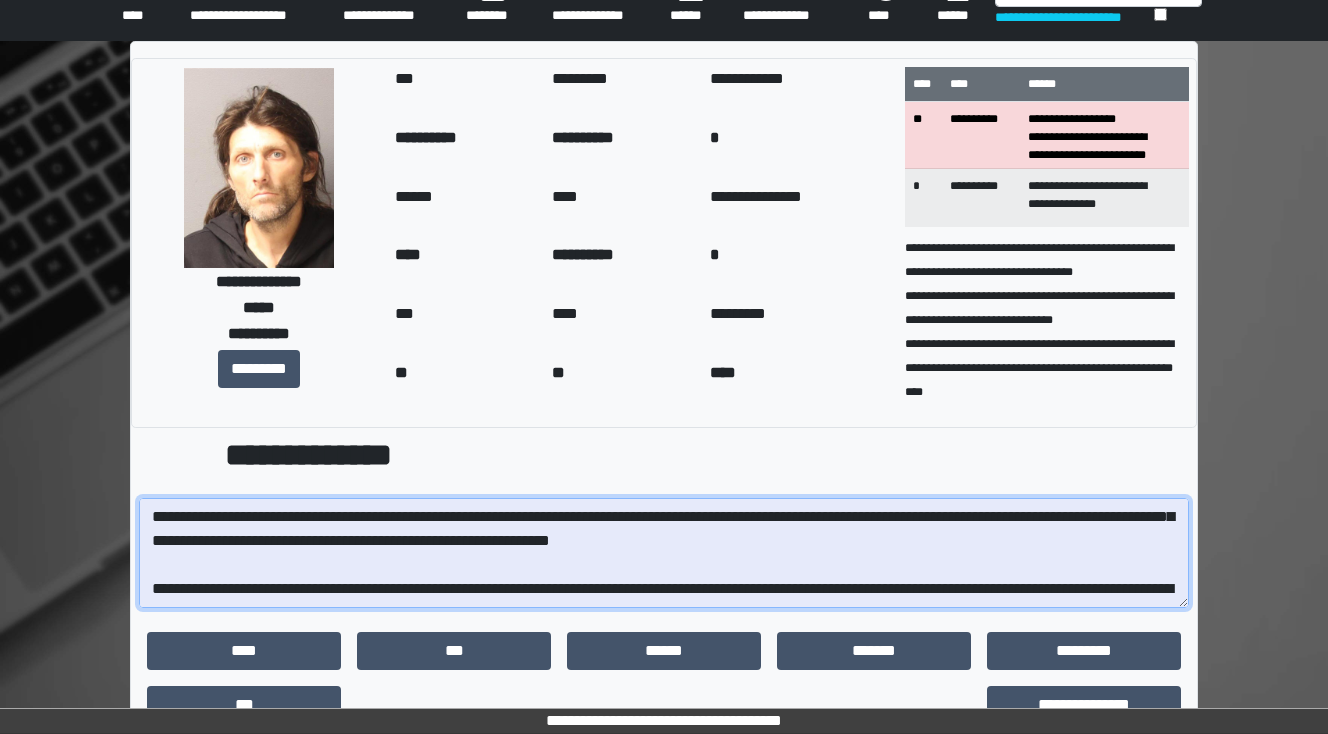 scroll, scrollTop: 91, scrollLeft: 0, axis: vertical 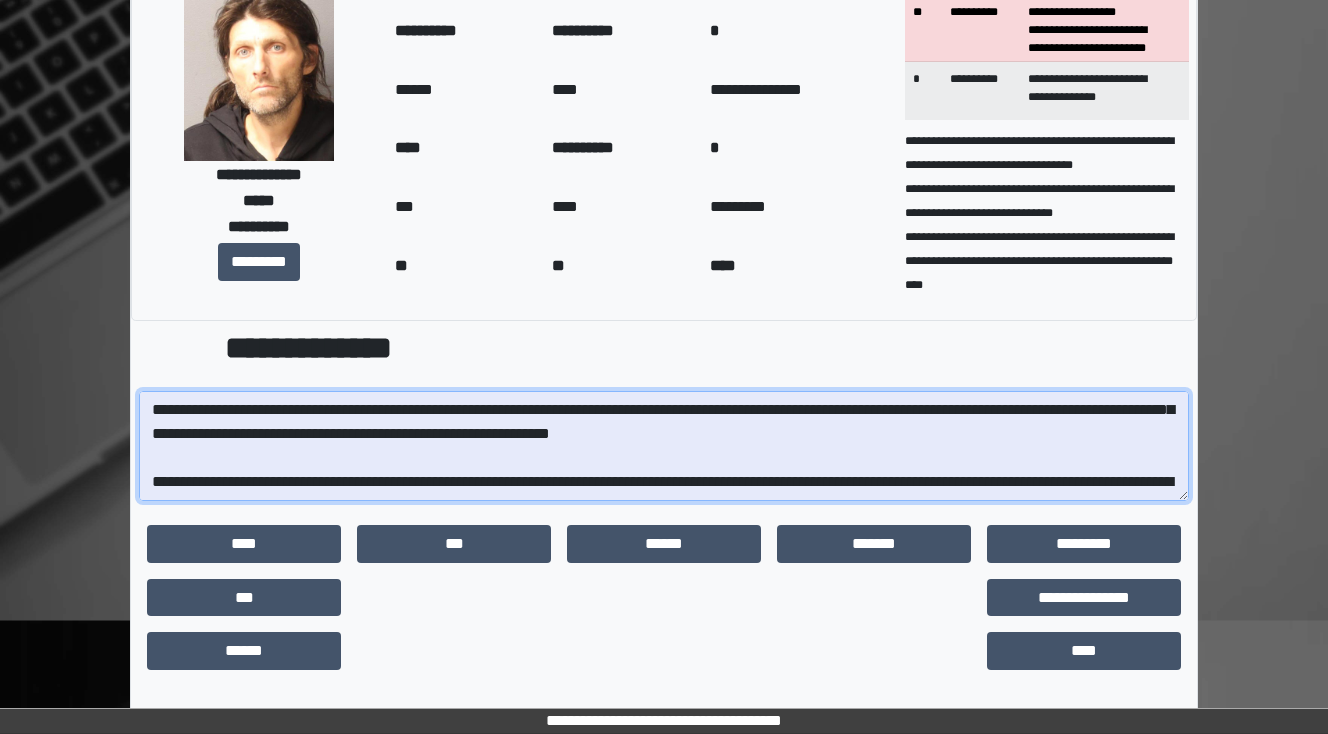 click at bounding box center [664, 446] 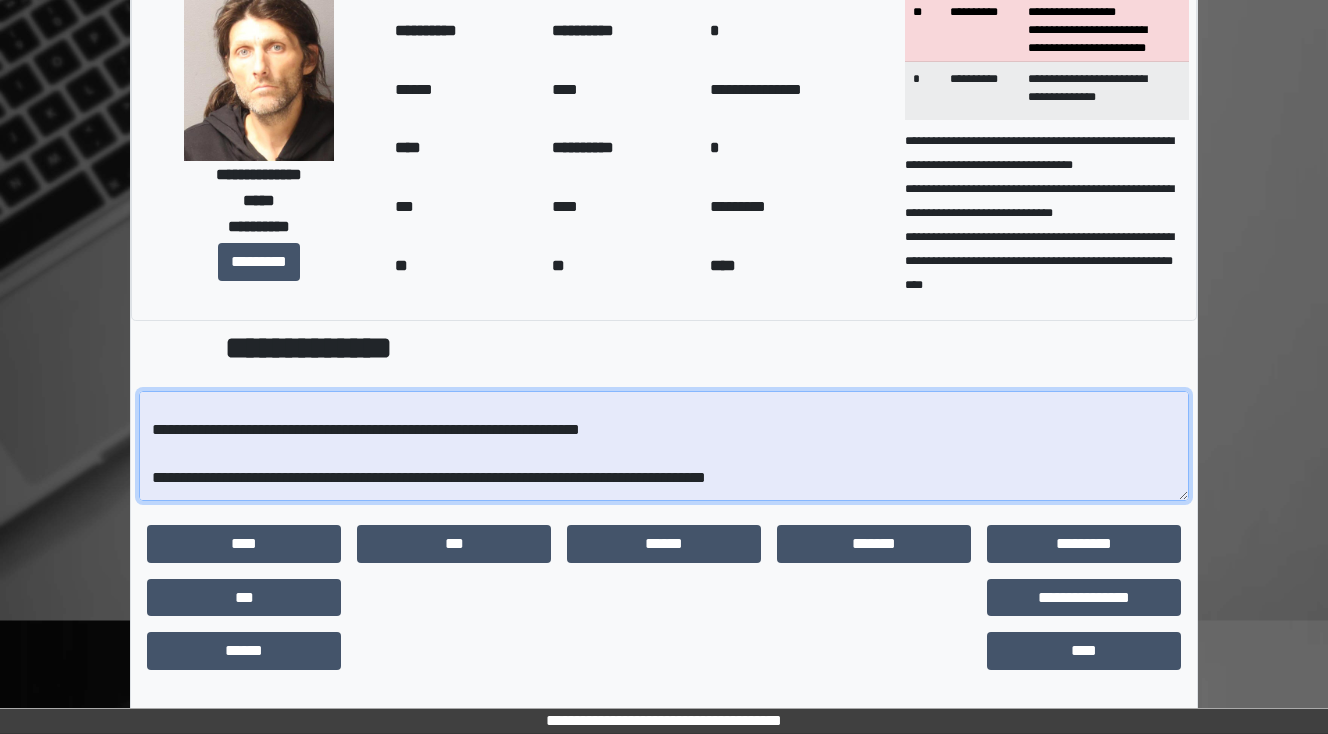scroll, scrollTop: 432, scrollLeft: 0, axis: vertical 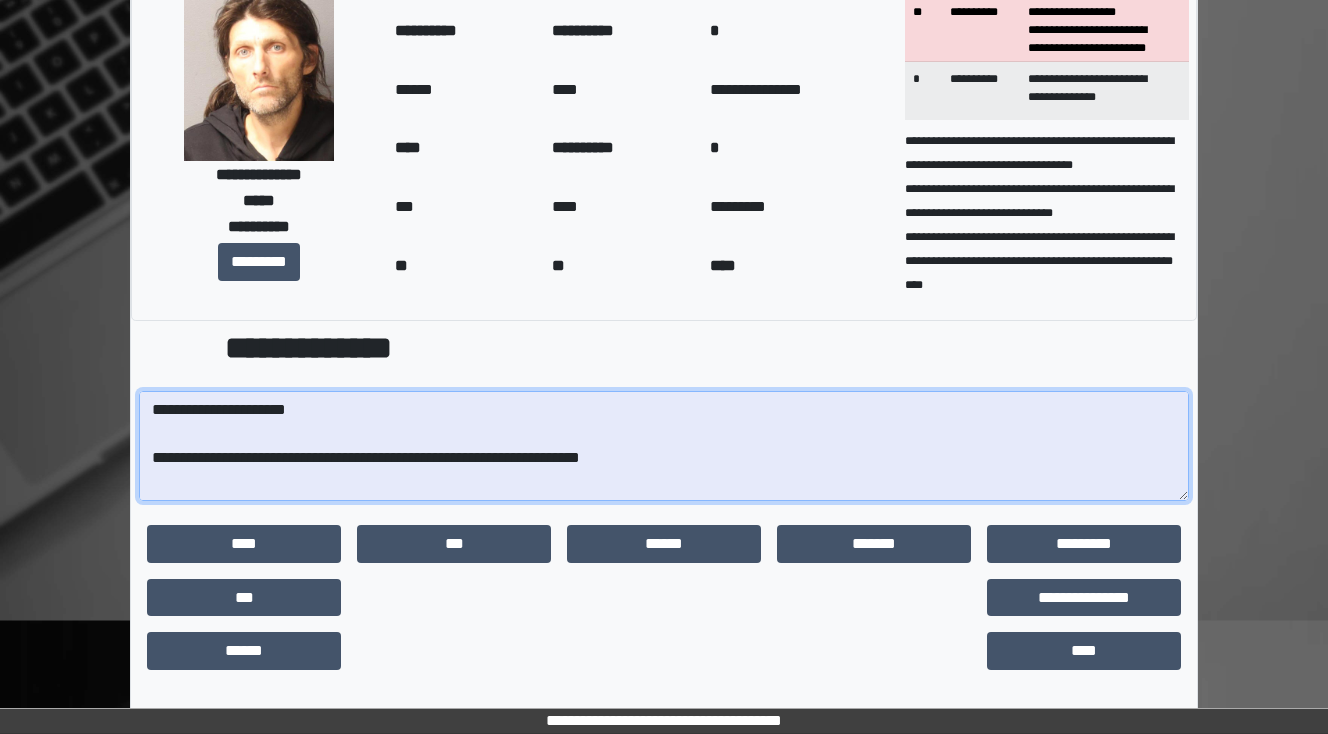 click at bounding box center [664, 446] 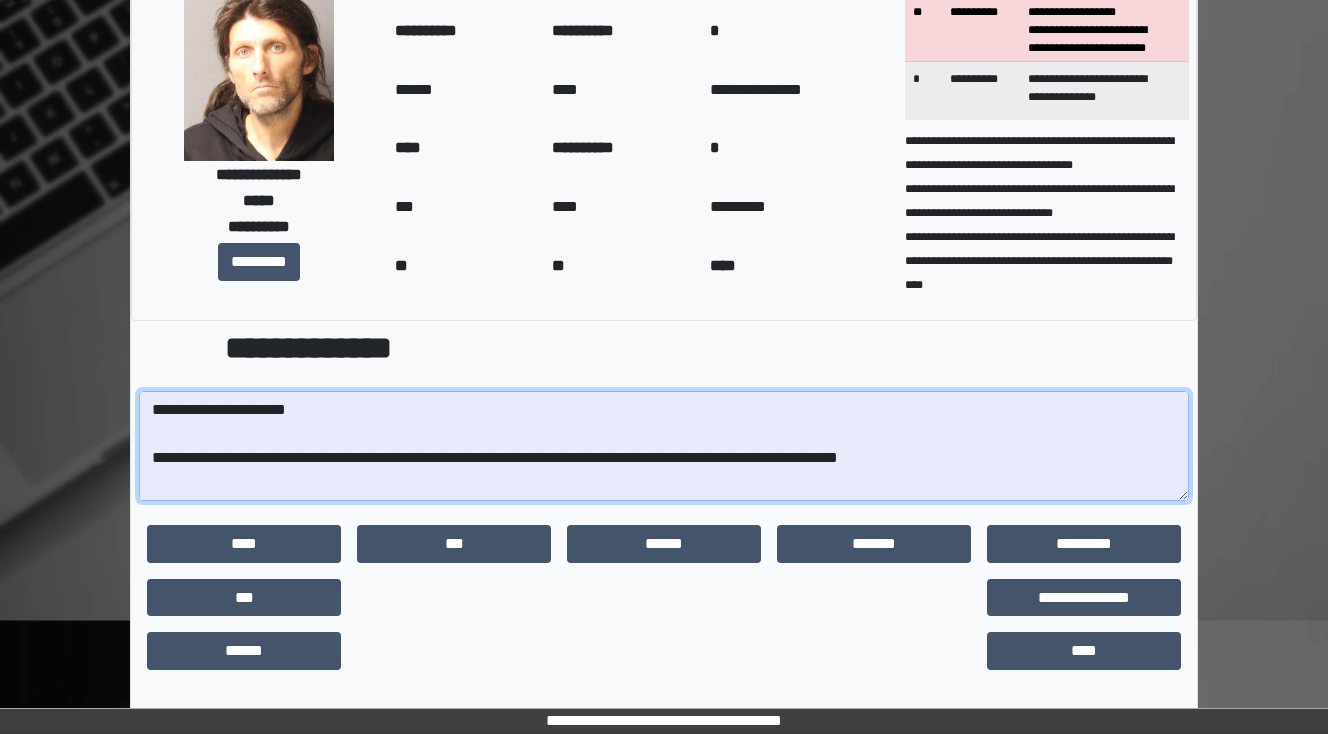 drag, startPoint x: 656, startPoint y: 459, endPoint x: 956, endPoint y: 456, distance: 300.015 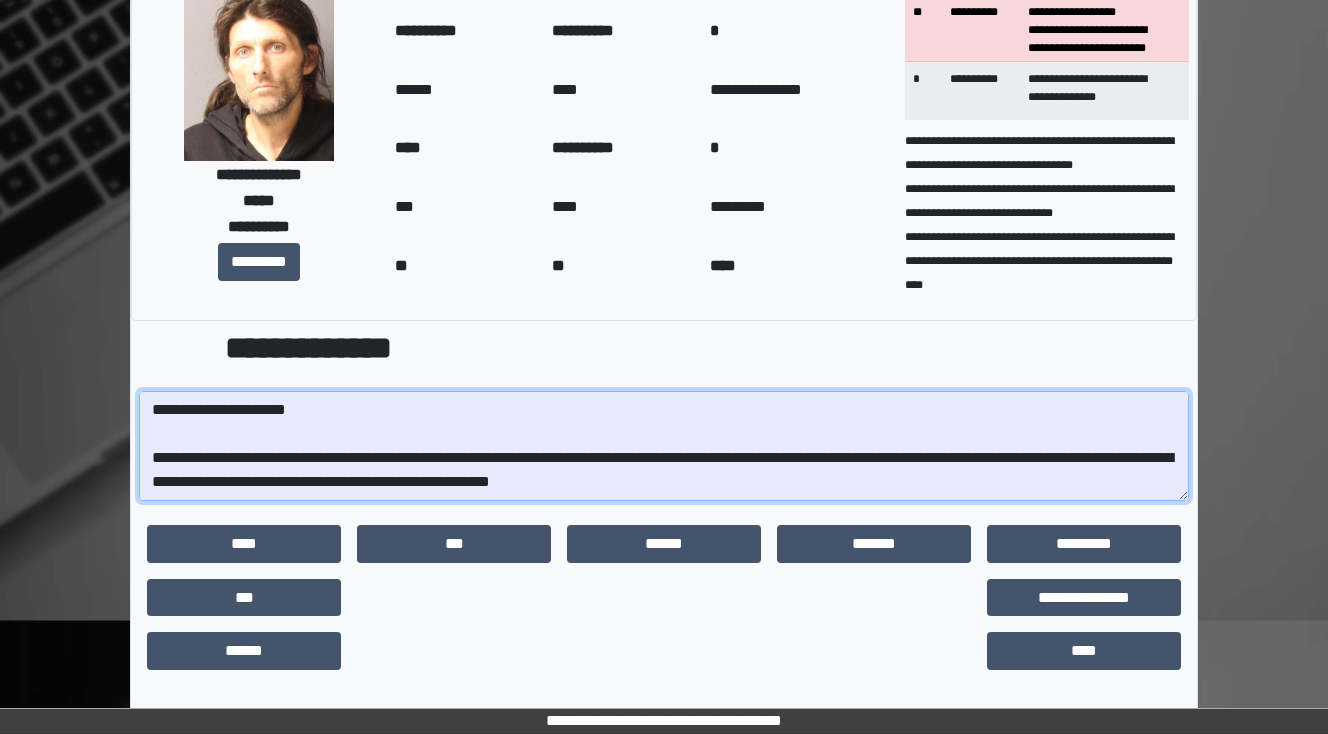 drag, startPoint x: 744, startPoint y: 482, endPoint x: 646, endPoint y: 480, distance: 98.02041 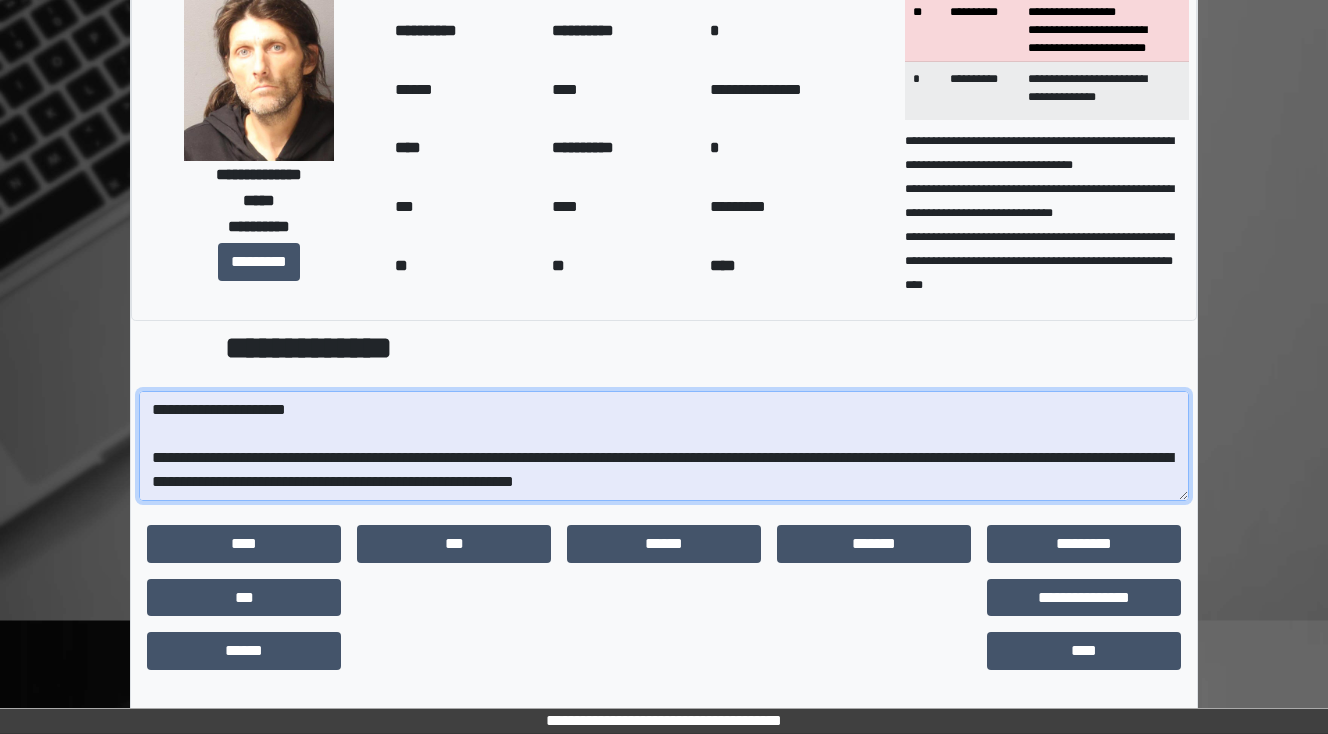 click at bounding box center (664, 446) 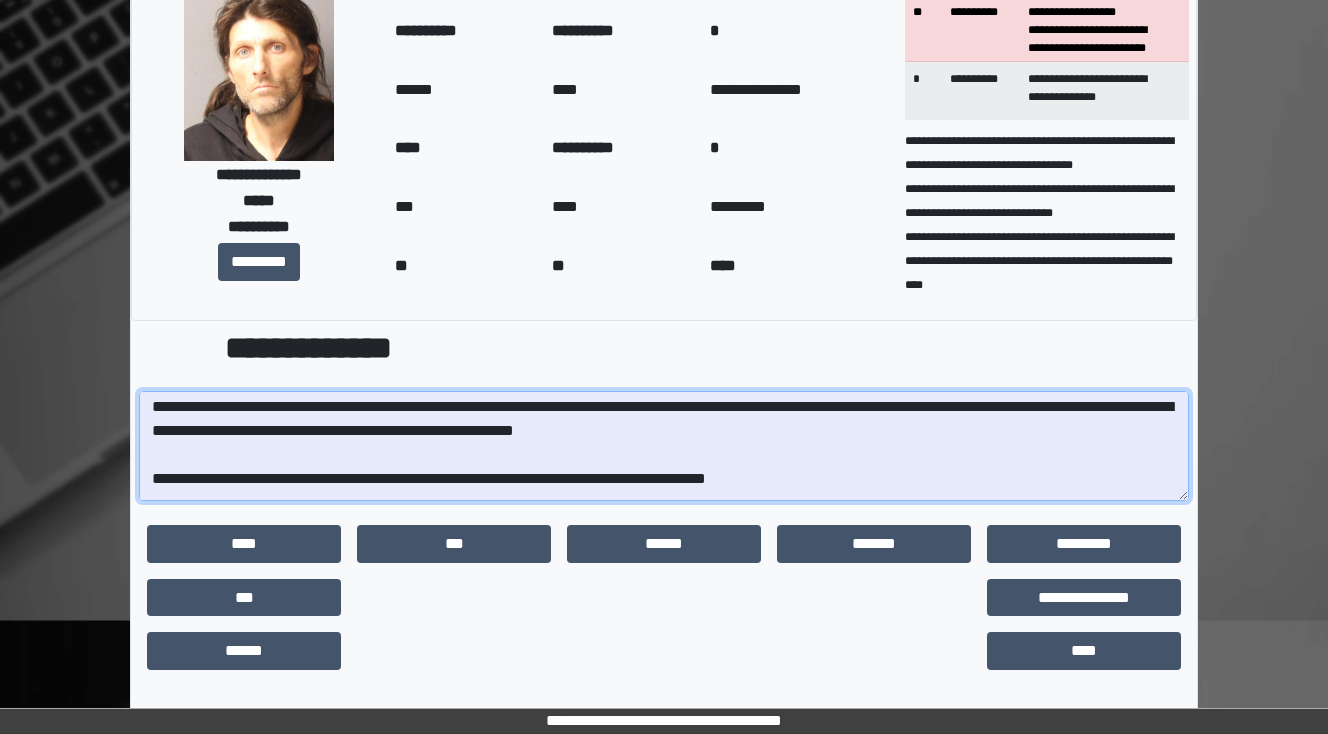scroll, scrollTop: 512, scrollLeft: 0, axis: vertical 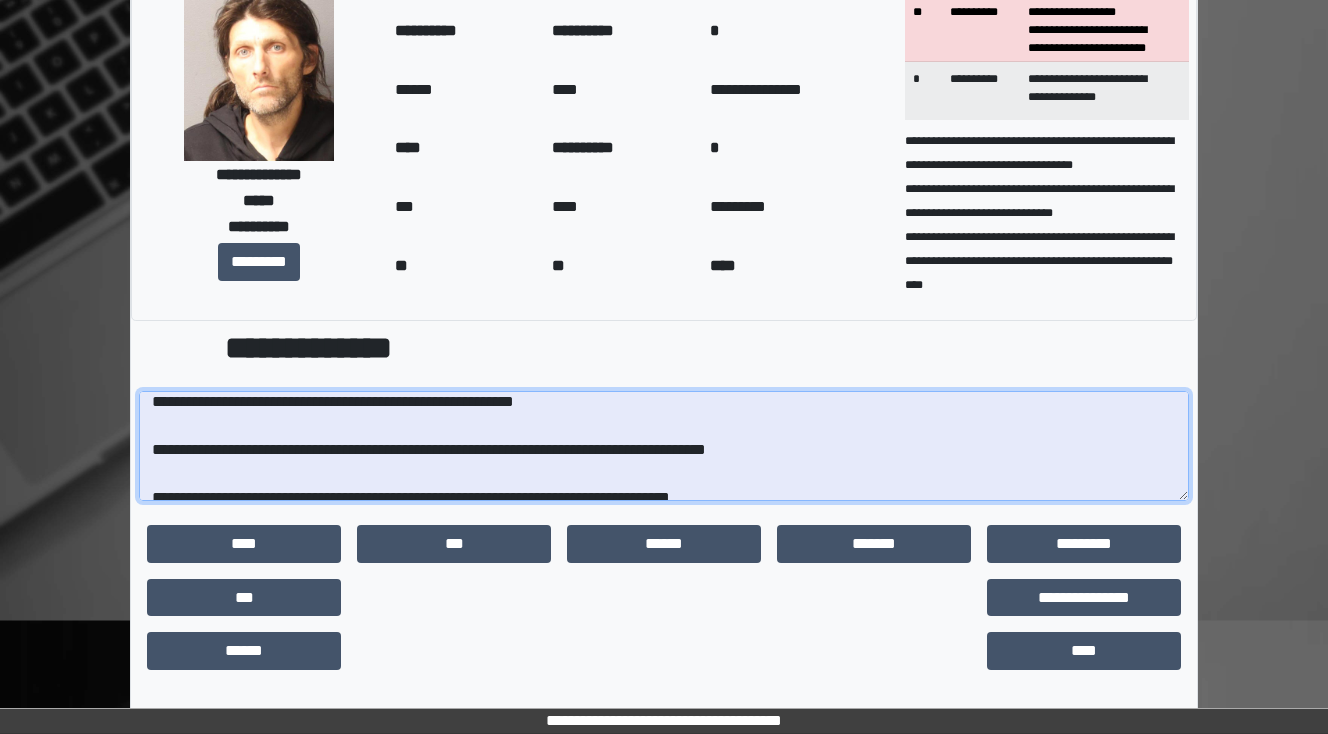 click at bounding box center (664, 446) 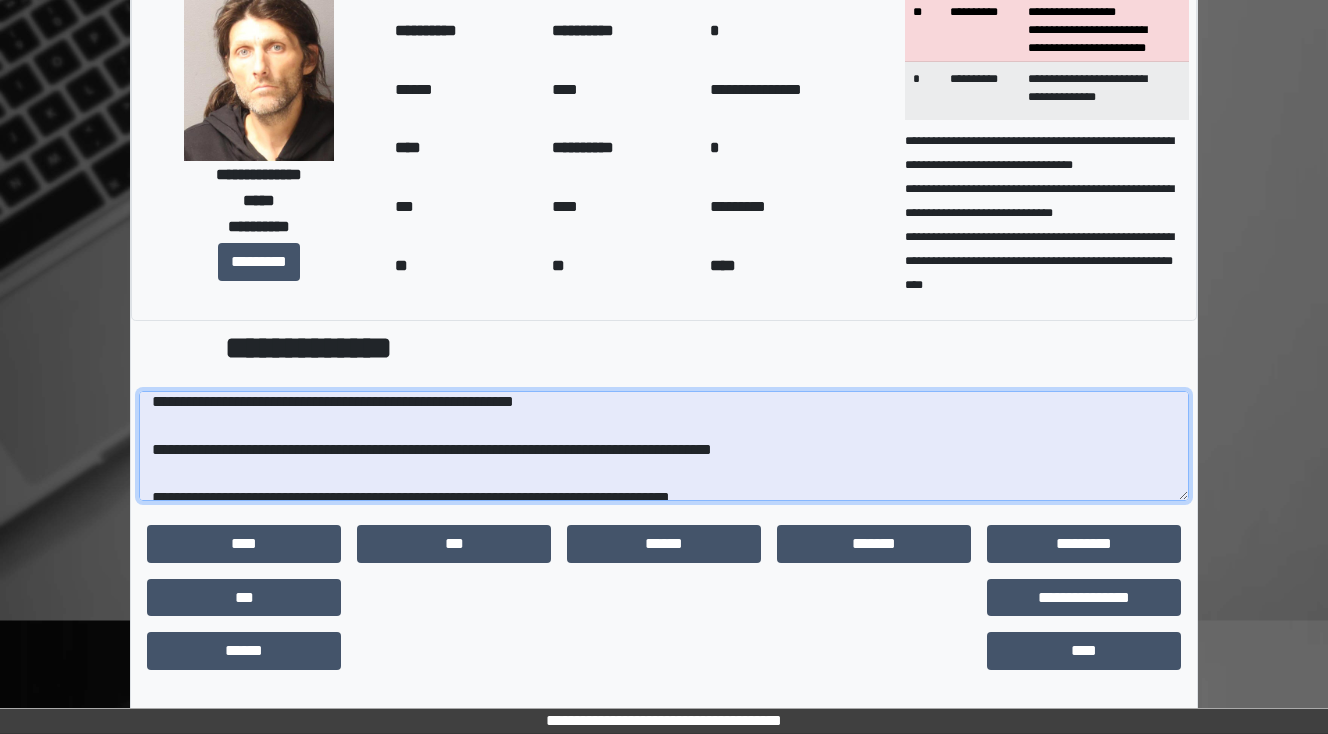 scroll, scrollTop: 432, scrollLeft: 0, axis: vertical 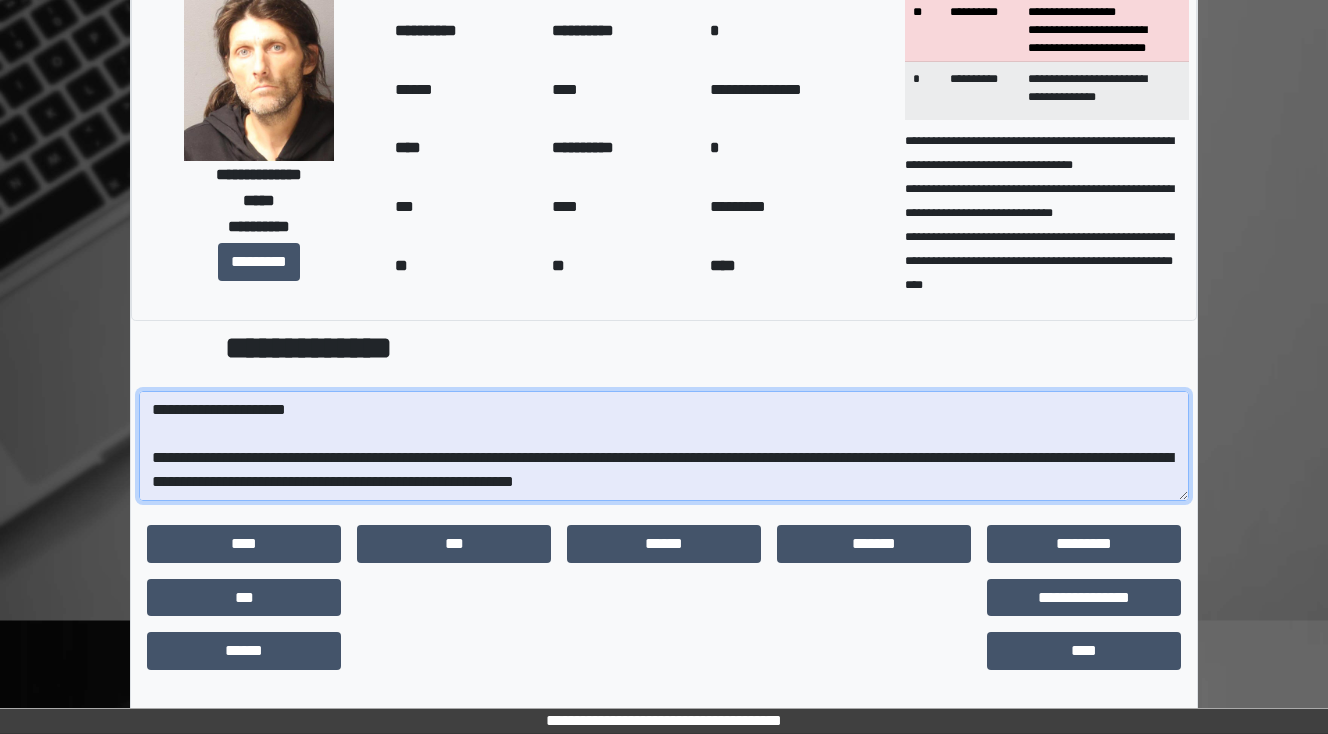 click at bounding box center [664, 446] 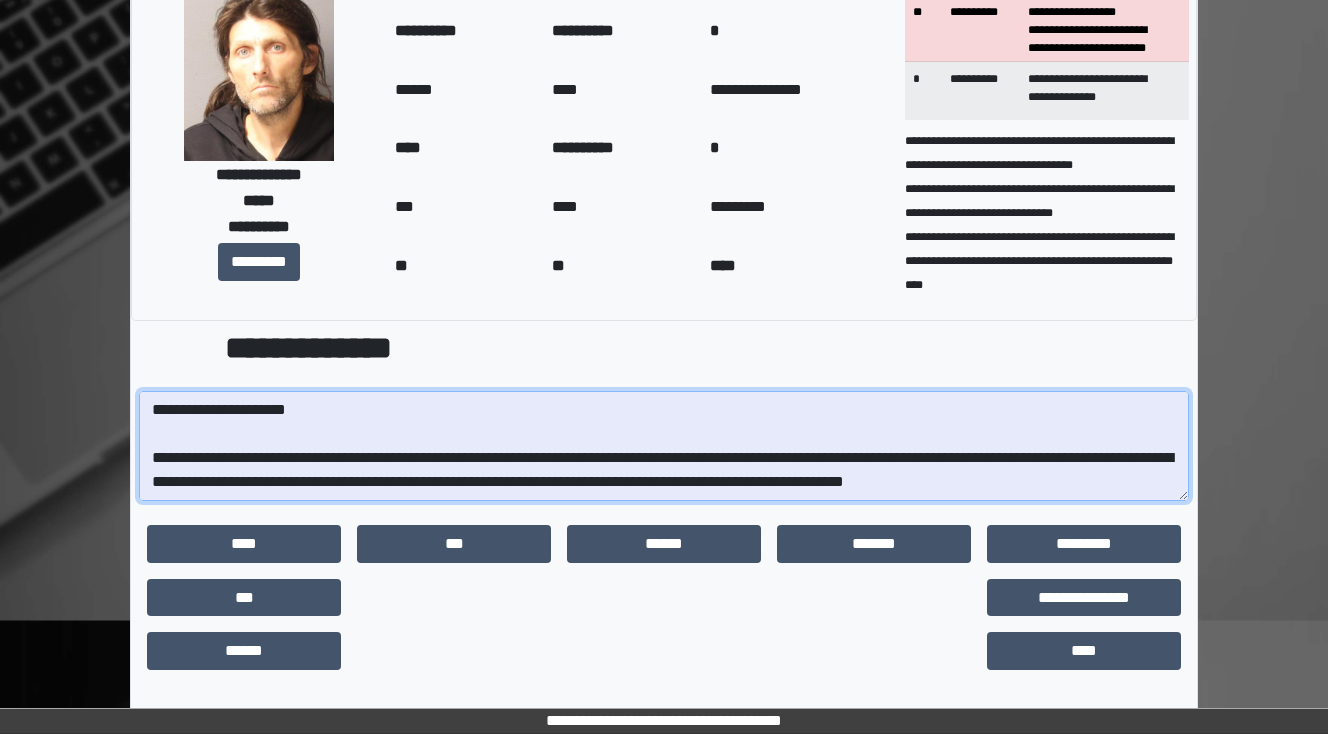 scroll, scrollTop: 448, scrollLeft: 0, axis: vertical 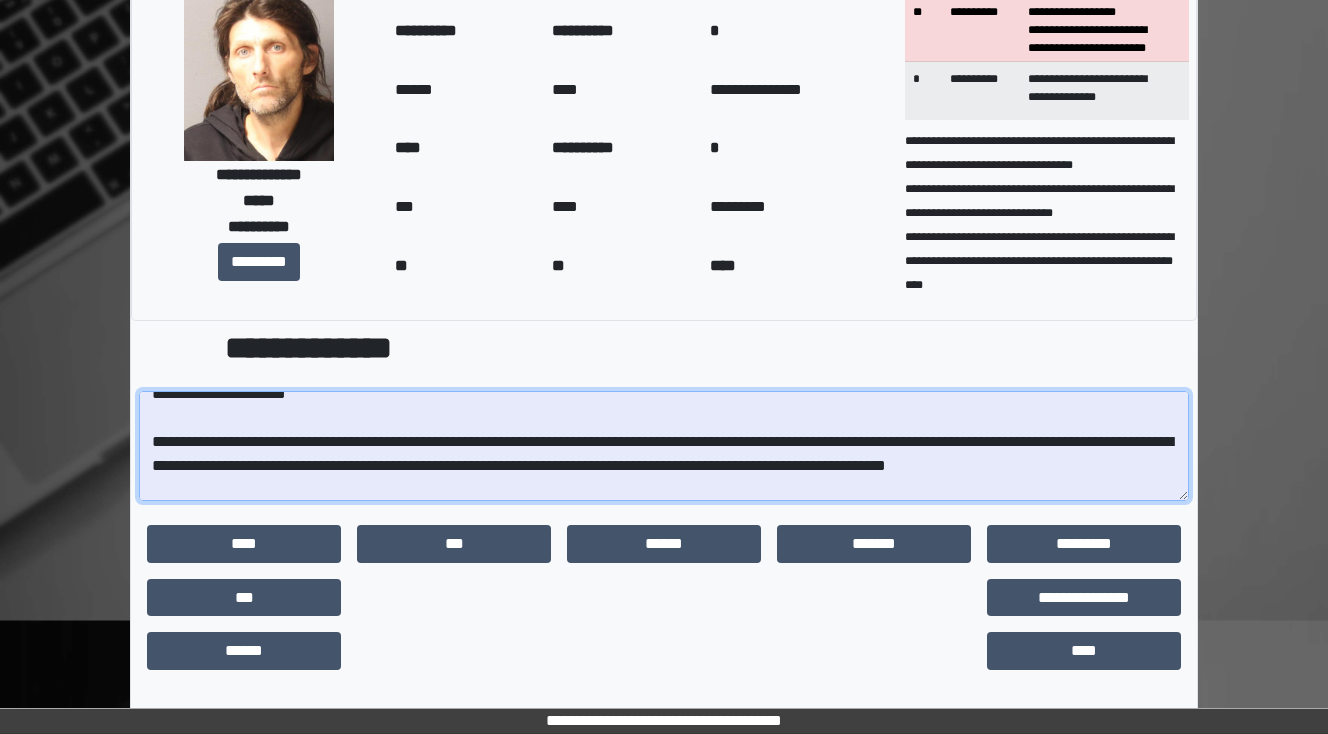 click at bounding box center [664, 446] 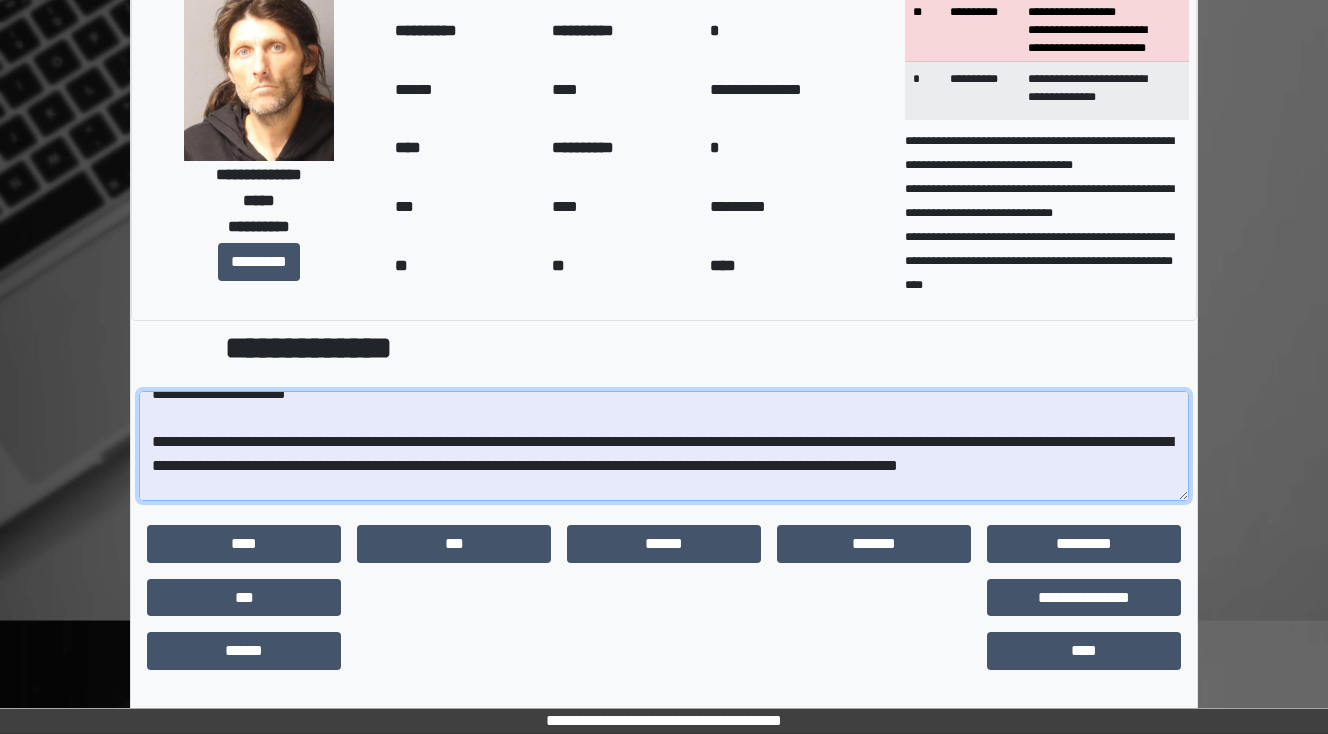 click at bounding box center [664, 446] 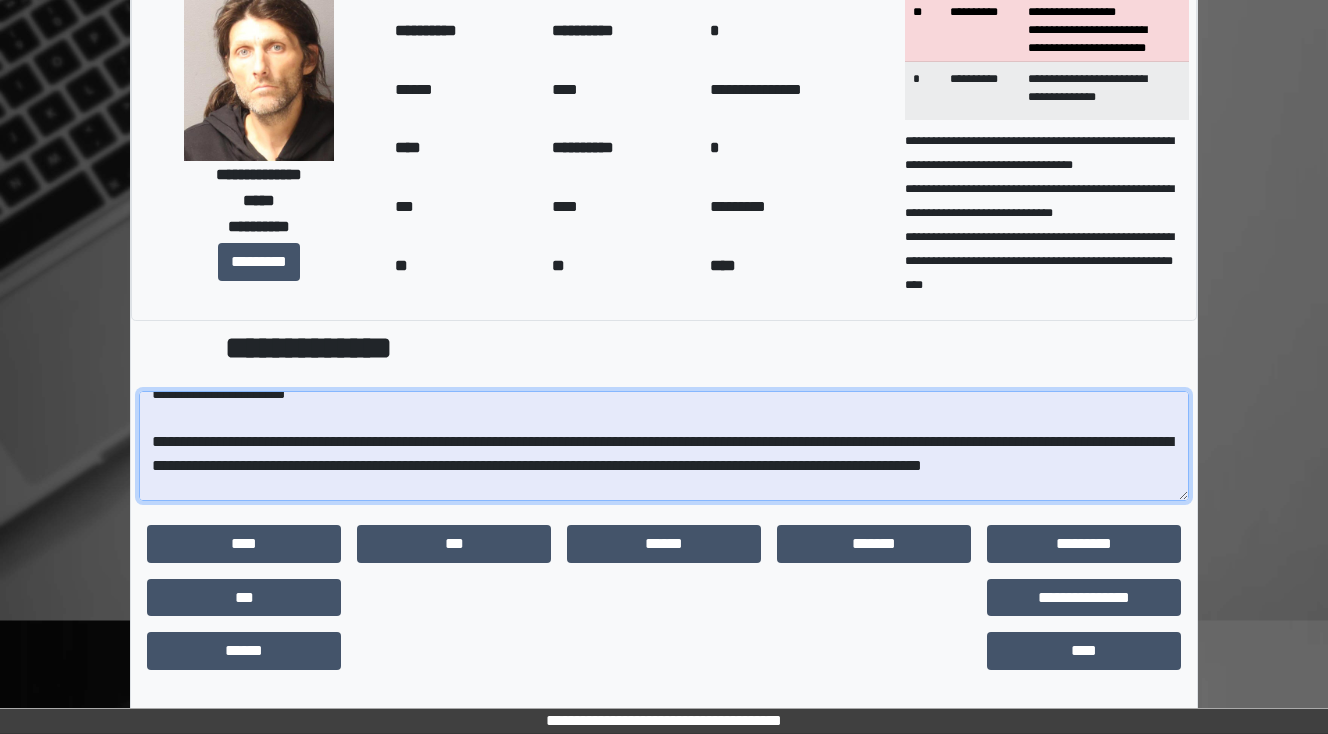 click at bounding box center [664, 446] 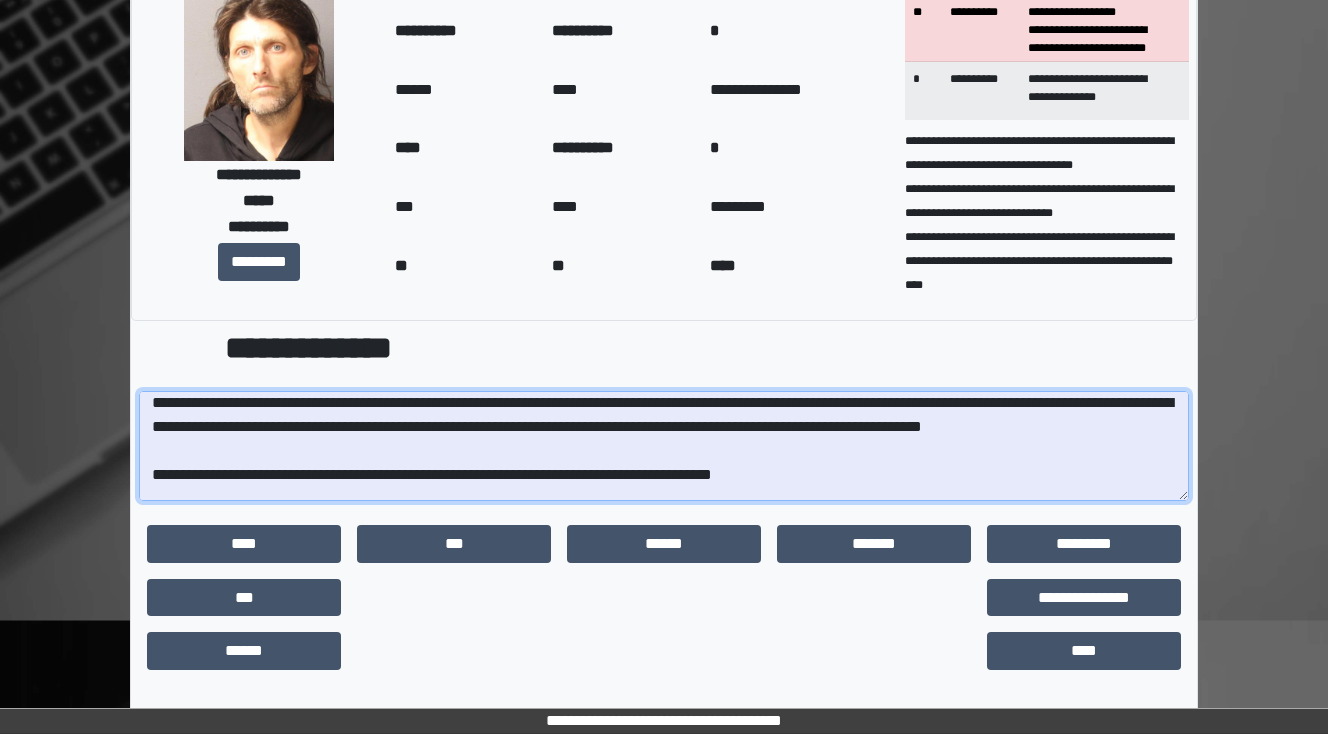 scroll, scrollTop: 448, scrollLeft: 0, axis: vertical 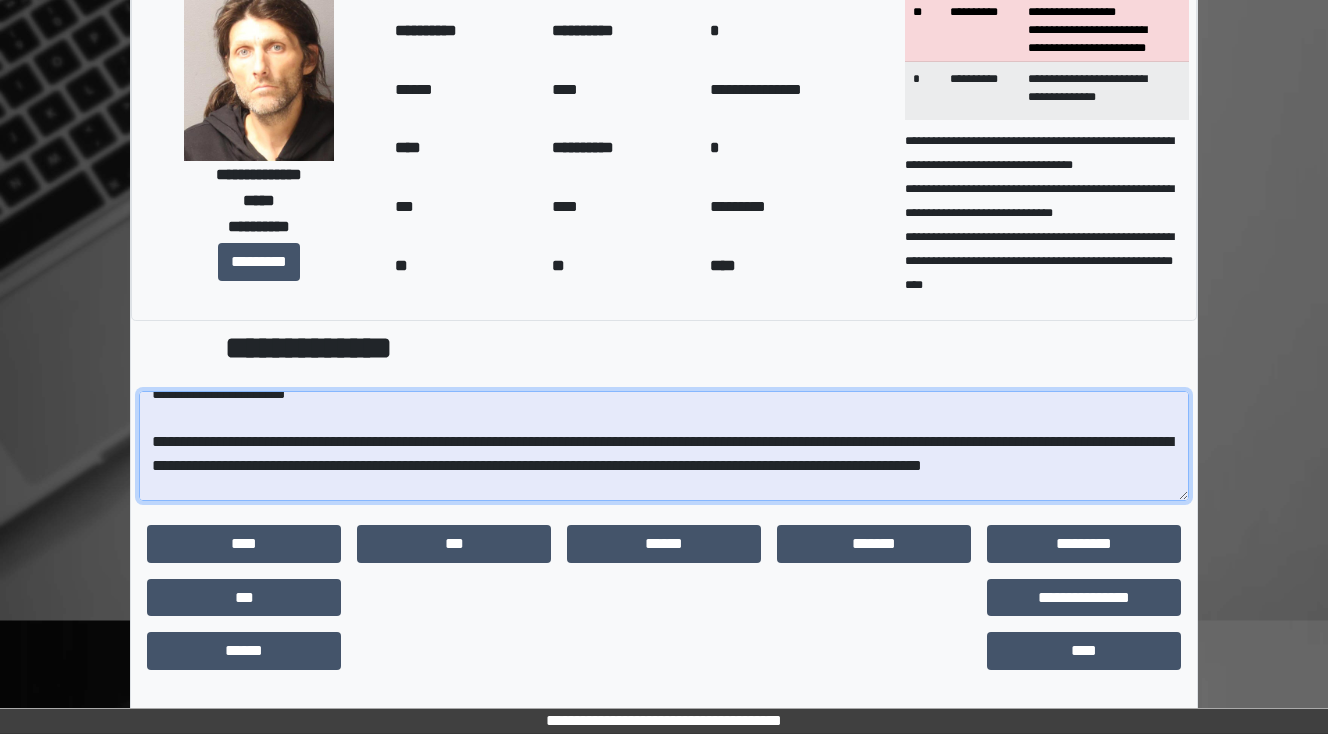 drag, startPoint x: 775, startPoint y: 467, endPoint x: 1074, endPoint y: 440, distance: 300.21658 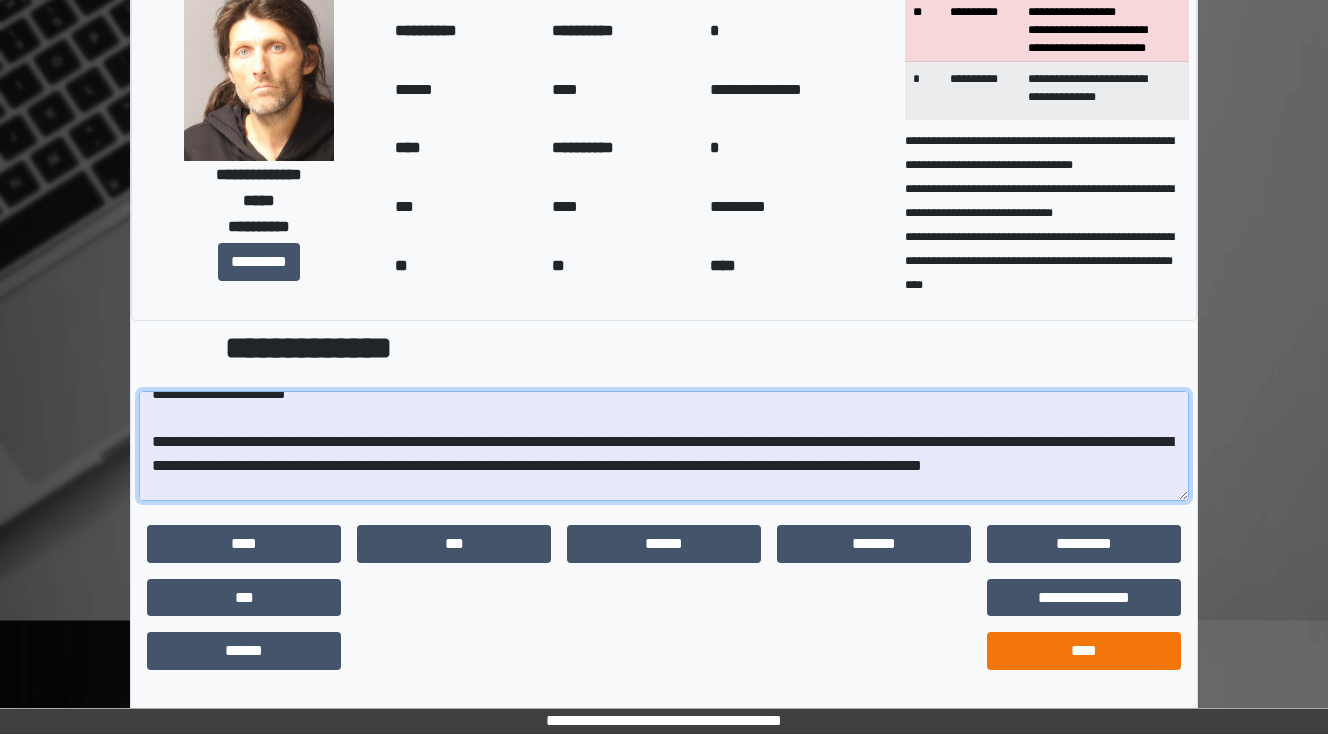 type on "**********" 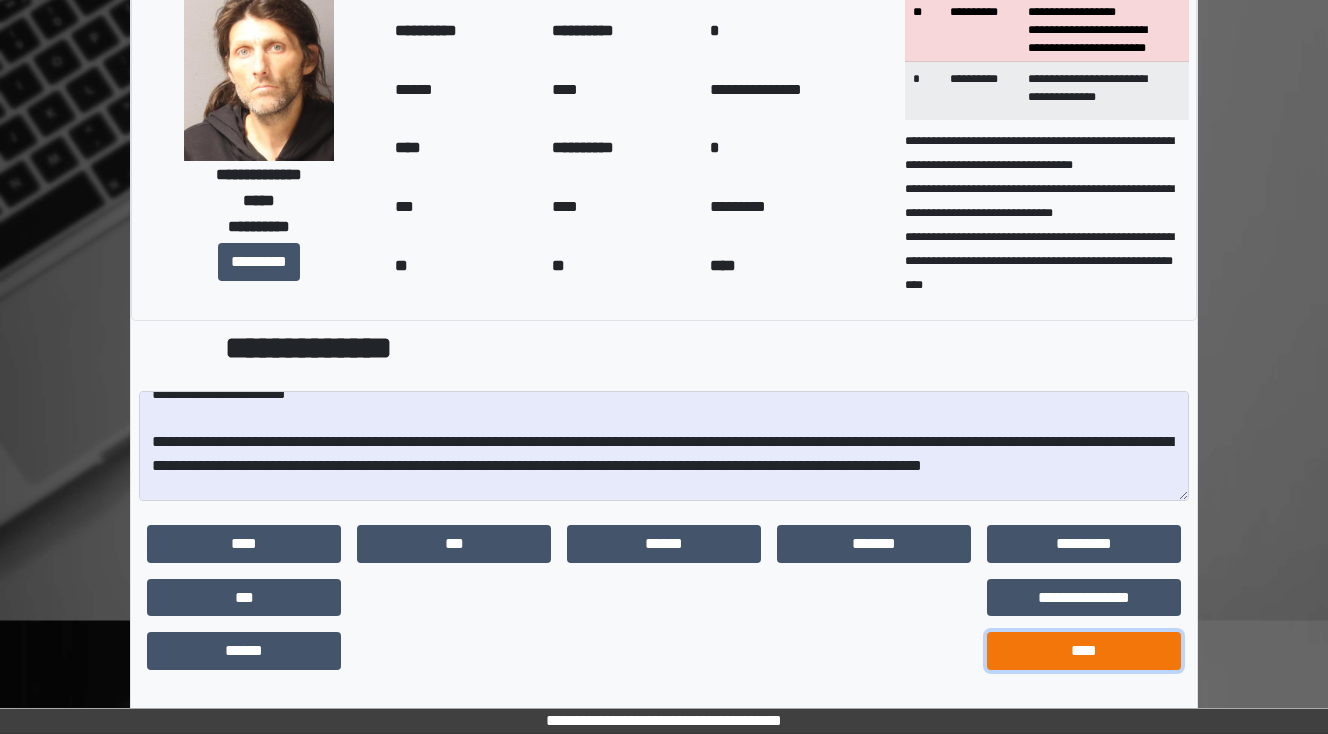 click on "****" at bounding box center [1084, 651] 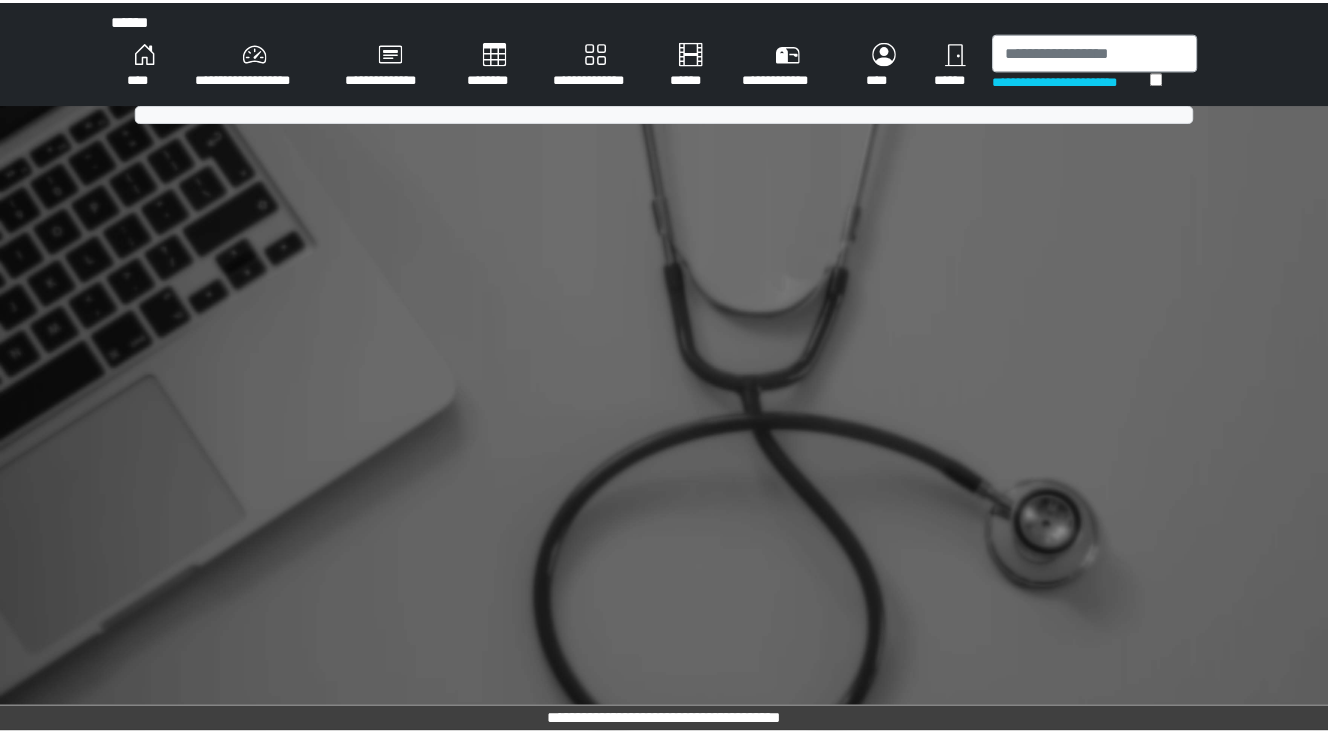 scroll, scrollTop: 0, scrollLeft: 0, axis: both 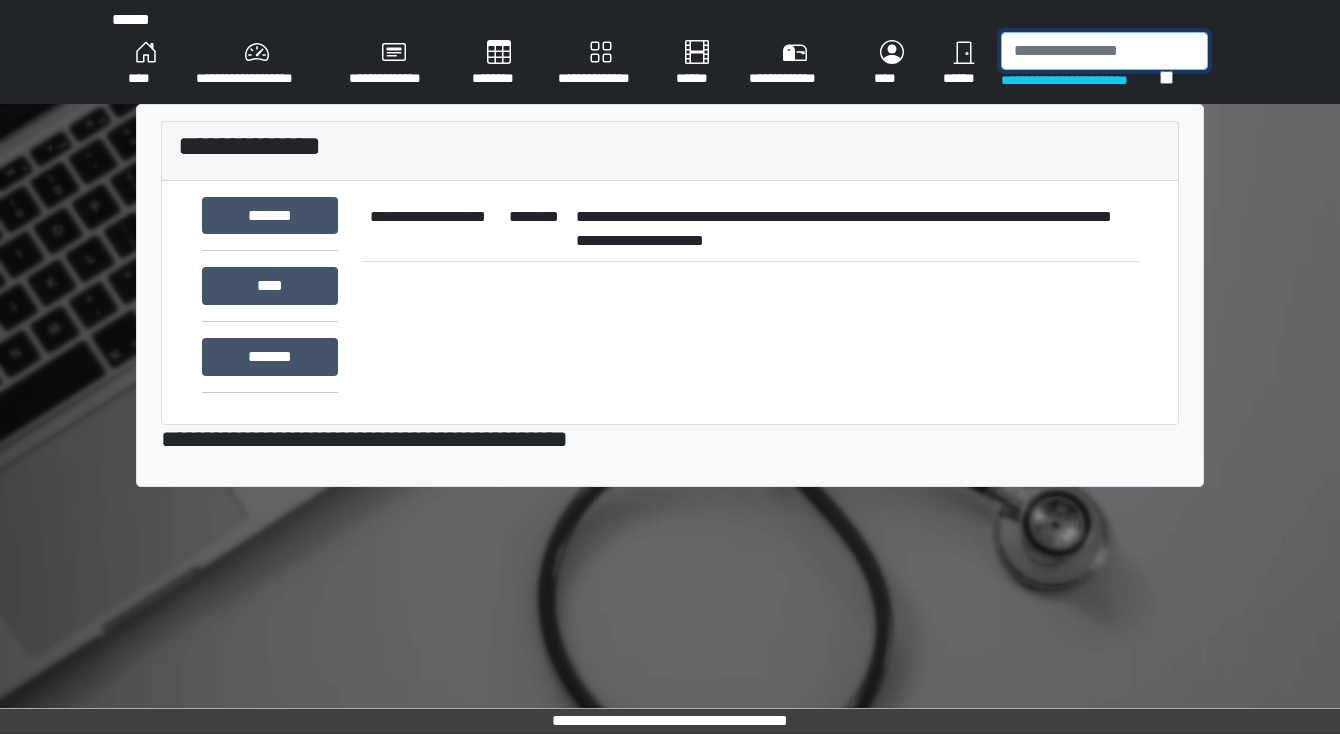click at bounding box center (1104, 51) 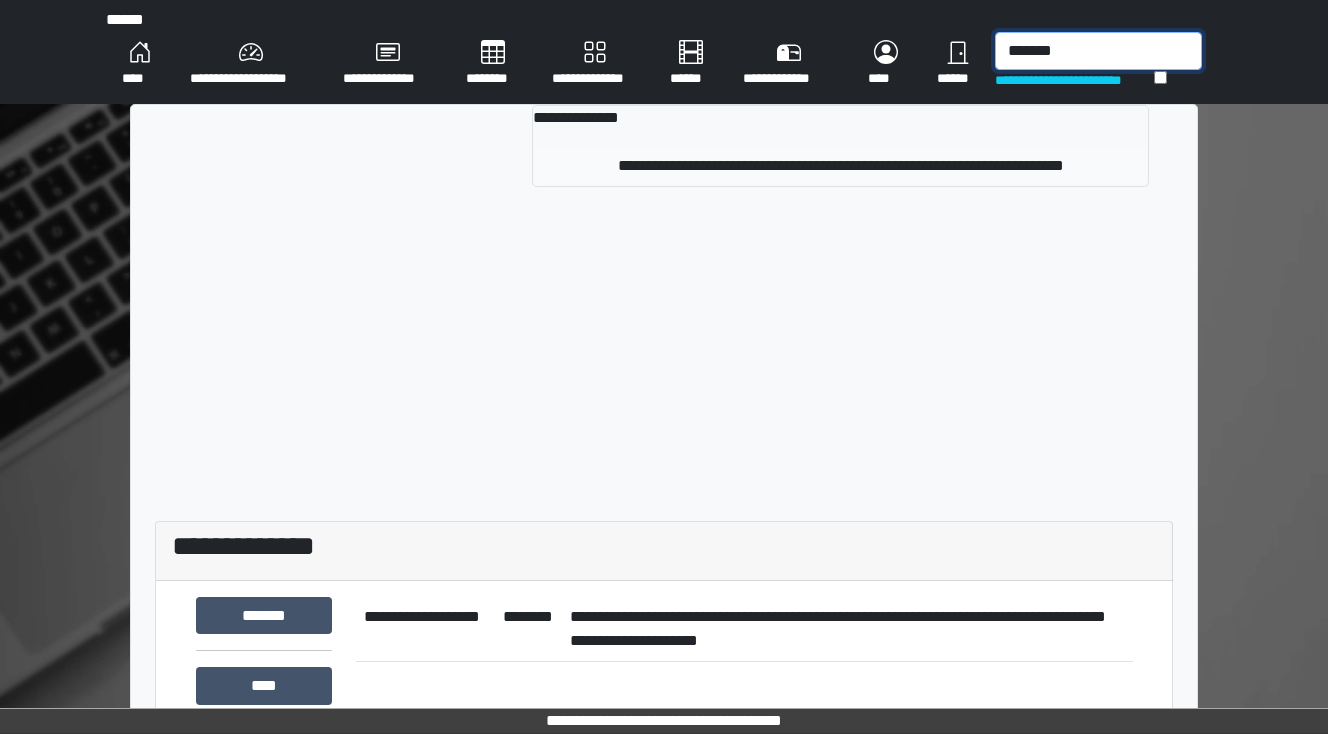 type on "*******" 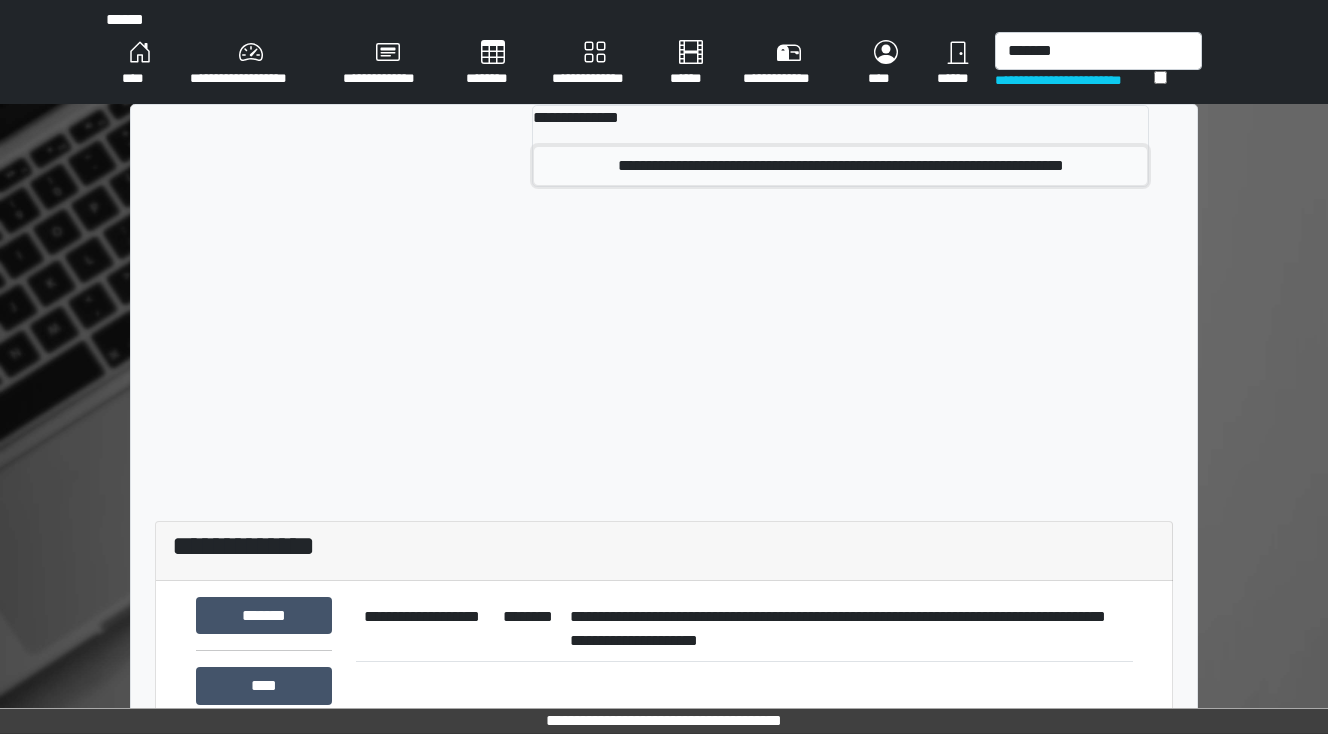 click on "**********" at bounding box center [841, 166] 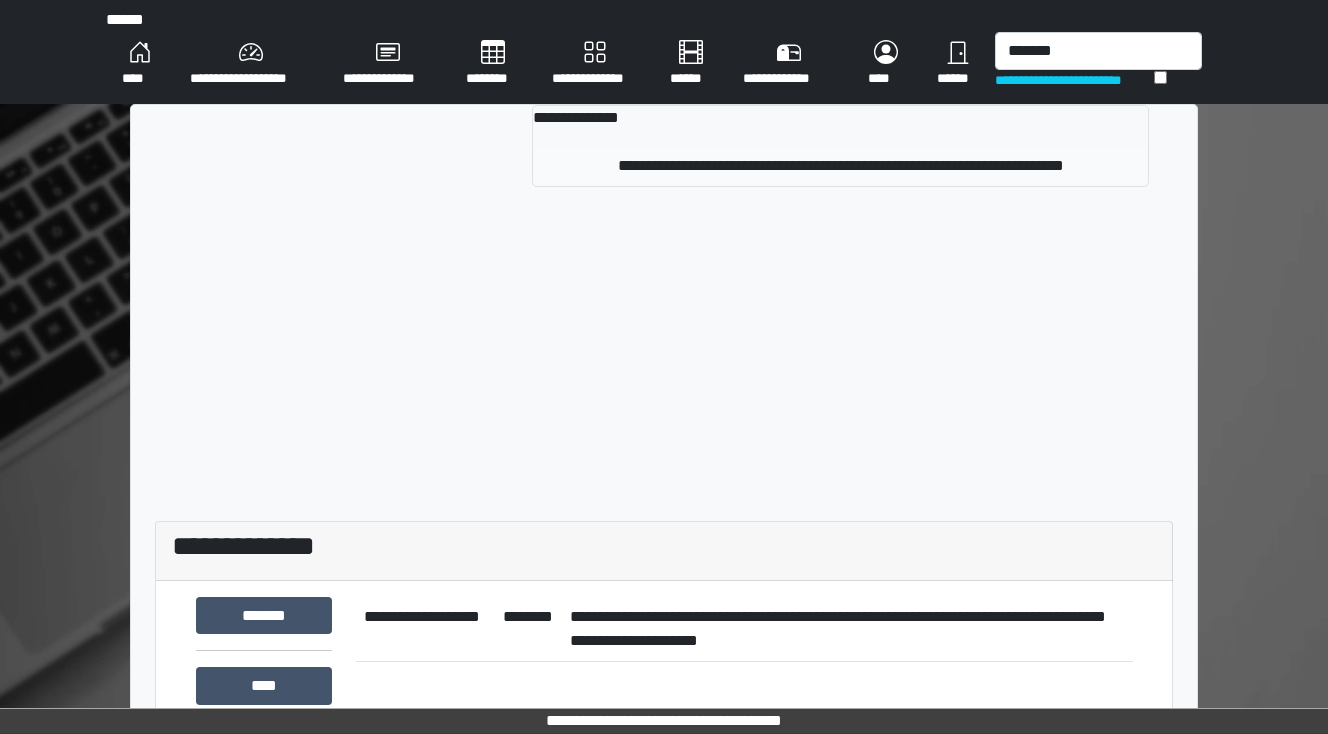 type 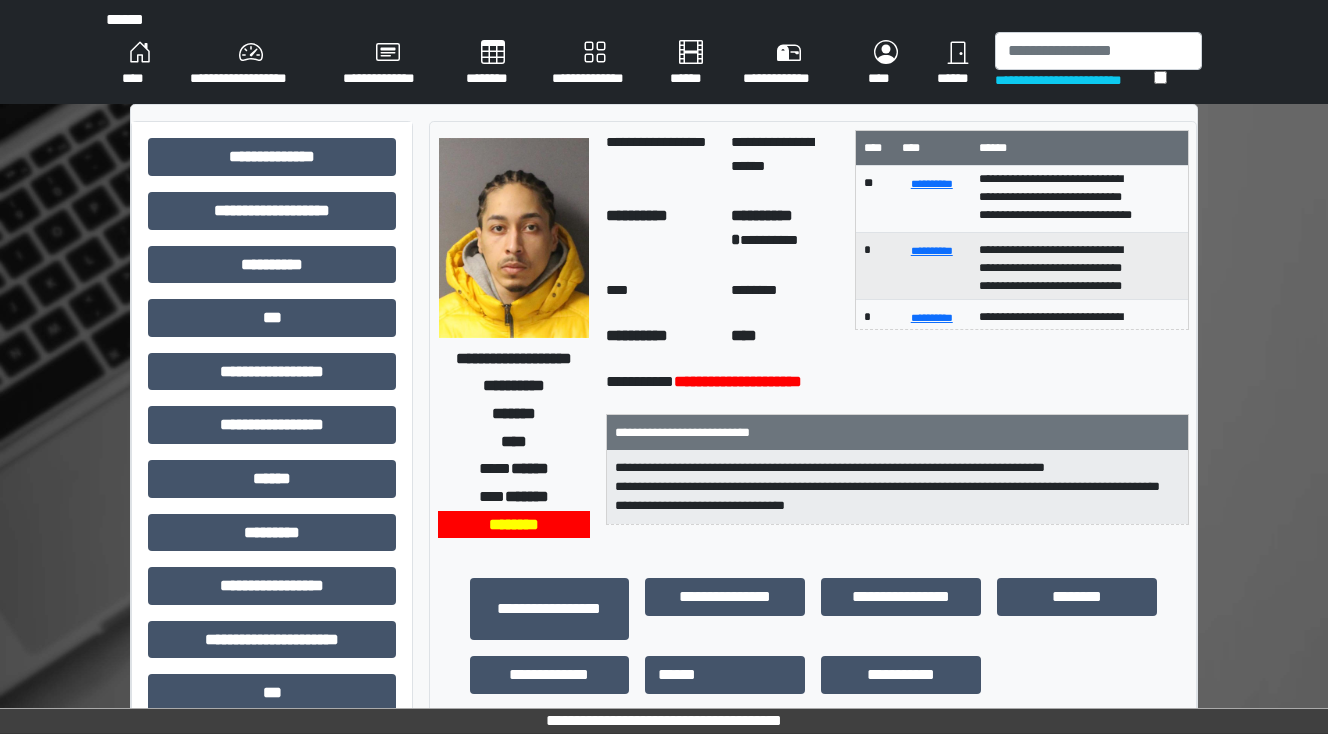 scroll, scrollTop: 21, scrollLeft: 0, axis: vertical 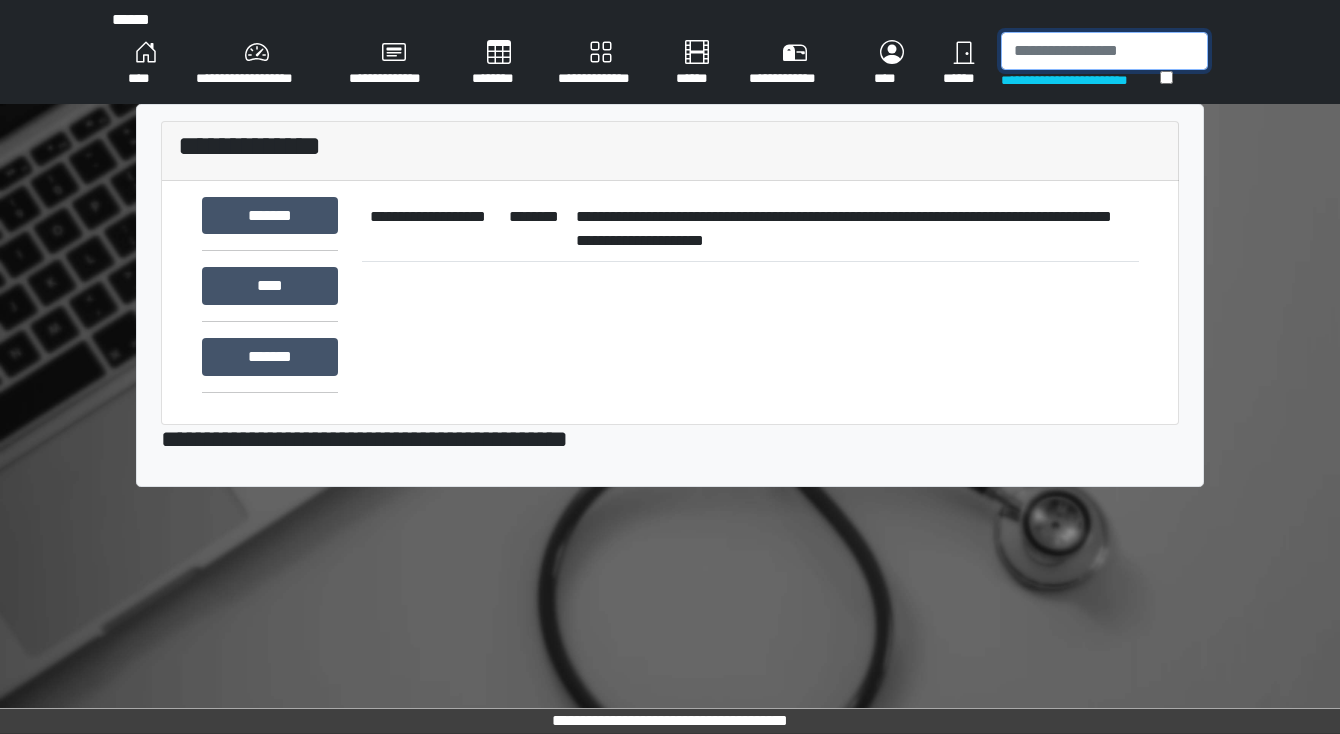 click at bounding box center [1104, 51] 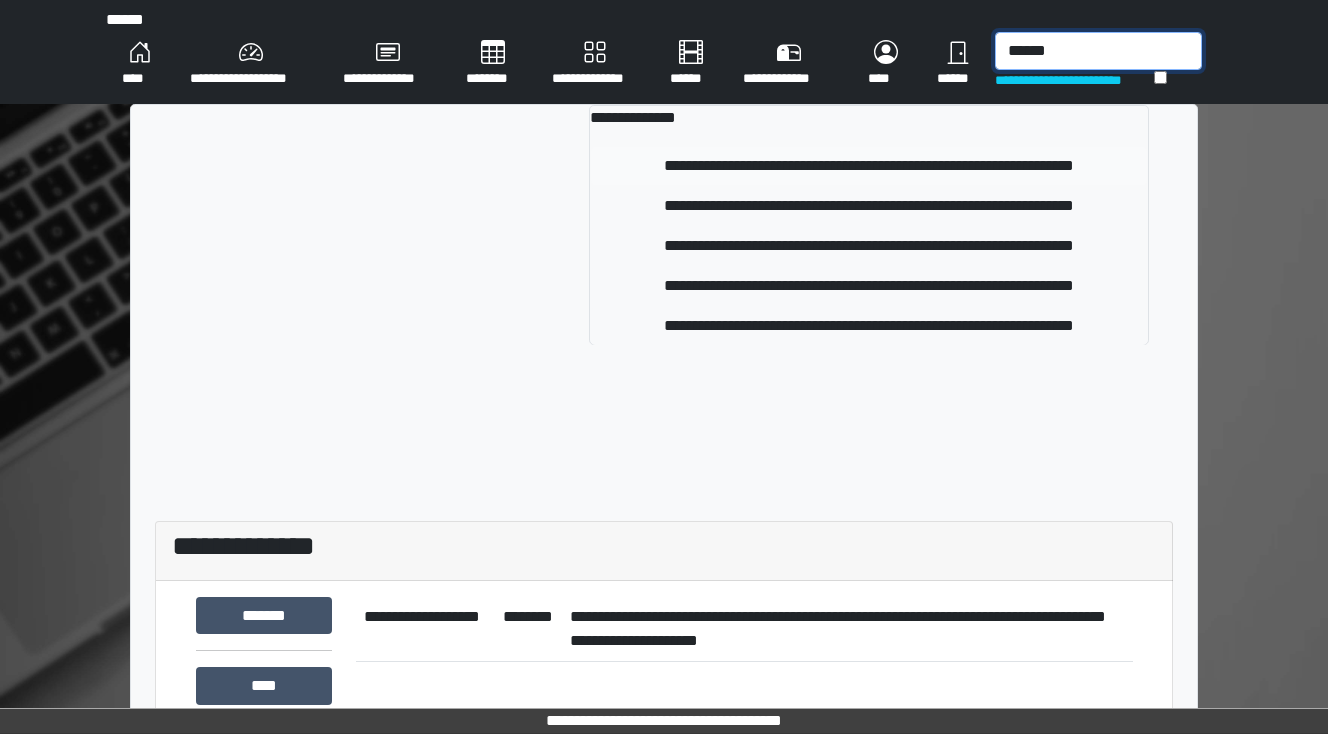 type on "******" 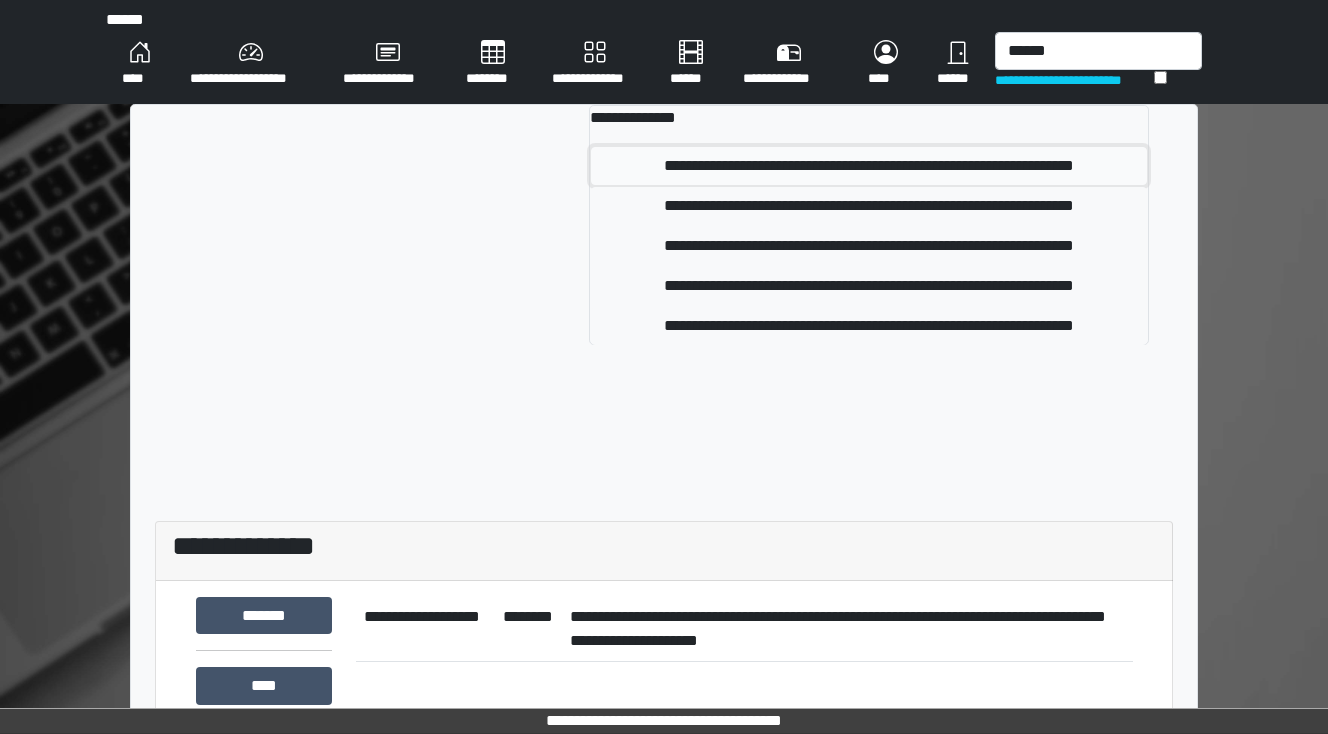 click on "**********" at bounding box center [869, 166] 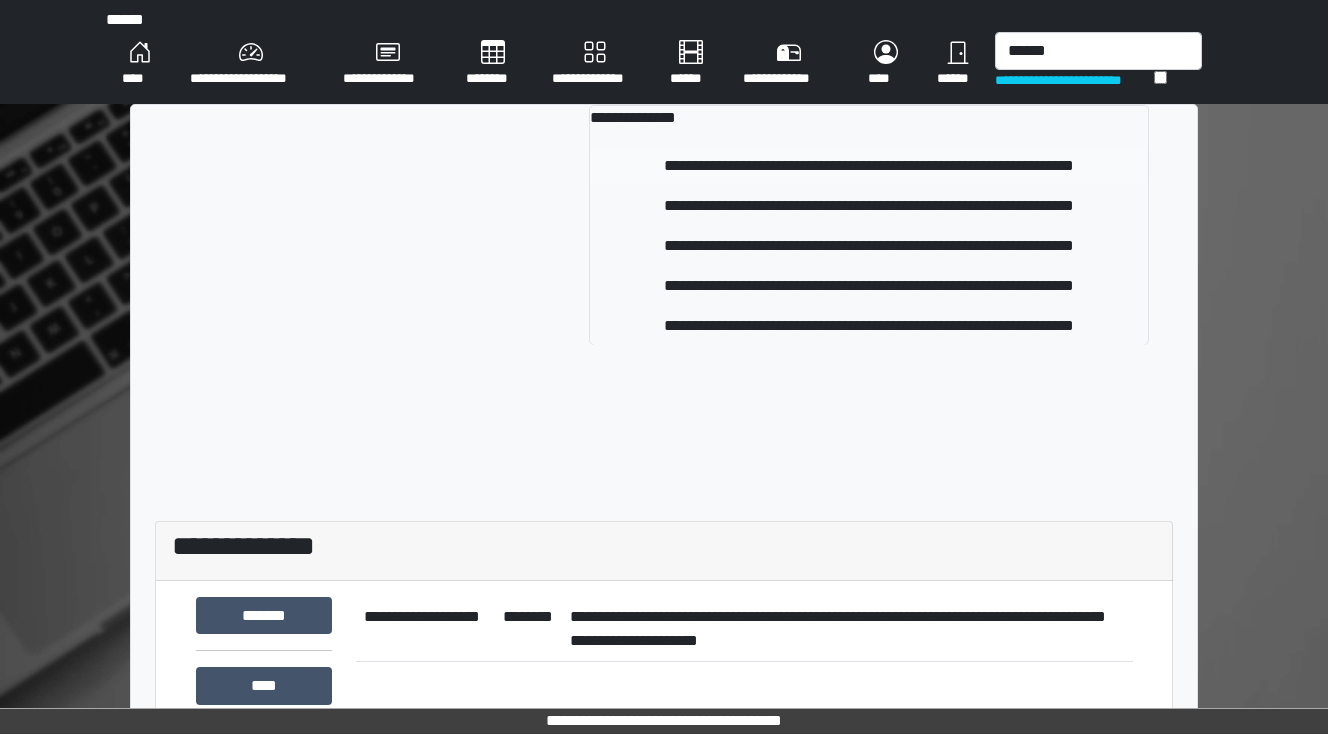 type 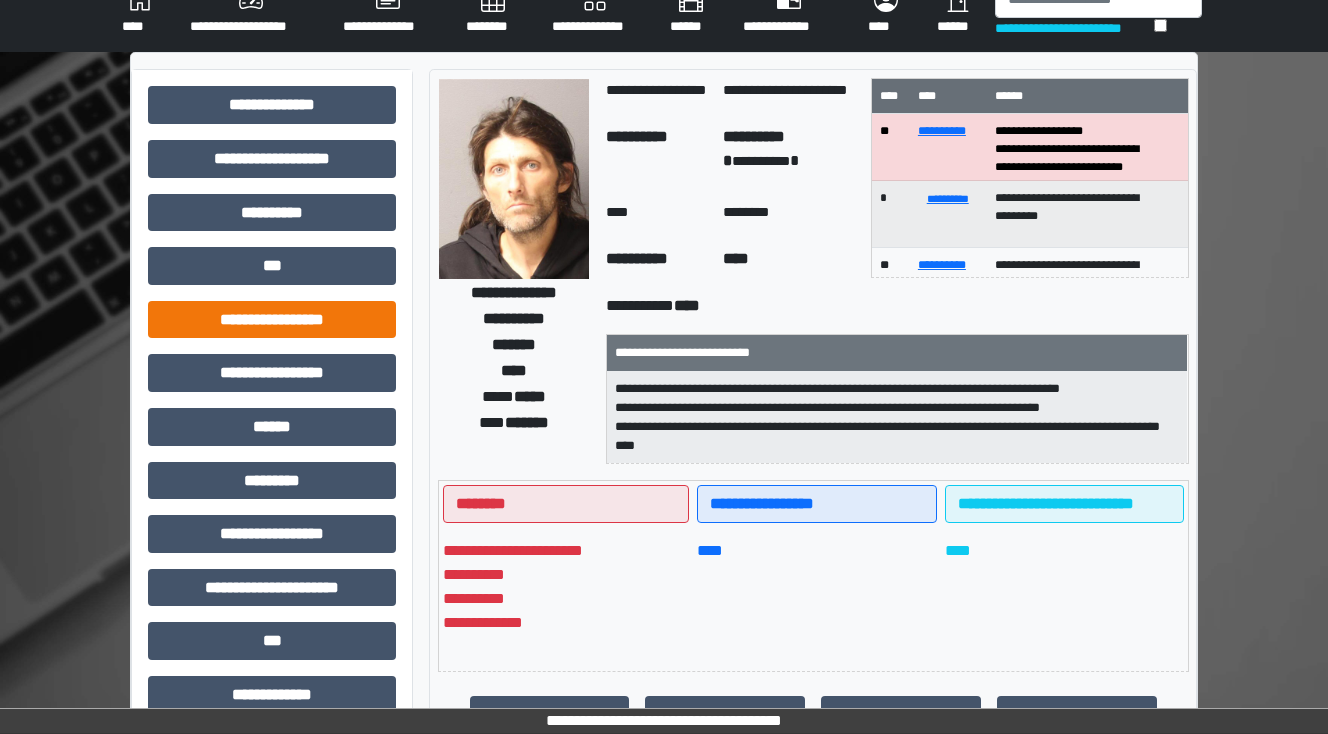 scroll, scrollTop: 80, scrollLeft: 0, axis: vertical 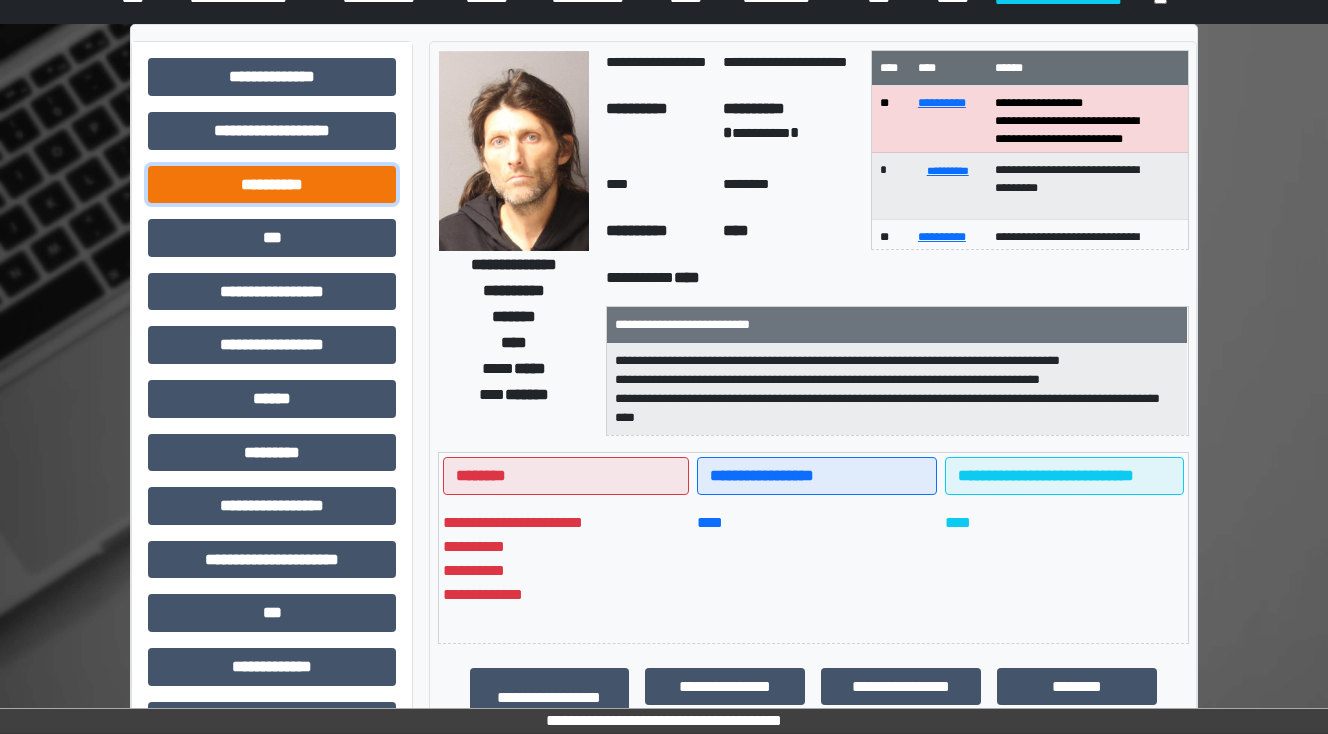 click on "**********" at bounding box center (272, 185) 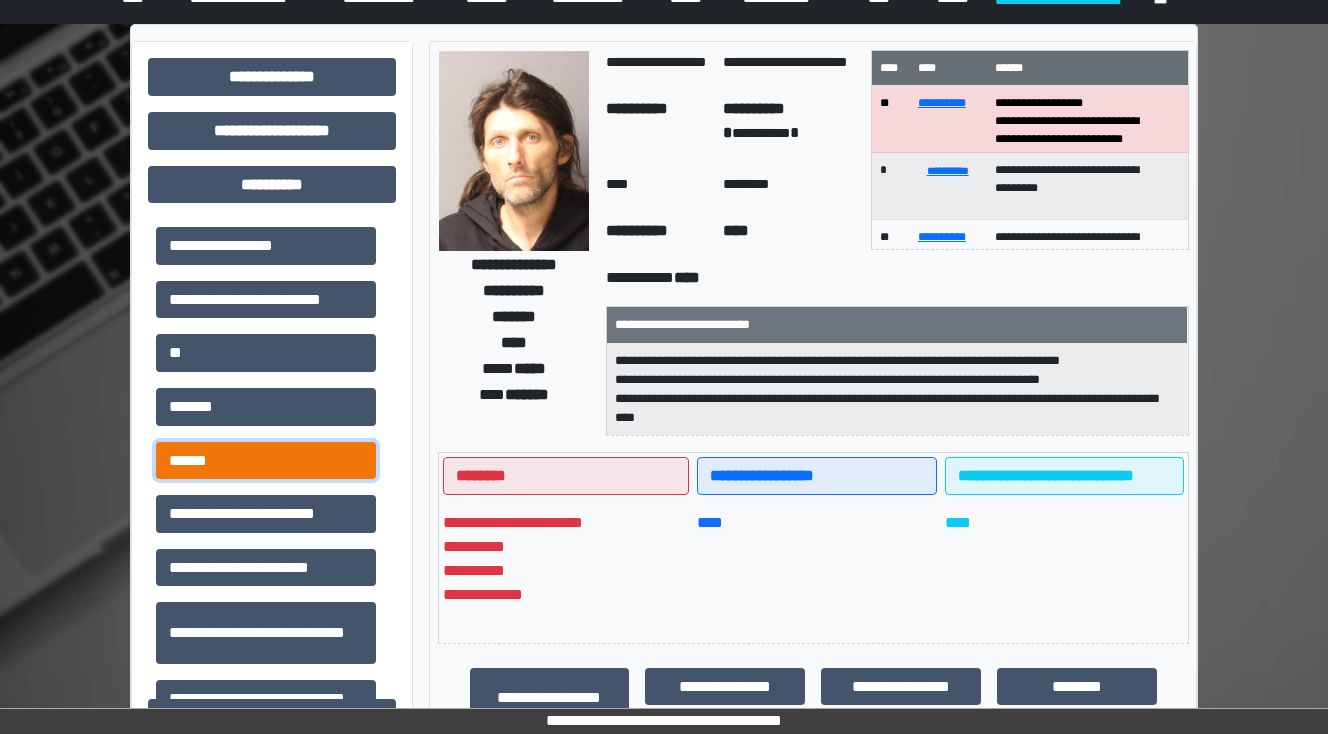 click on "******" at bounding box center (266, 461) 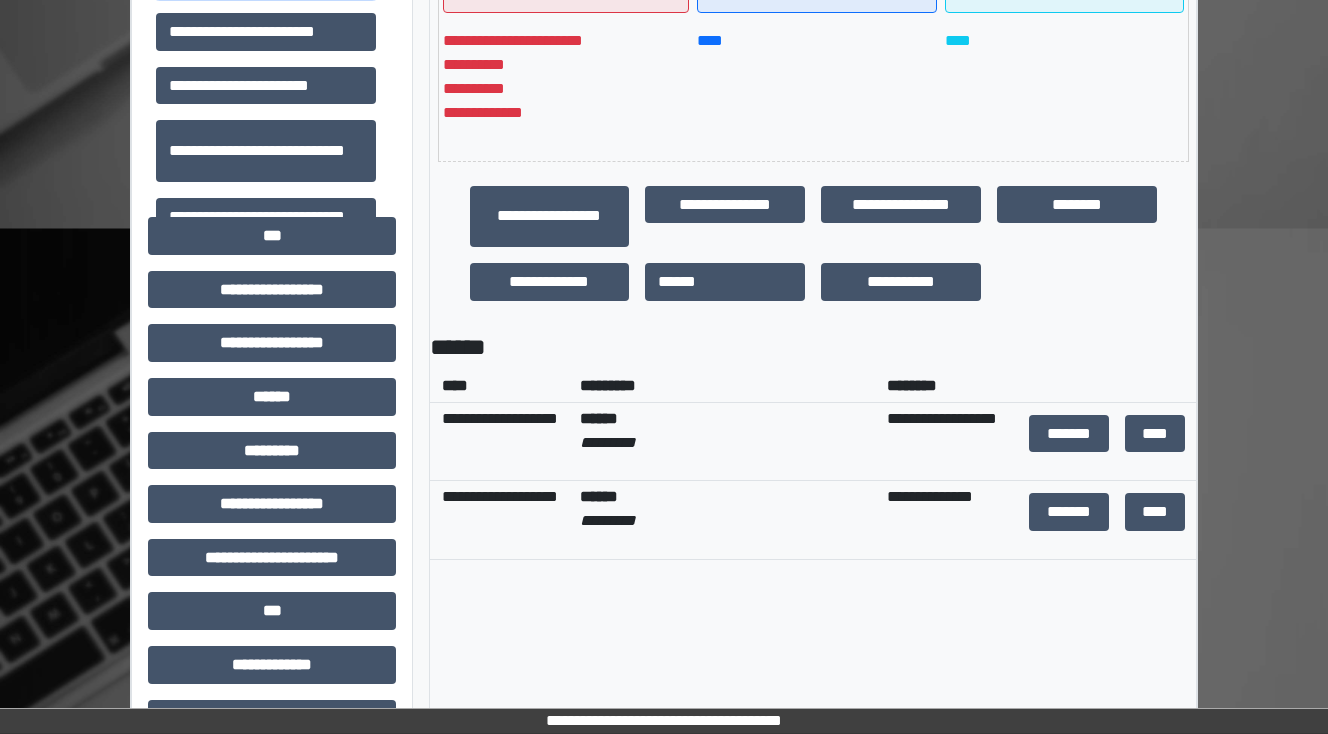 scroll, scrollTop: 640, scrollLeft: 0, axis: vertical 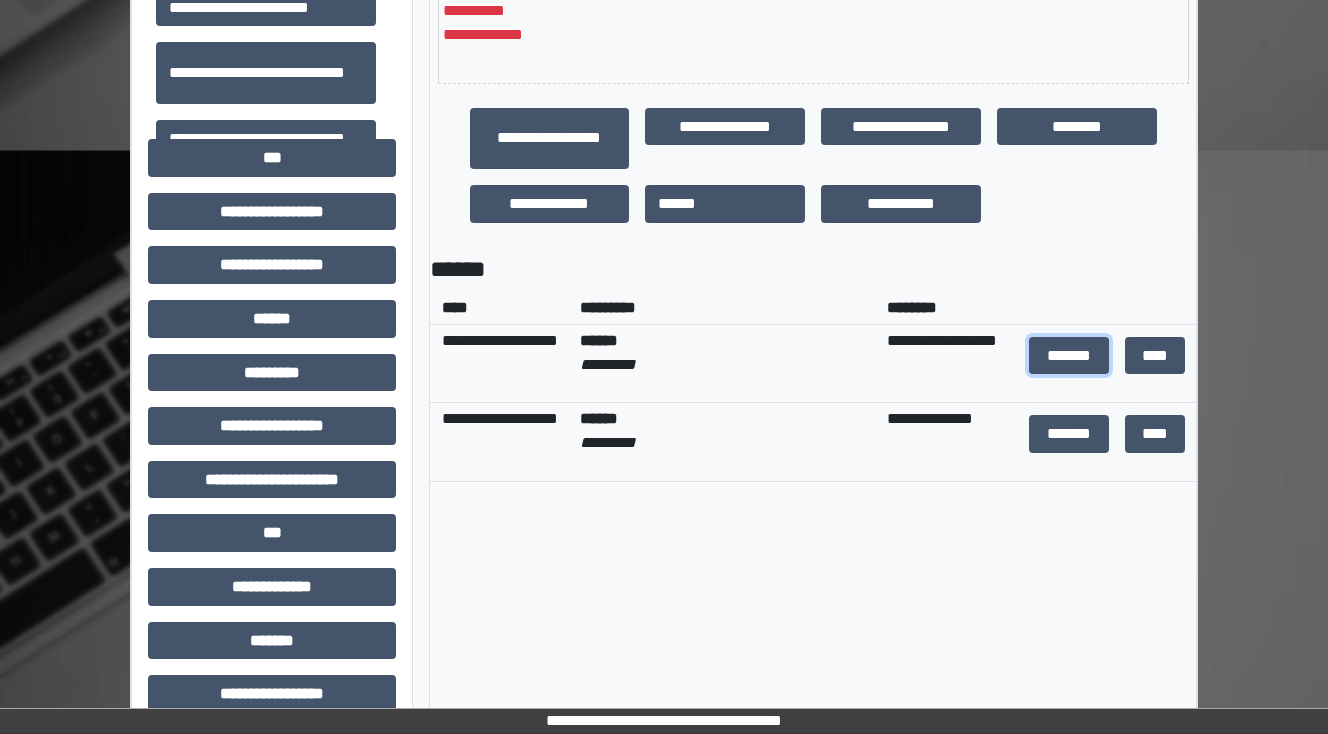 click on "*******" at bounding box center [1069, 356] 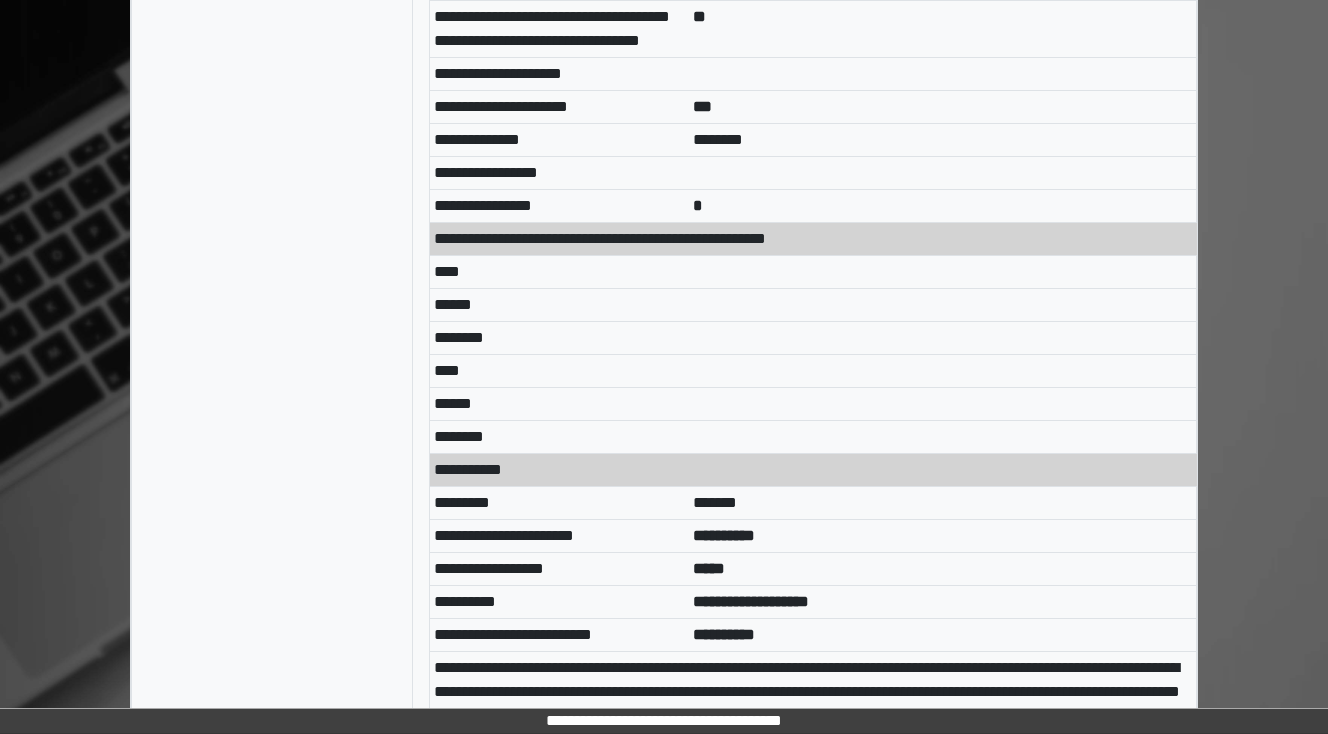 scroll, scrollTop: 12080, scrollLeft: 0, axis: vertical 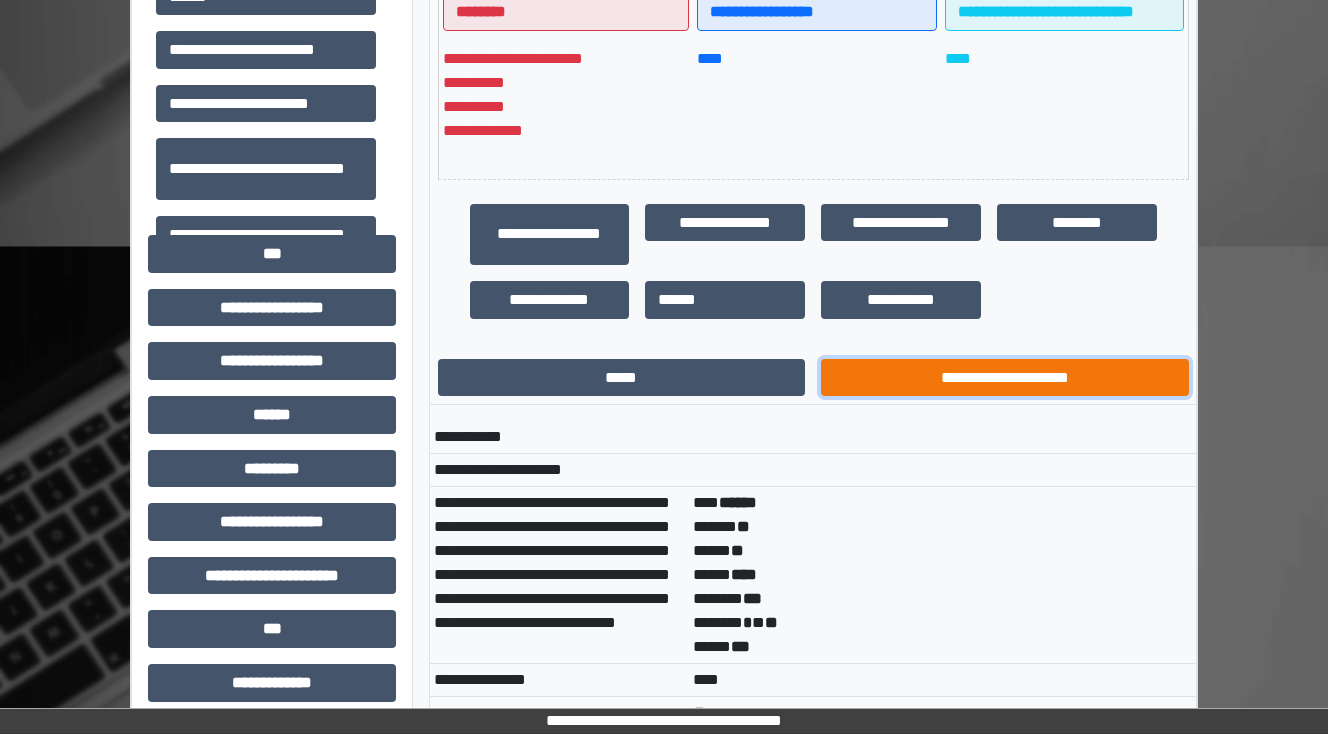 click on "**********" at bounding box center (1005, 378) 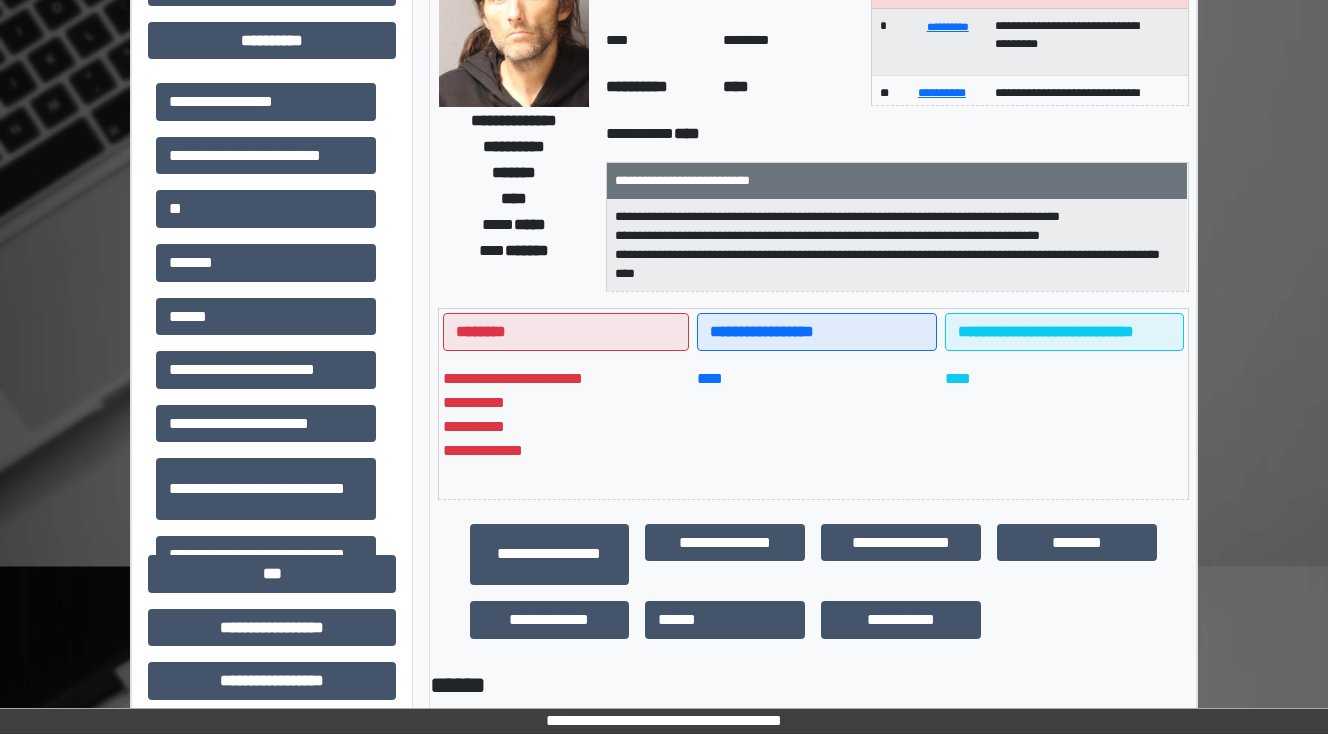 scroll, scrollTop: 544, scrollLeft: 0, axis: vertical 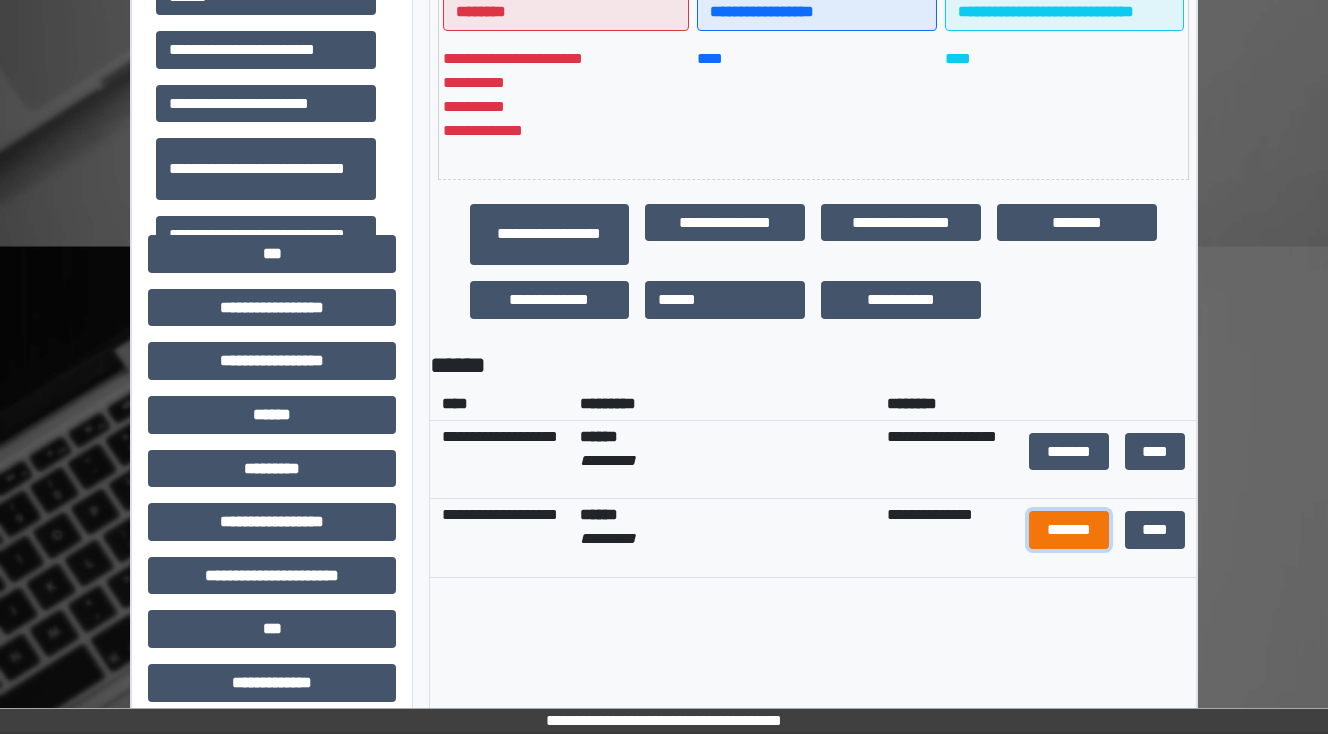 click on "*******" at bounding box center (1069, 530) 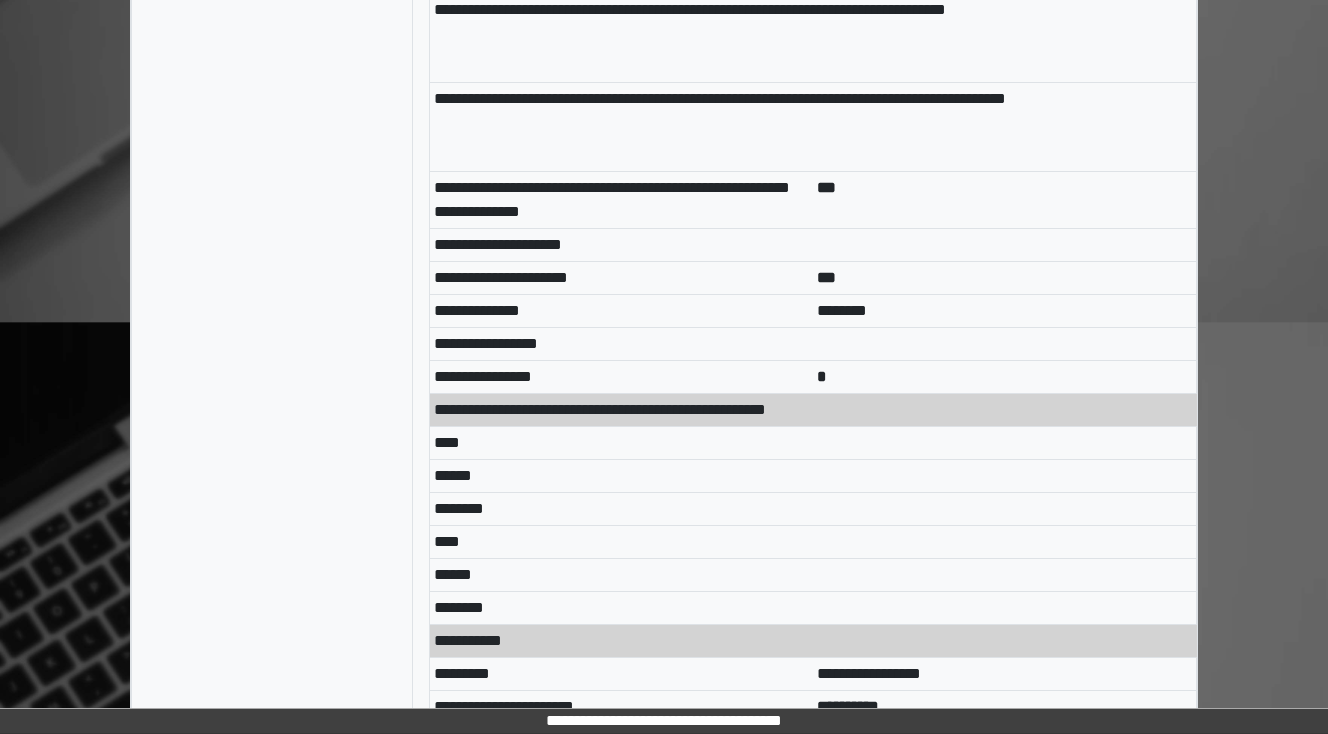 scroll, scrollTop: 10304, scrollLeft: 0, axis: vertical 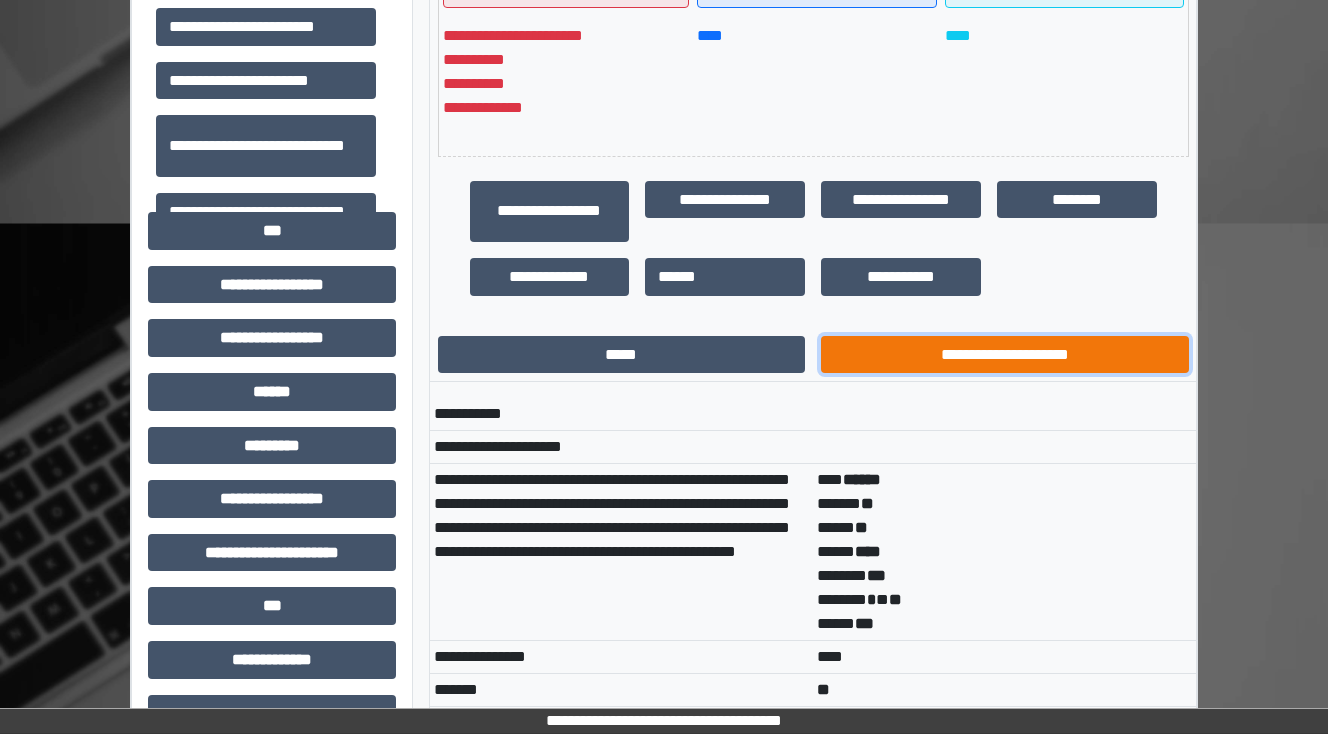 click on "**********" at bounding box center [1005, 355] 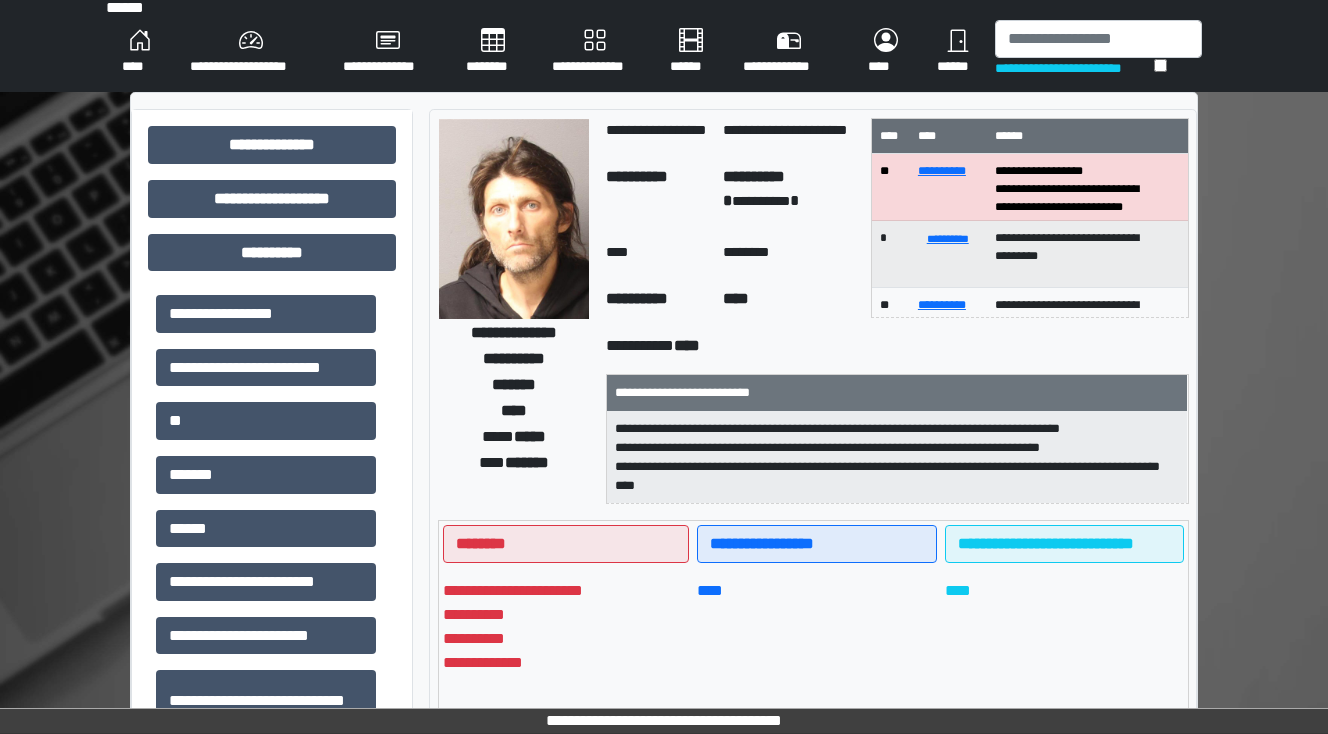 scroll, scrollTop: 7, scrollLeft: 0, axis: vertical 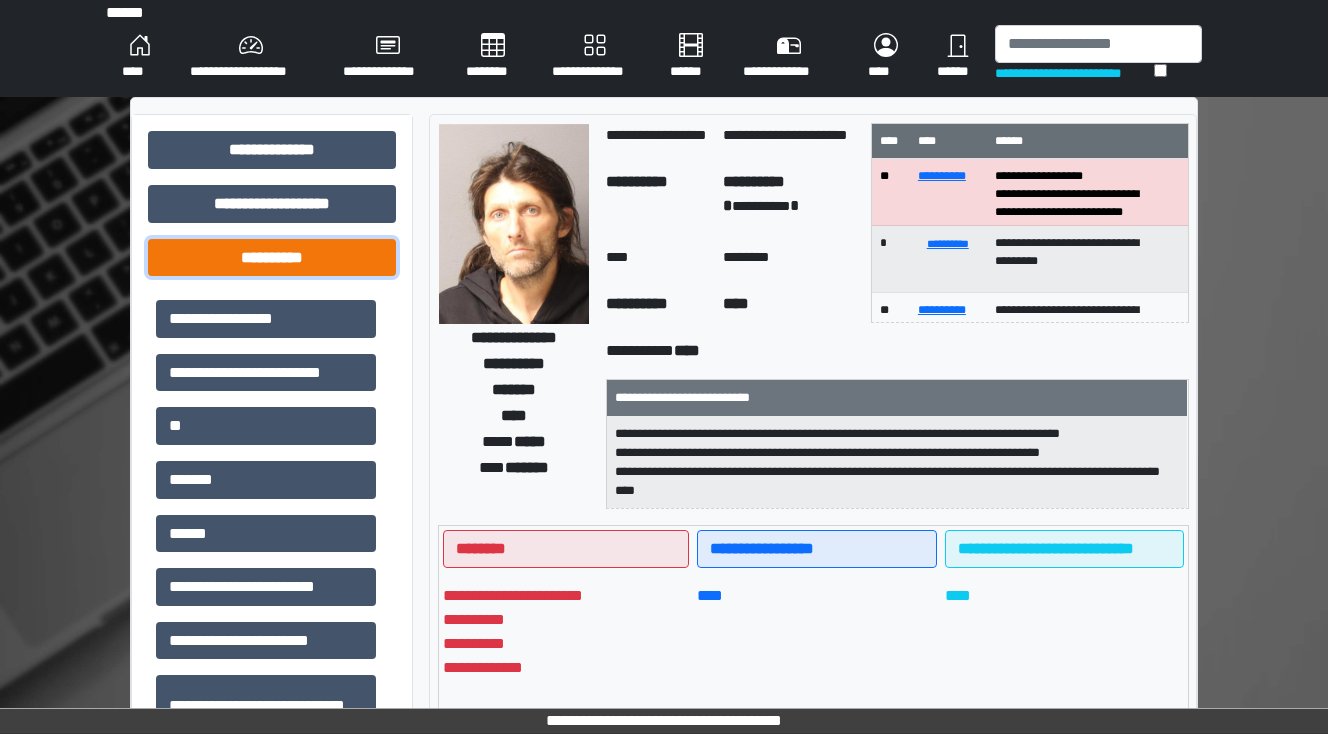 click on "**********" at bounding box center [272, 258] 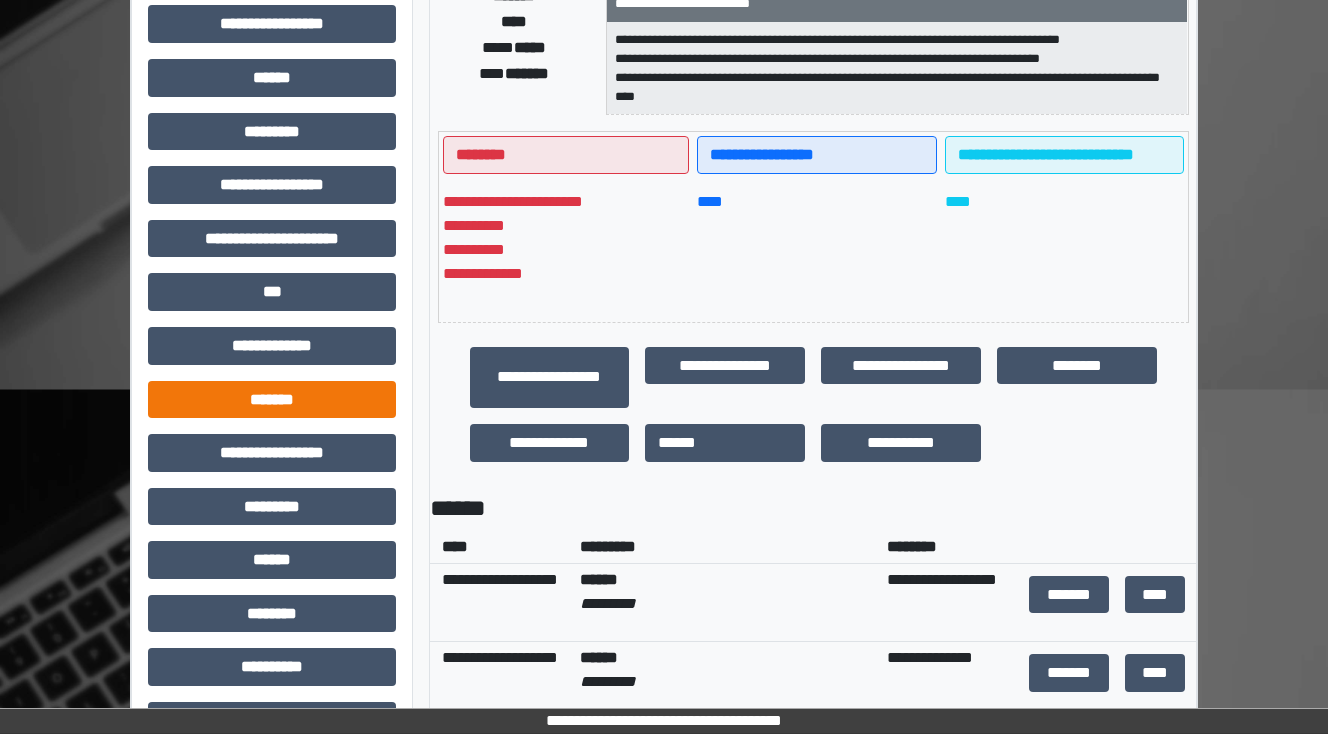 scroll, scrollTop: 407, scrollLeft: 0, axis: vertical 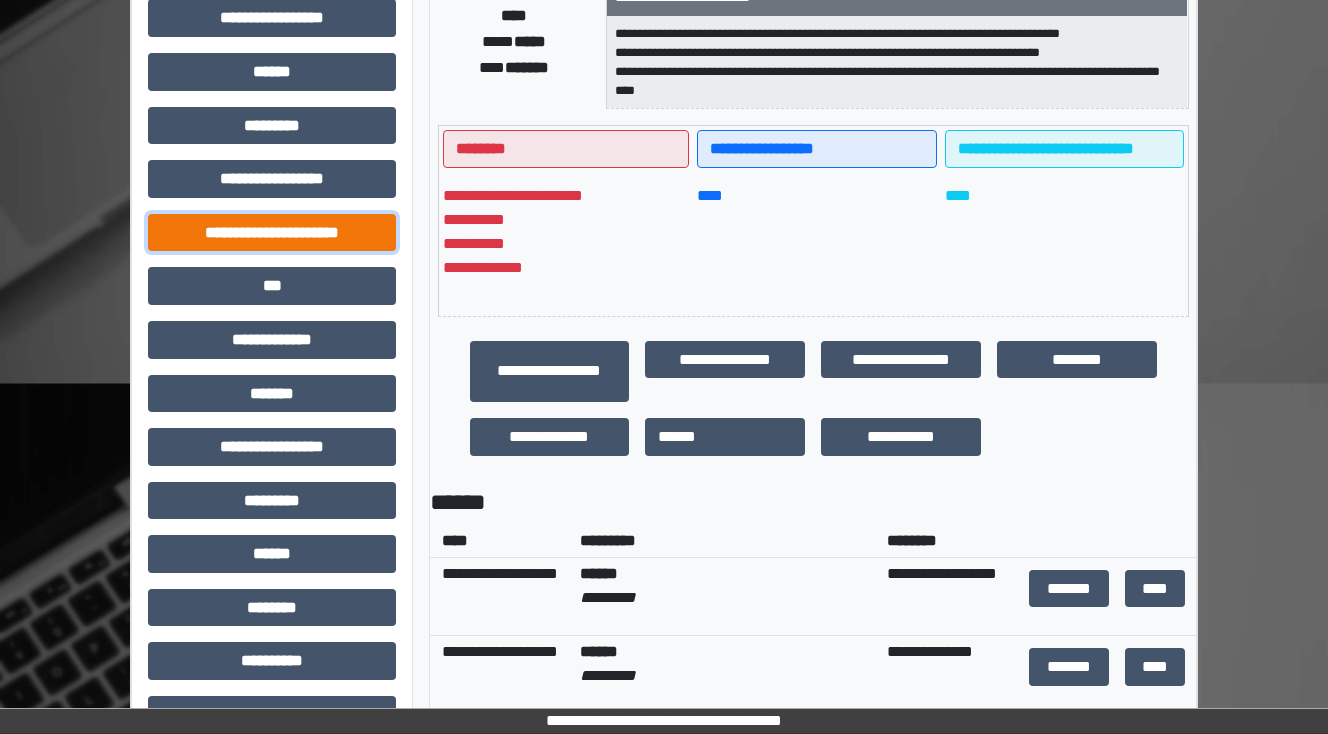 click on "**********" at bounding box center [272, 233] 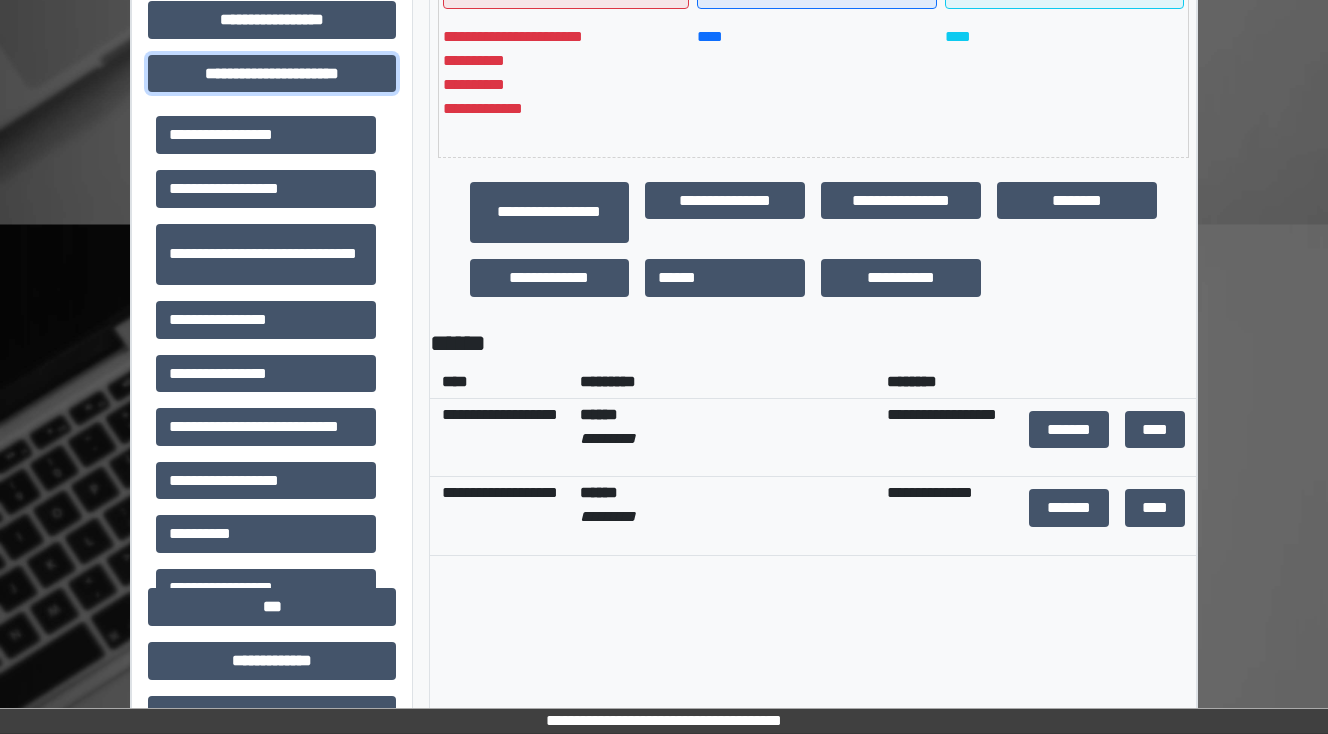 scroll, scrollTop: 567, scrollLeft: 0, axis: vertical 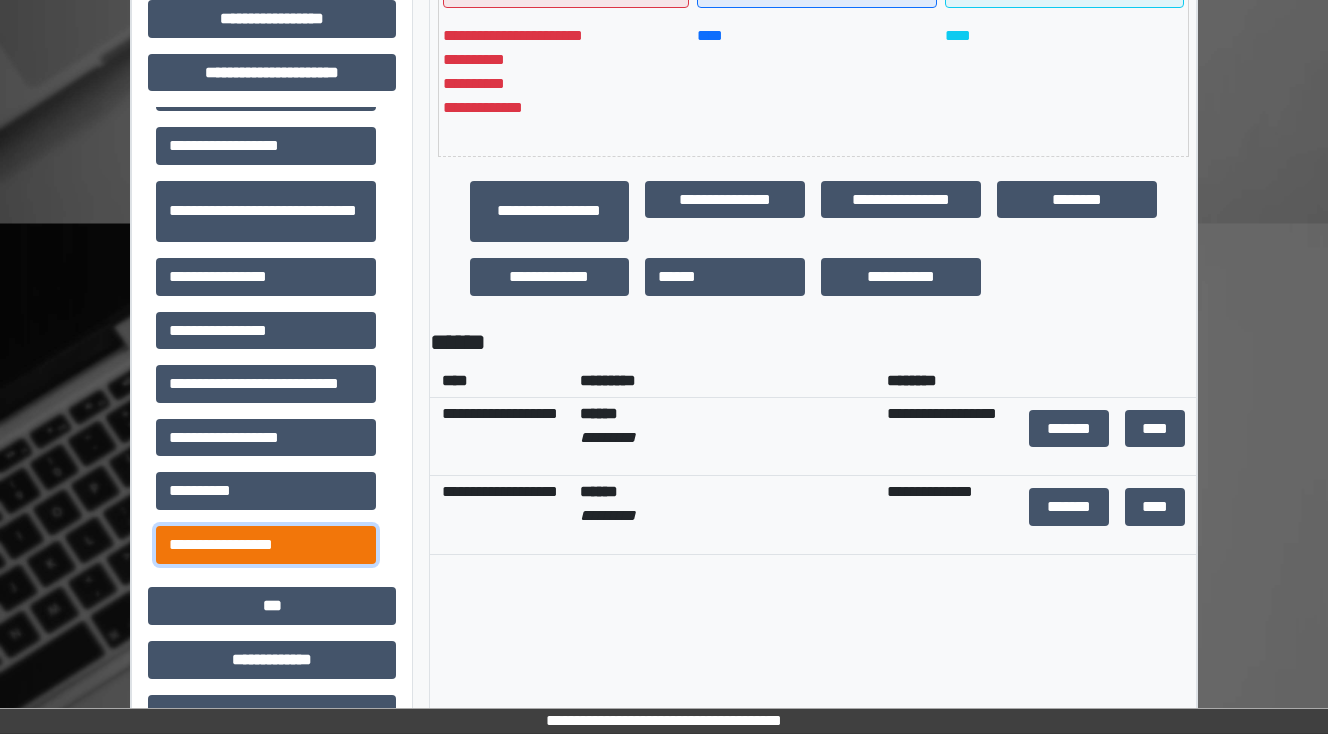 click on "**********" at bounding box center (266, 545) 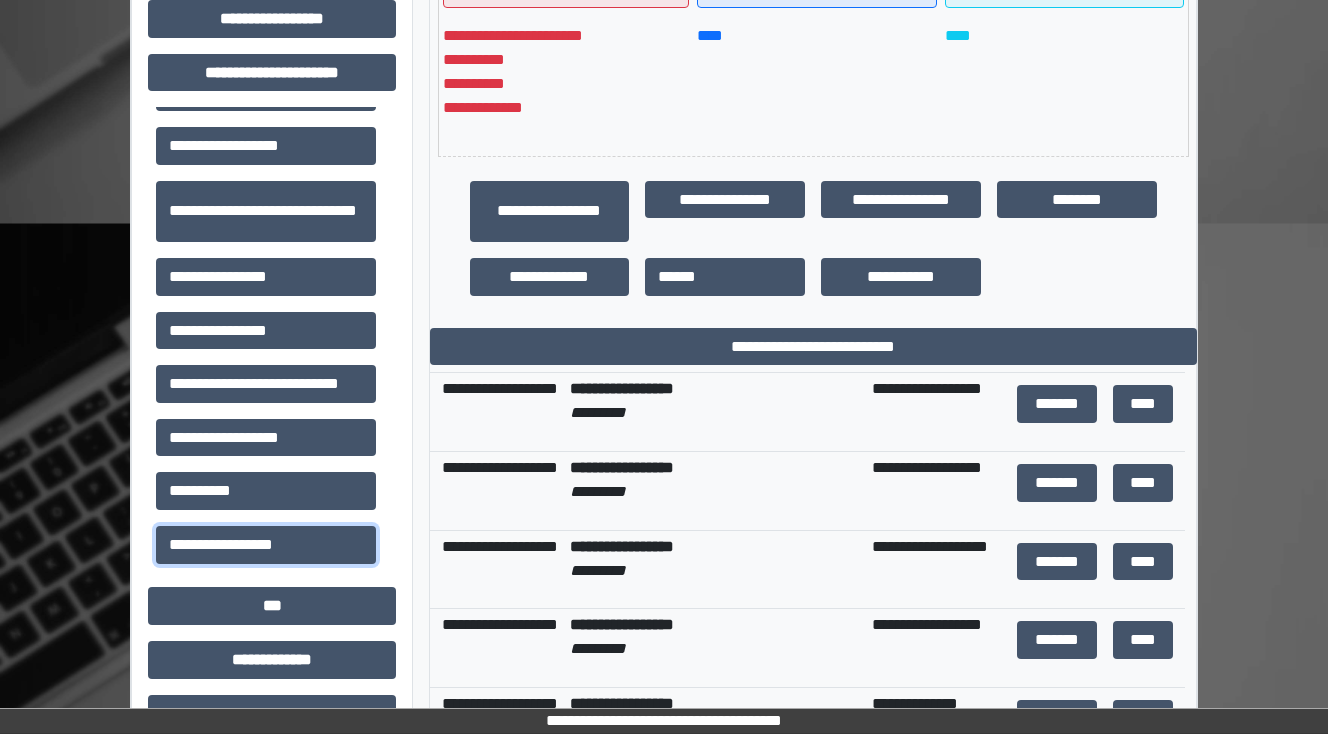 scroll, scrollTop: 39, scrollLeft: 0, axis: vertical 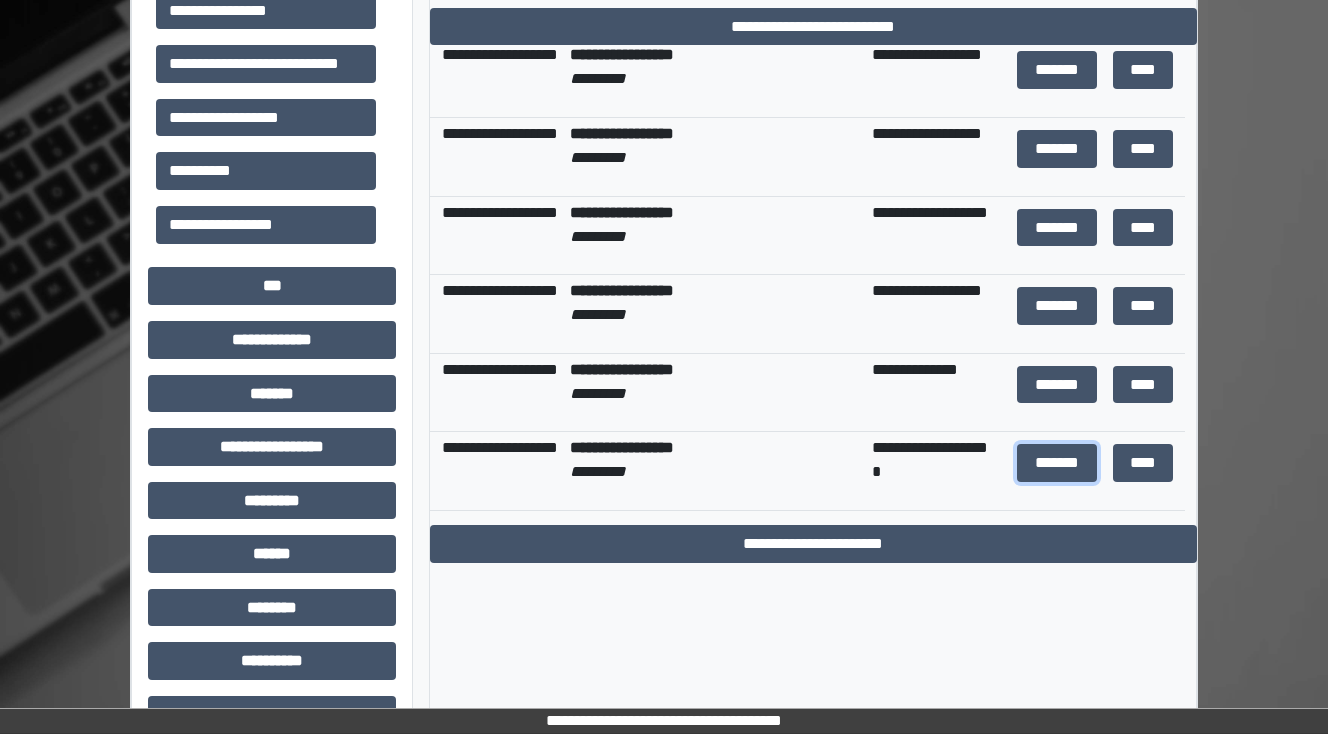 click on "*******" at bounding box center (1057, 463) 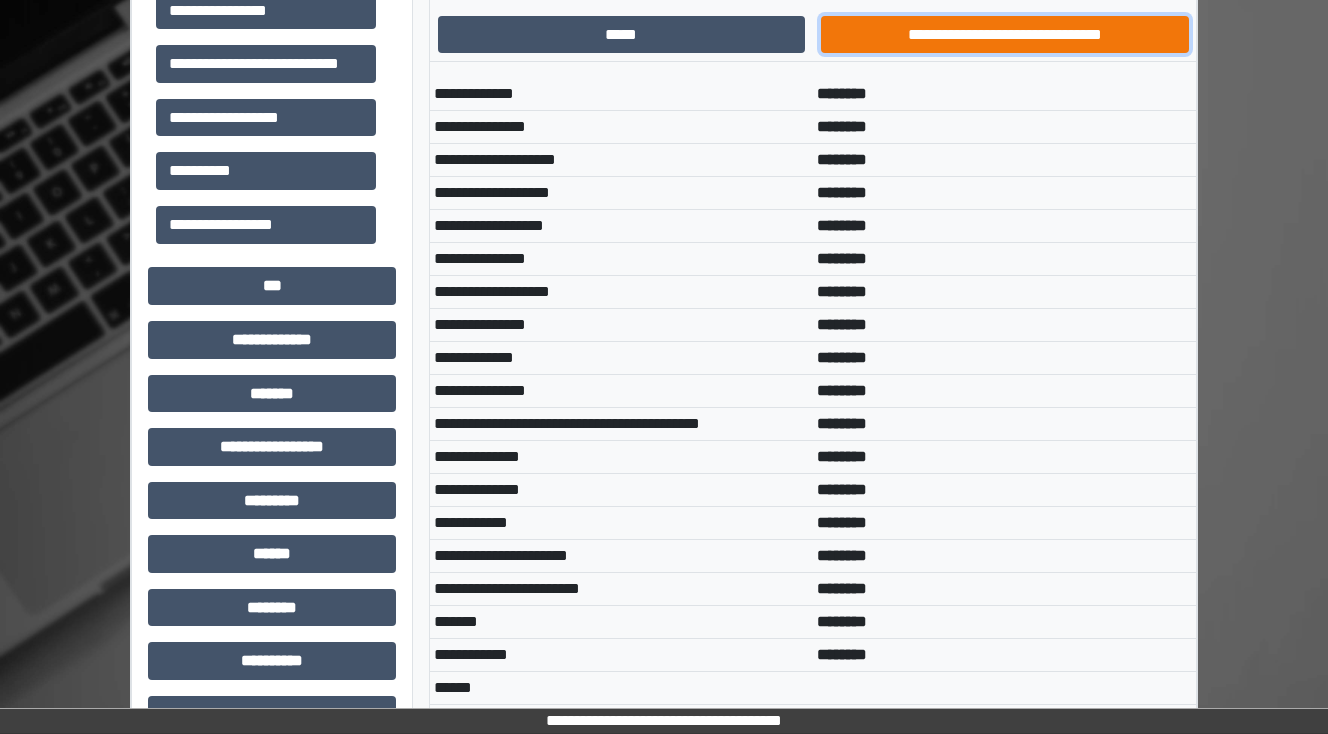 click on "**********" at bounding box center (1005, 35) 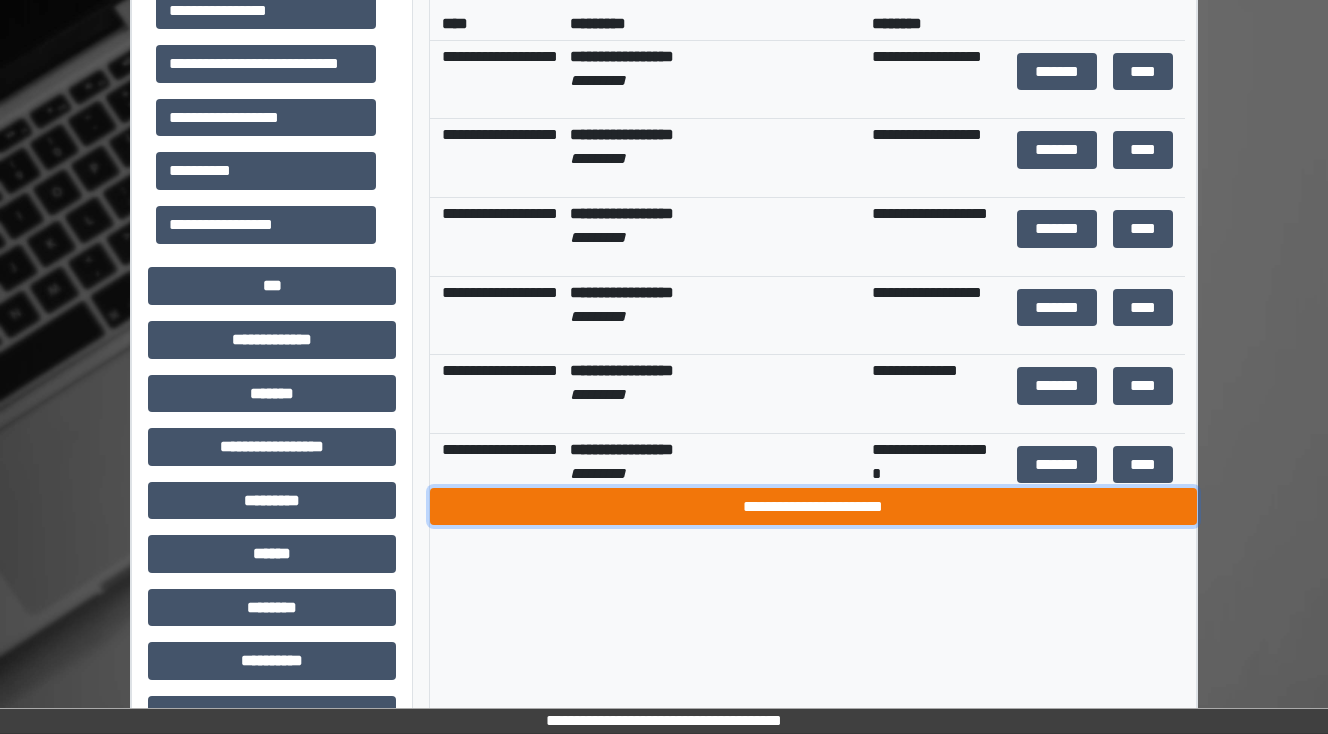 click on "**********" at bounding box center (813, 507) 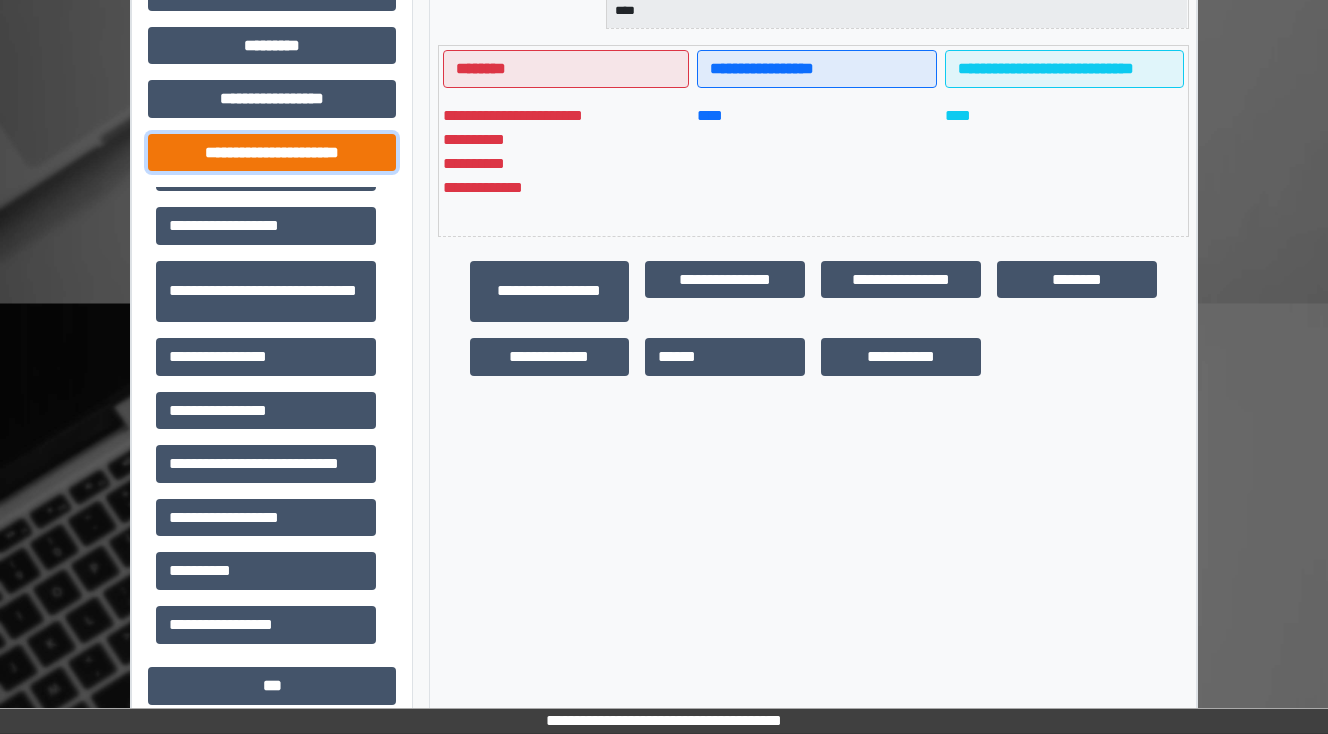 click on "**********" at bounding box center (272, 153) 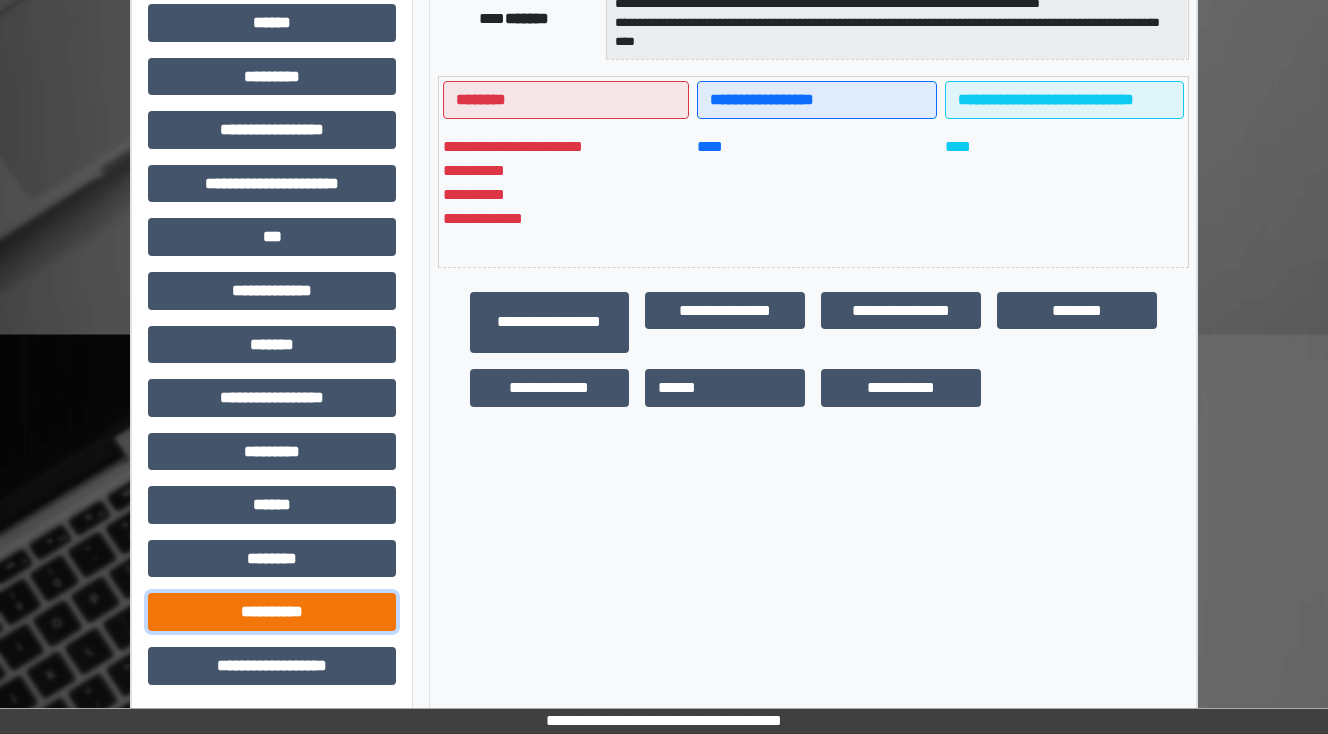 click on "**********" at bounding box center (272, 612) 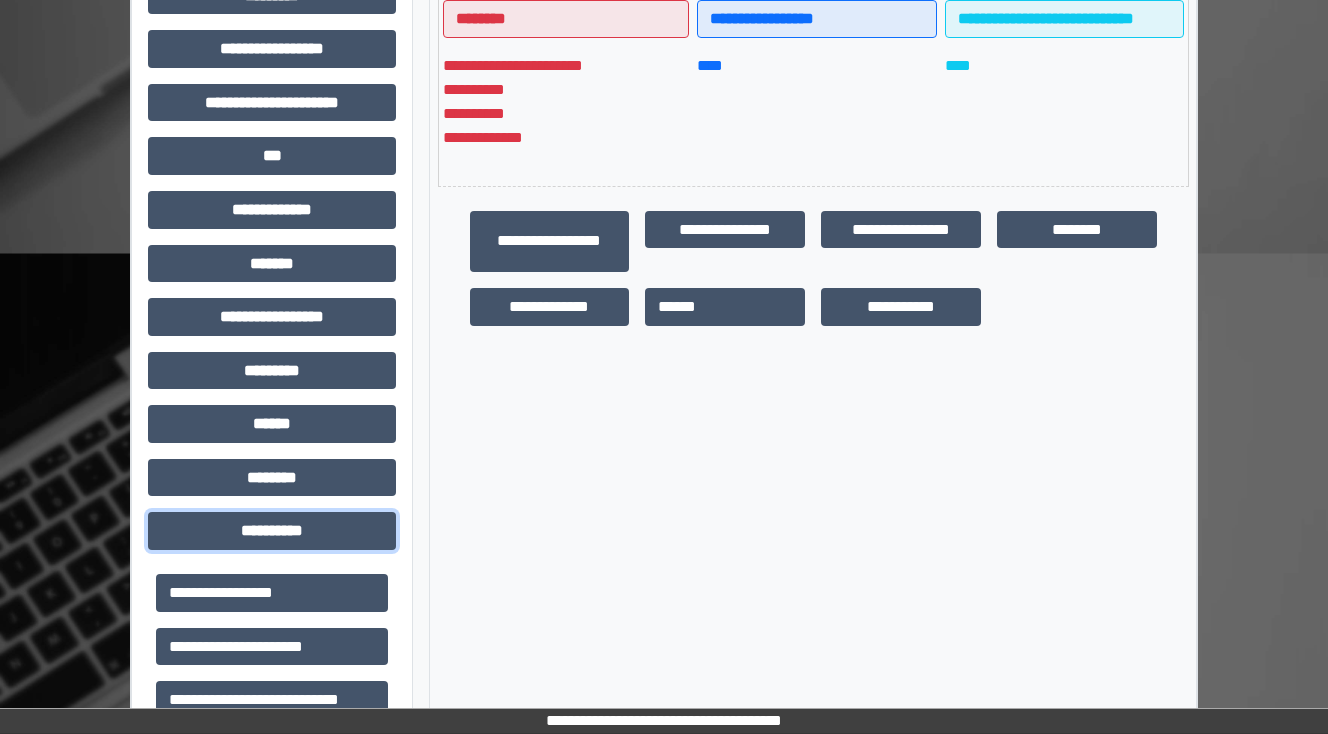 scroll, scrollTop: 696, scrollLeft: 0, axis: vertical 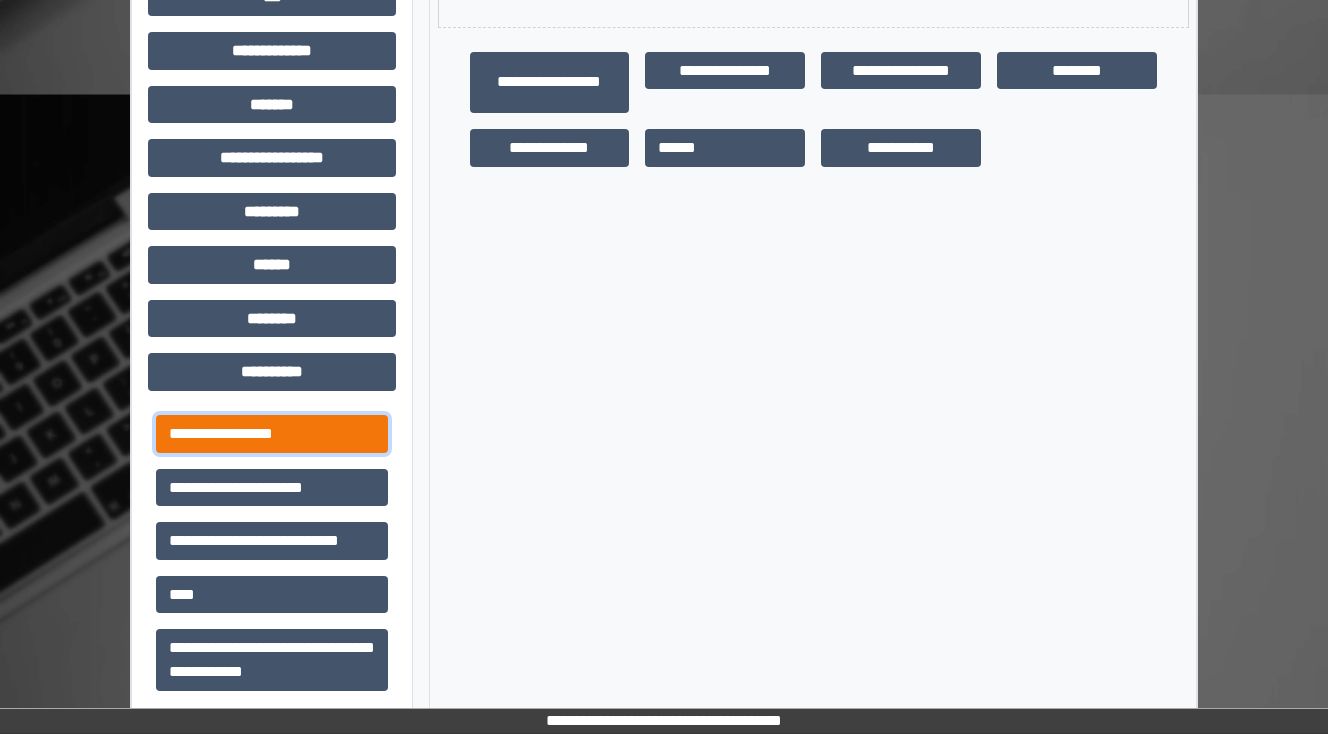 click on "**********" at bounding box center [272, 434] 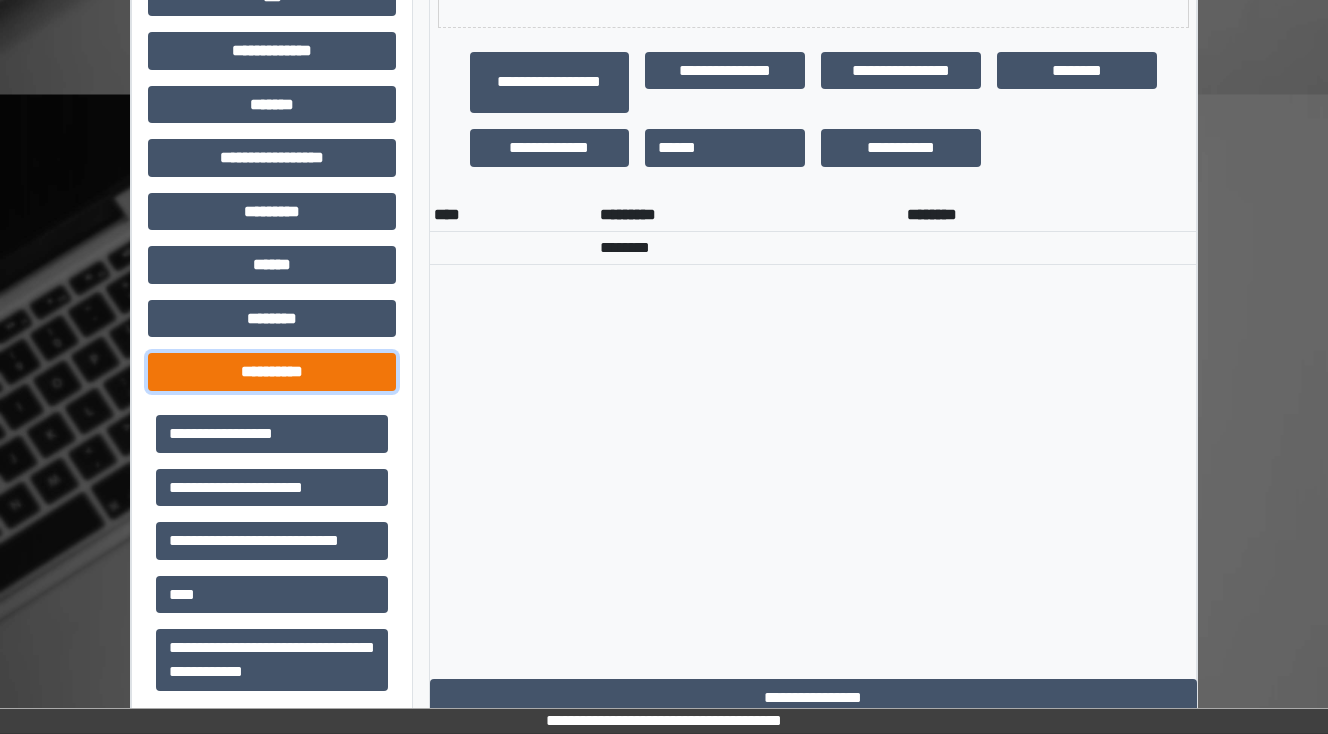 click on "**********" at bounding box center [272, 372] 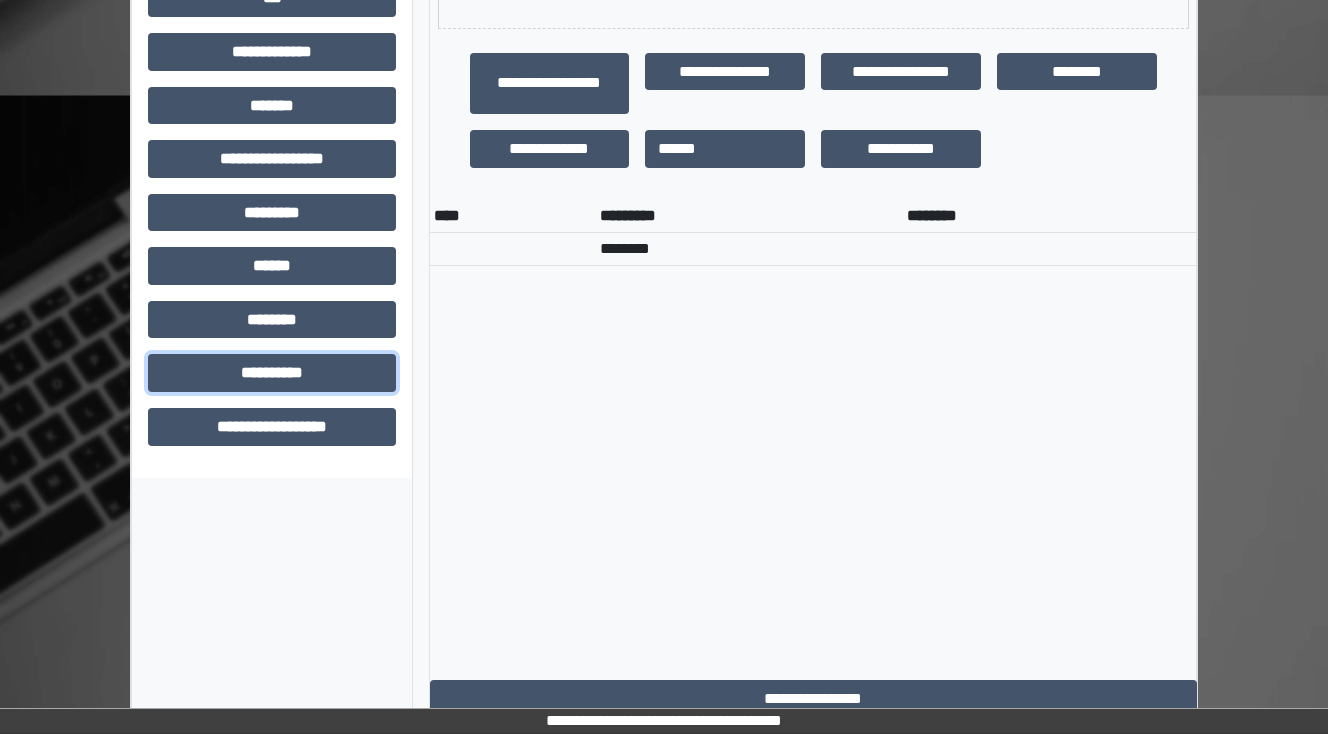 scroll, scrollTop: 616, scrollLeft: 0, axis: vertical 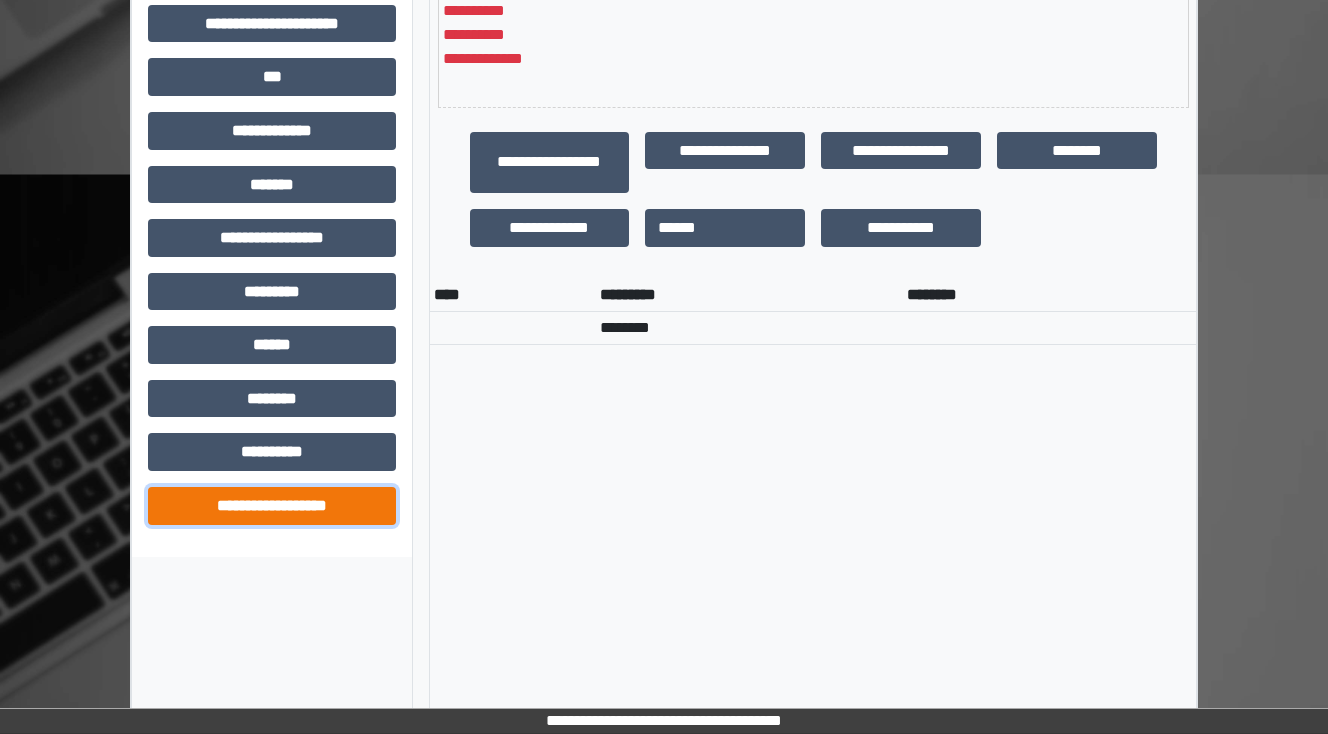 click on "**********" at bounding box center (272, 506) 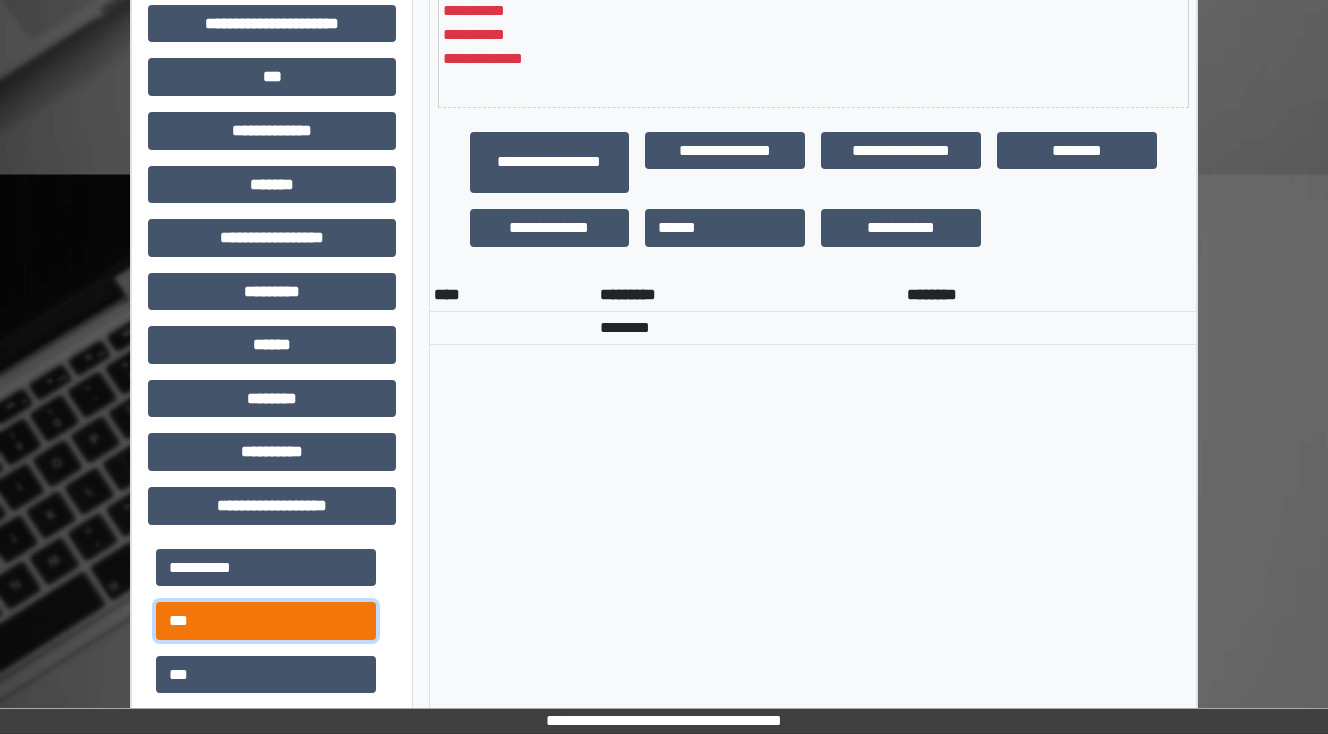 click on "***" at bounding box center [266, 621] 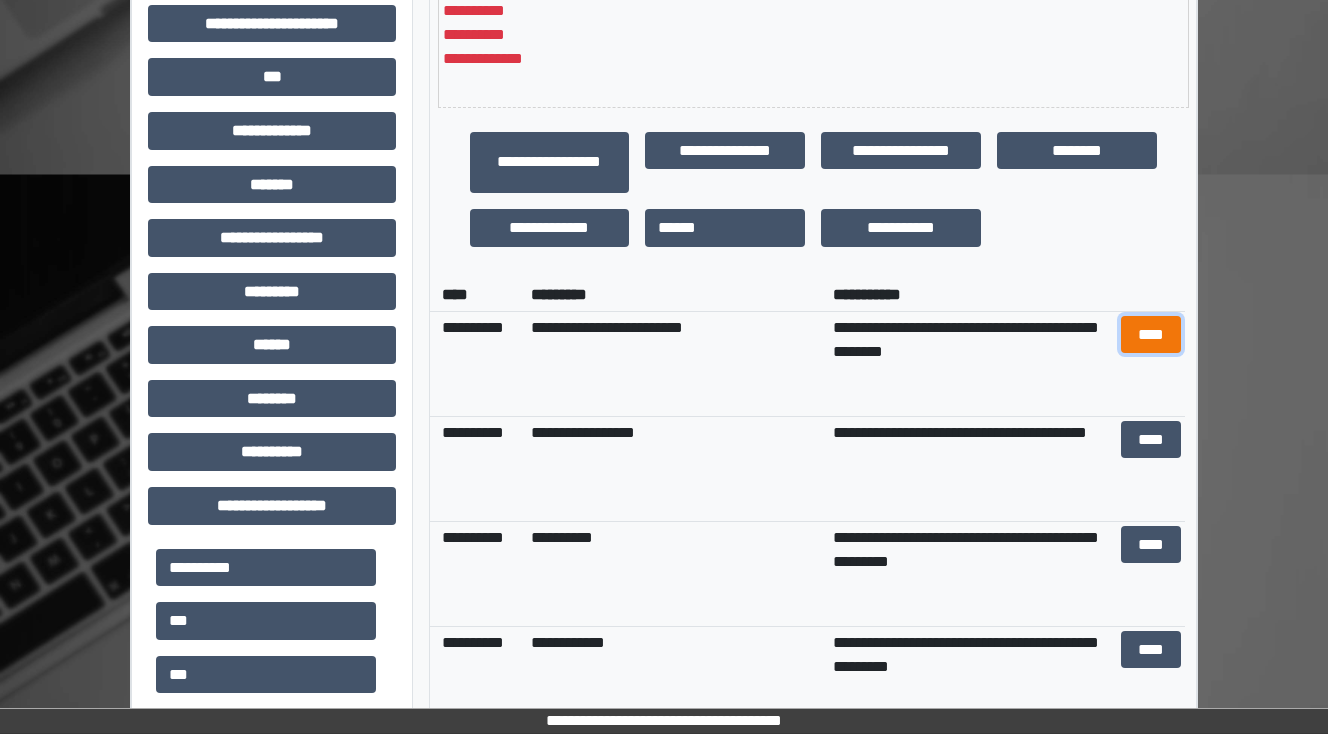 click on "****" at bounding box center (1150, 335) 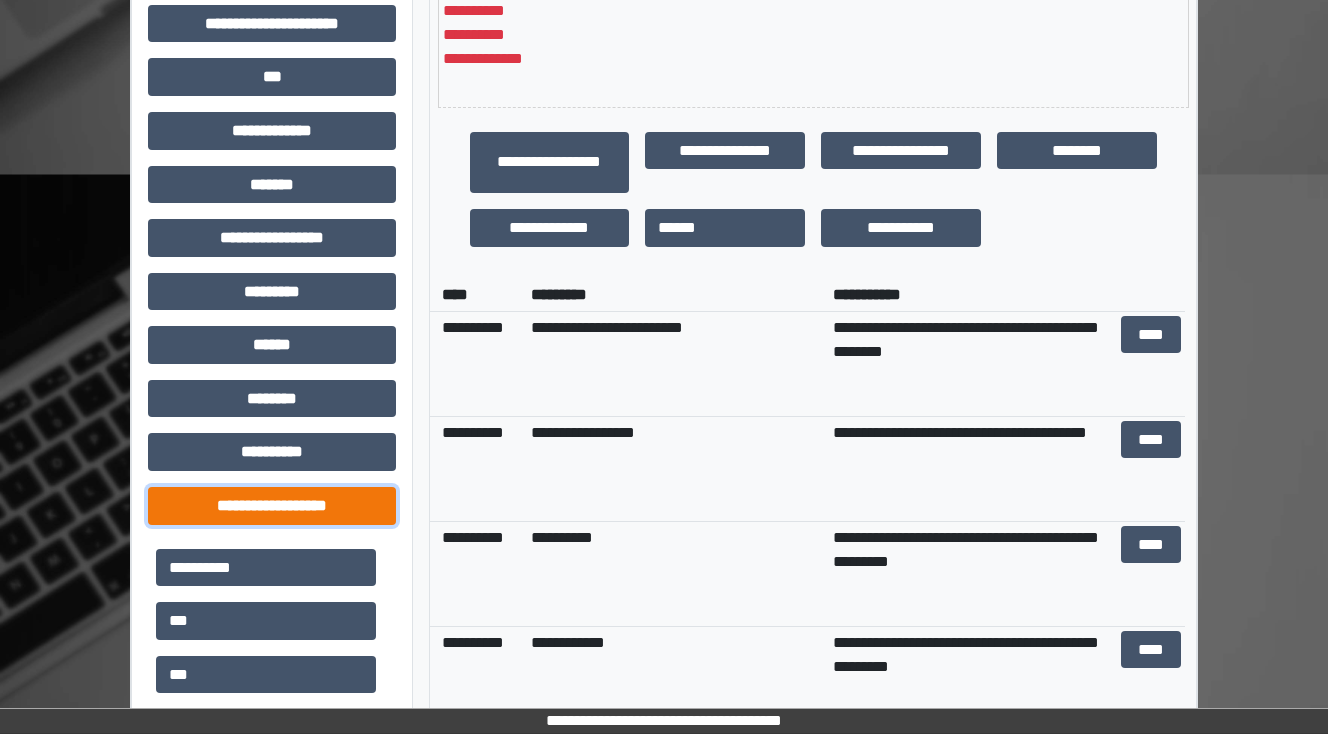 click on "**********" at bounding box center (272, 506) 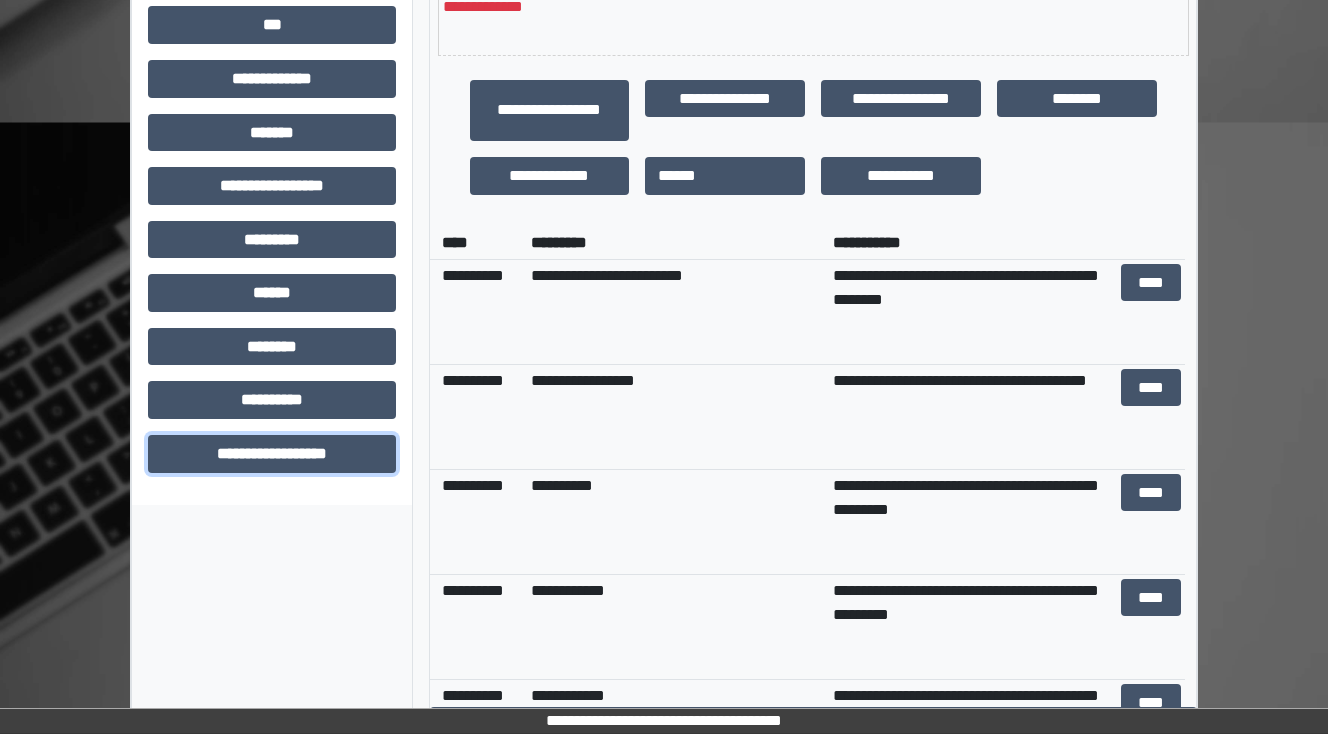 scroll, scrollTop: 696, scrollLeft: 0, axis: vertical 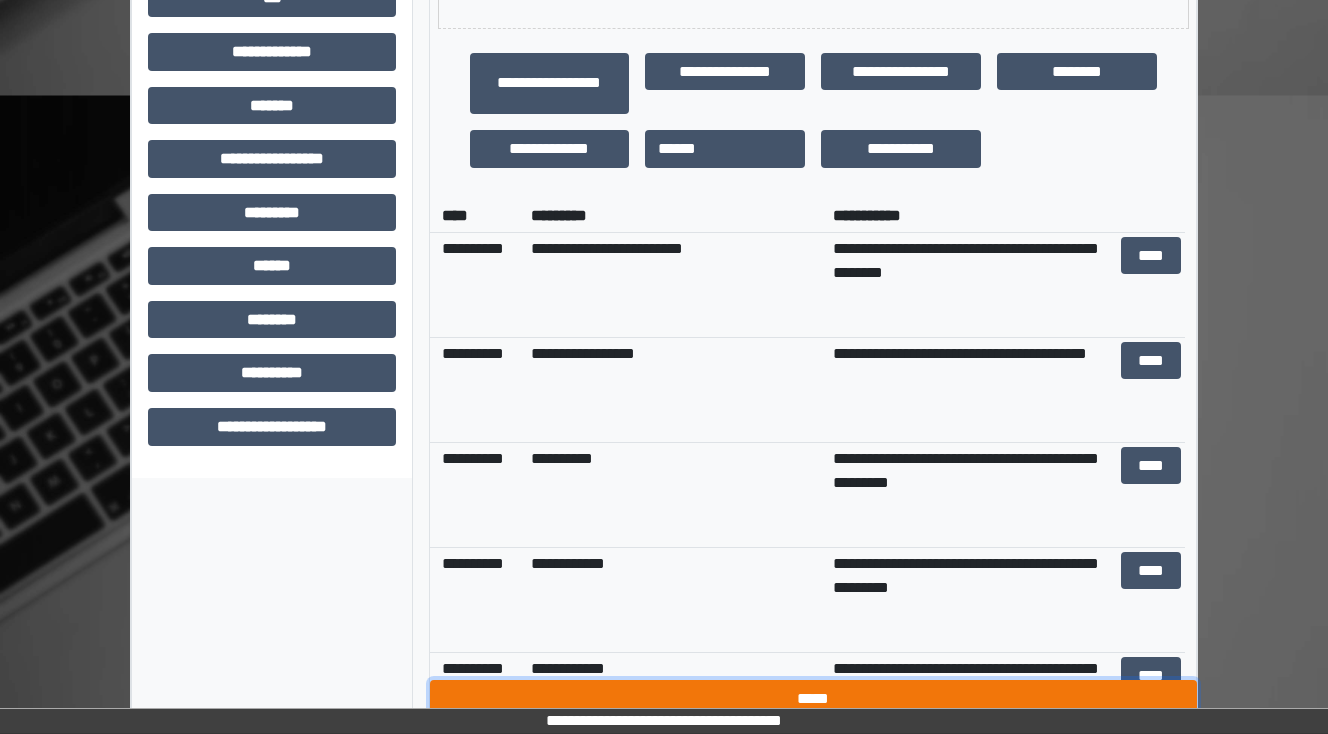 click on "*****" at bounding box center (813, 699) 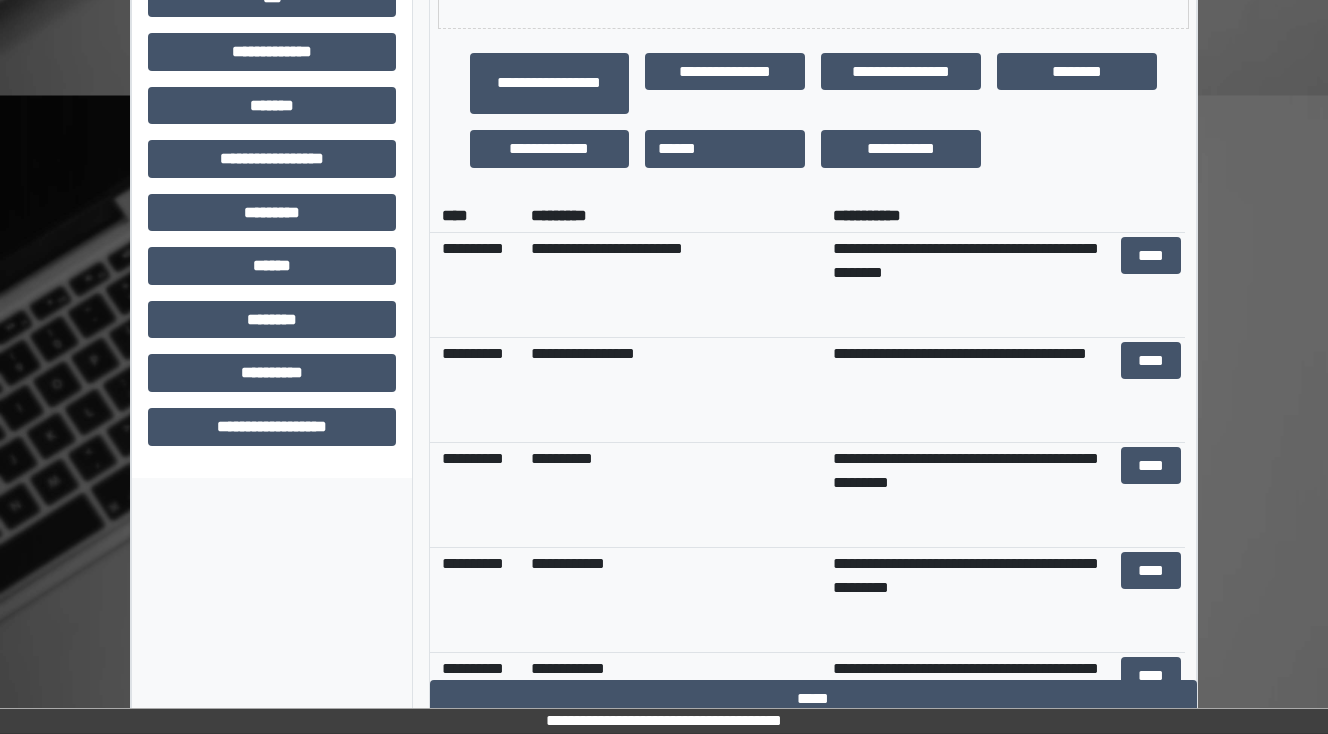 scroll, scrollTop: 456, scrollLeft: 0, axis: vertical 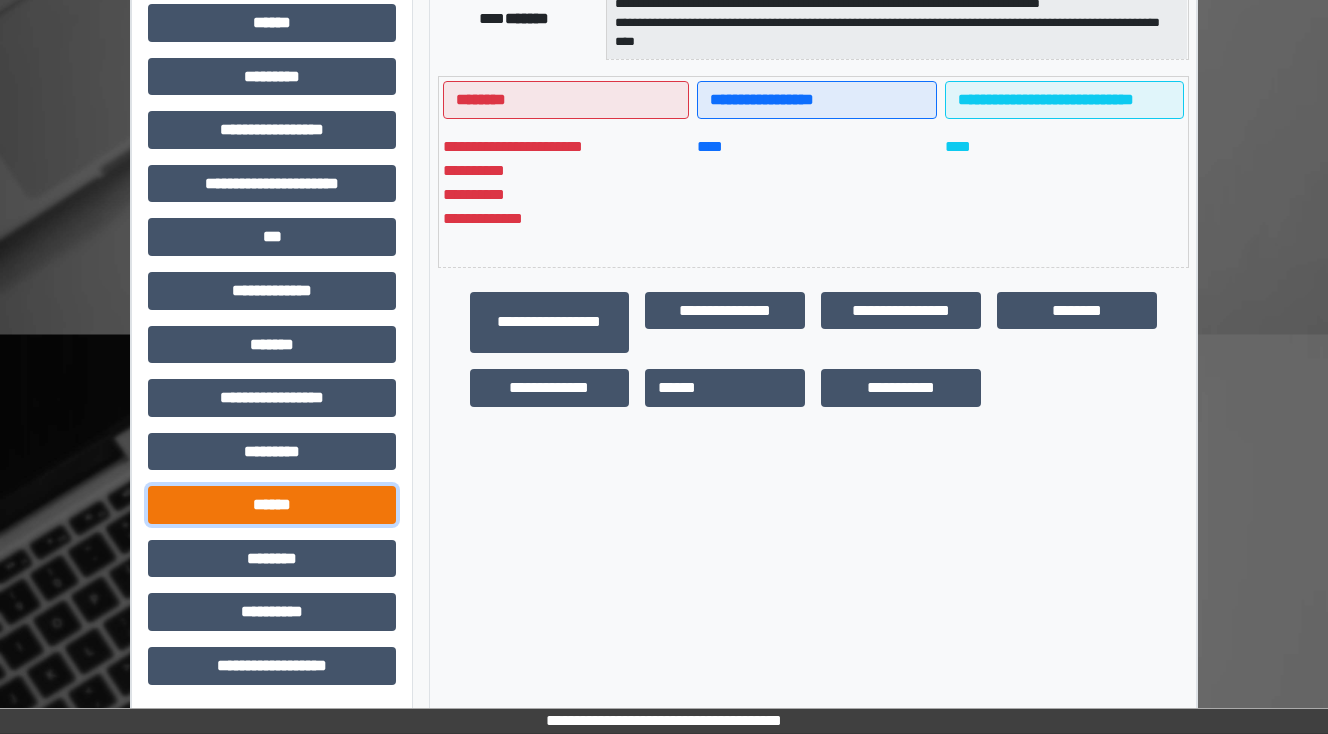 click on "******" at bounding box center [272, 505] 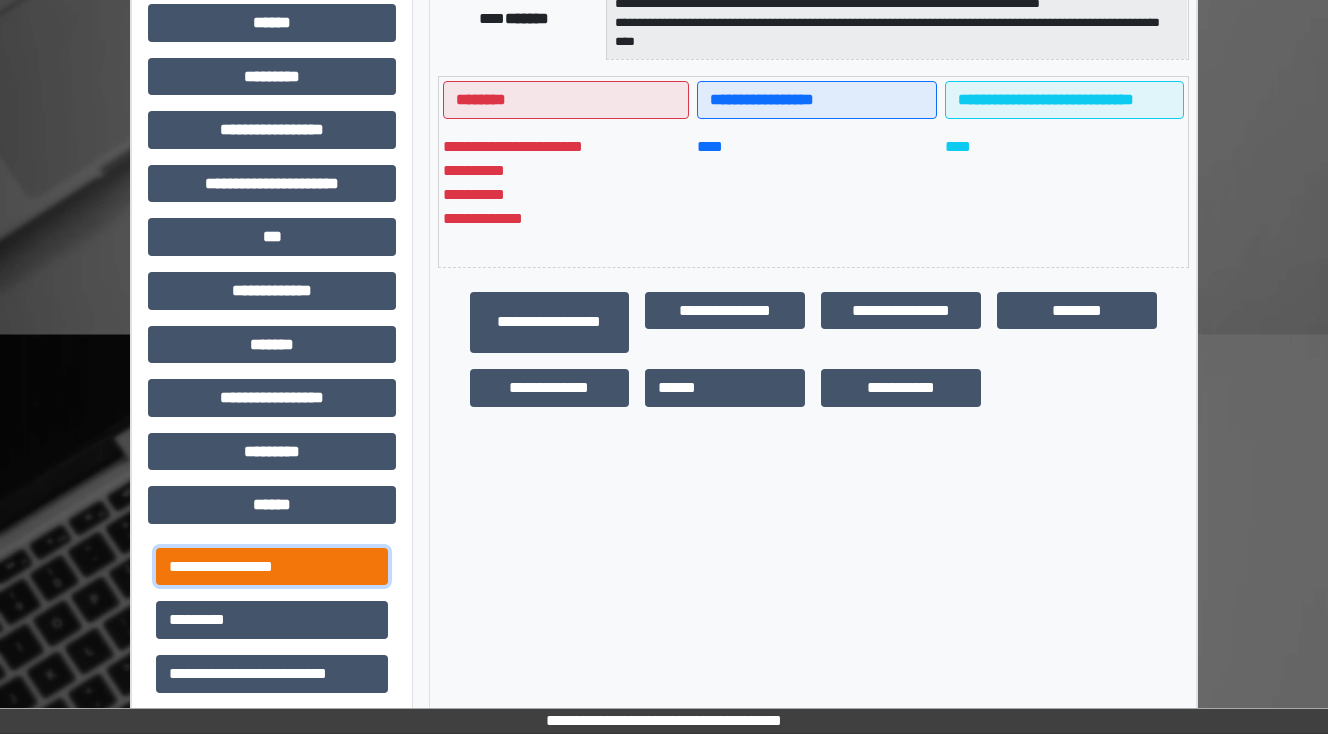 click on "**********" at bounding box center [272, 567] 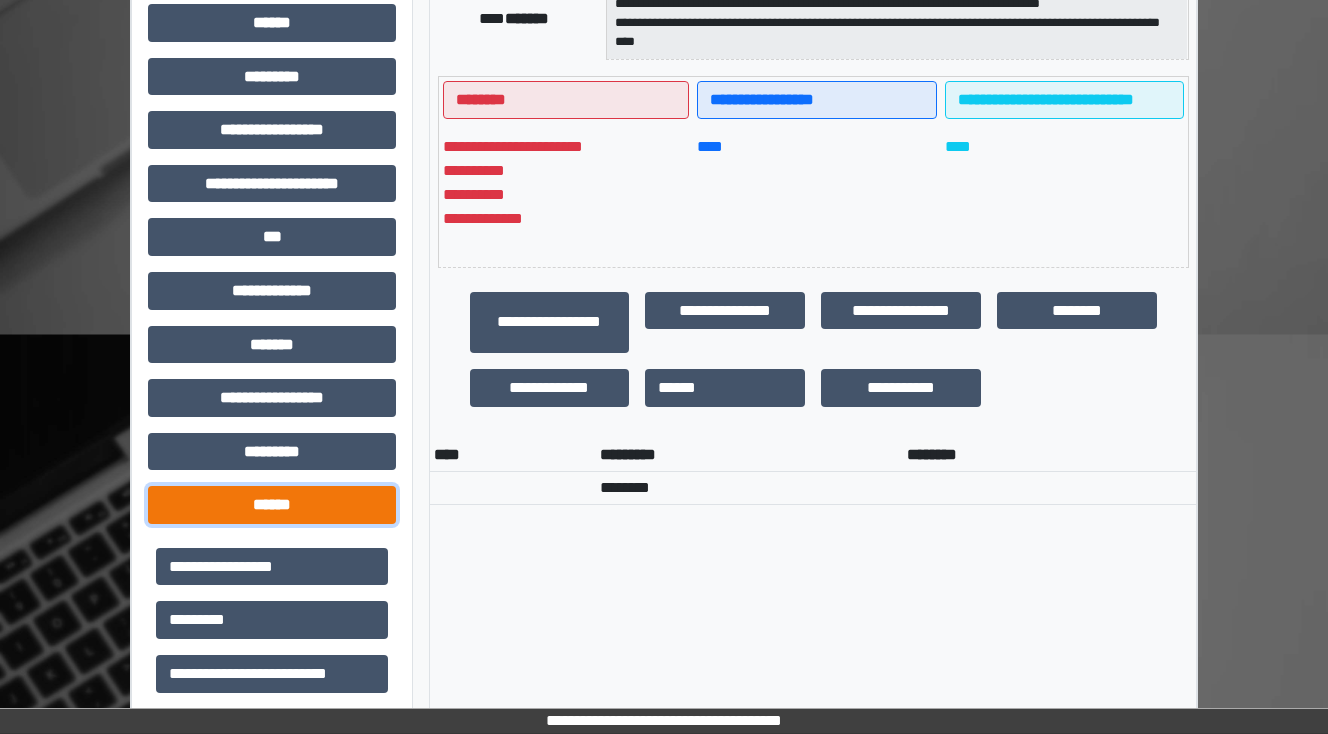 click on "******" at bounding box center [272, 505] 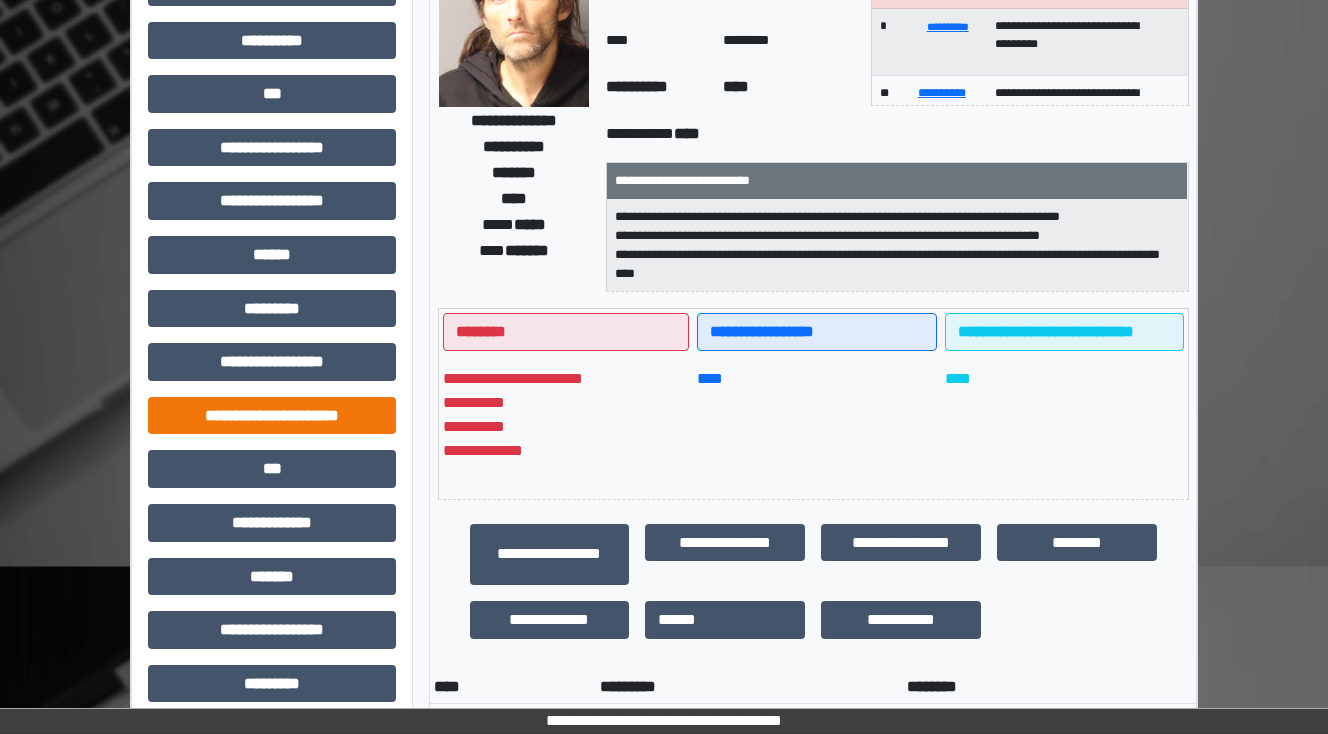 scroll, scrollTop: 216, scrollLeft: 0, axis: vertical 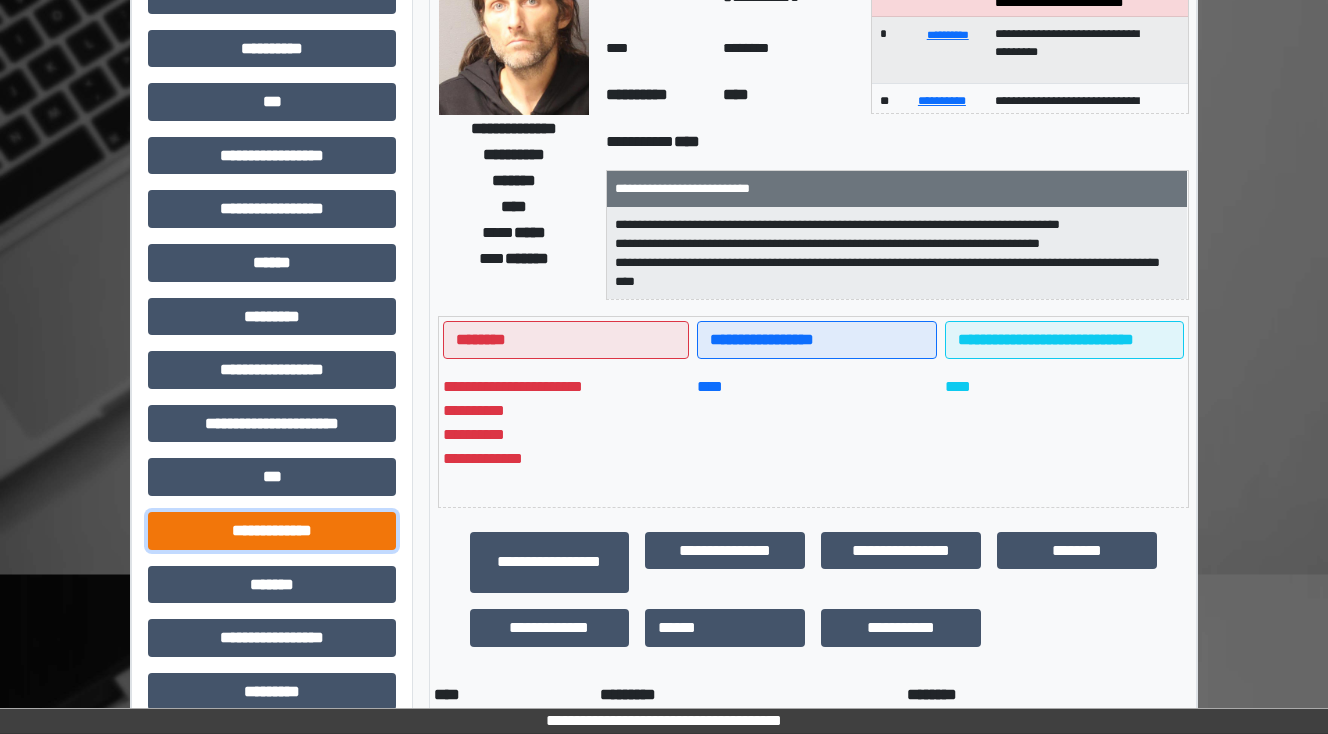 click on "**********" at bounding box center (272, 531) 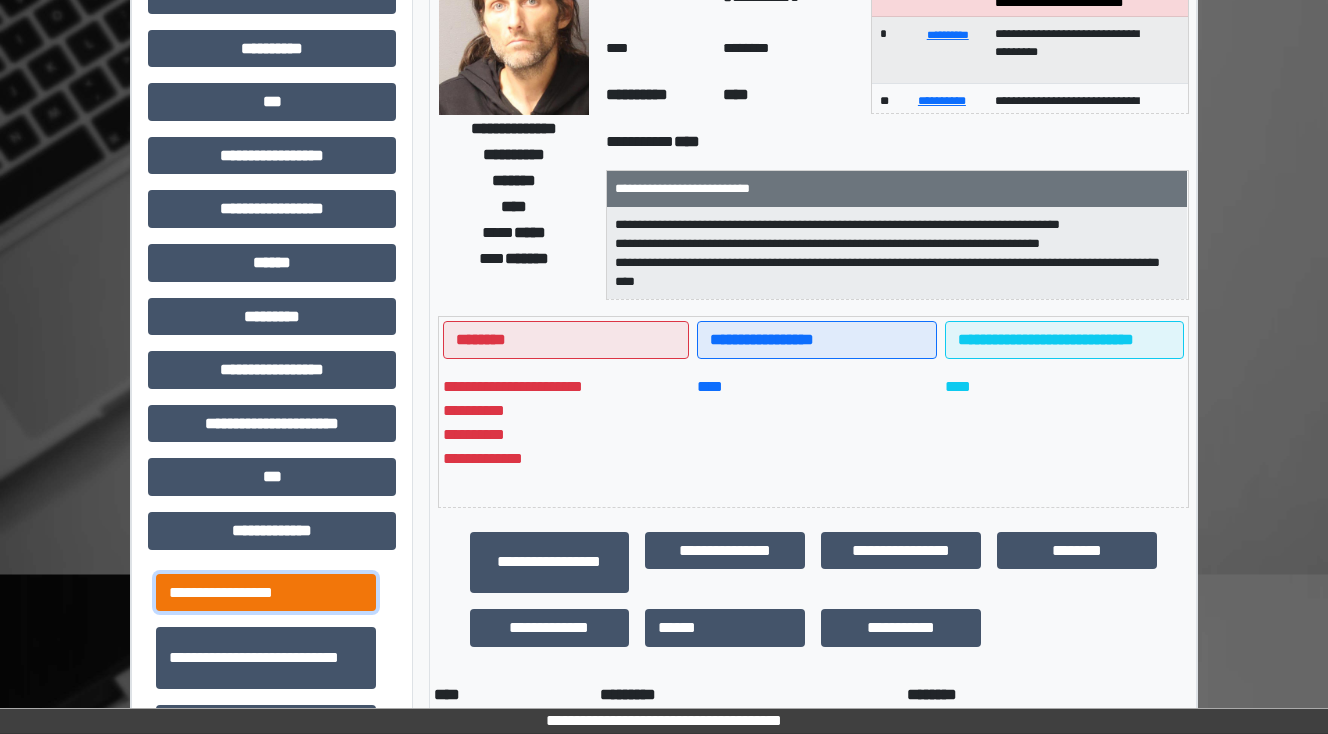 click on "**********" at bounding box center [266, 593] 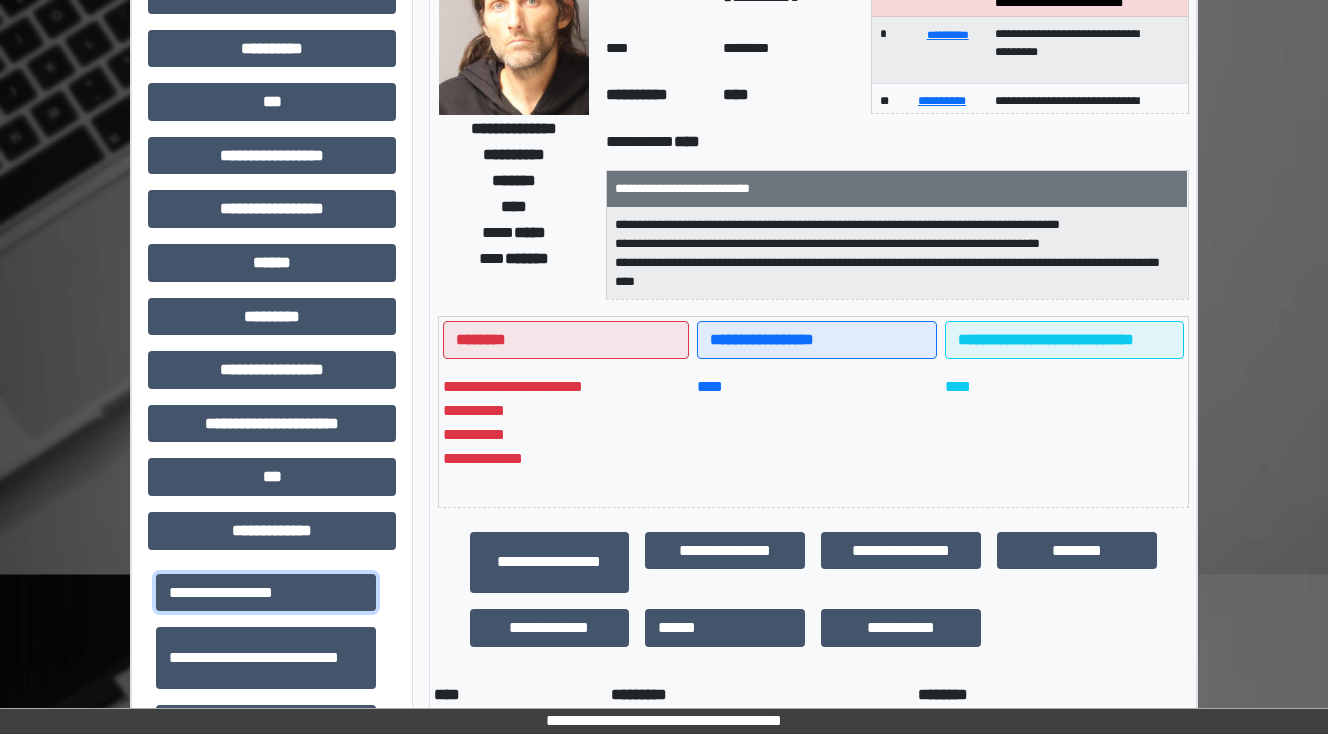 scroll, scrollTop: 536, scrollLeft: 0, axis: vertical 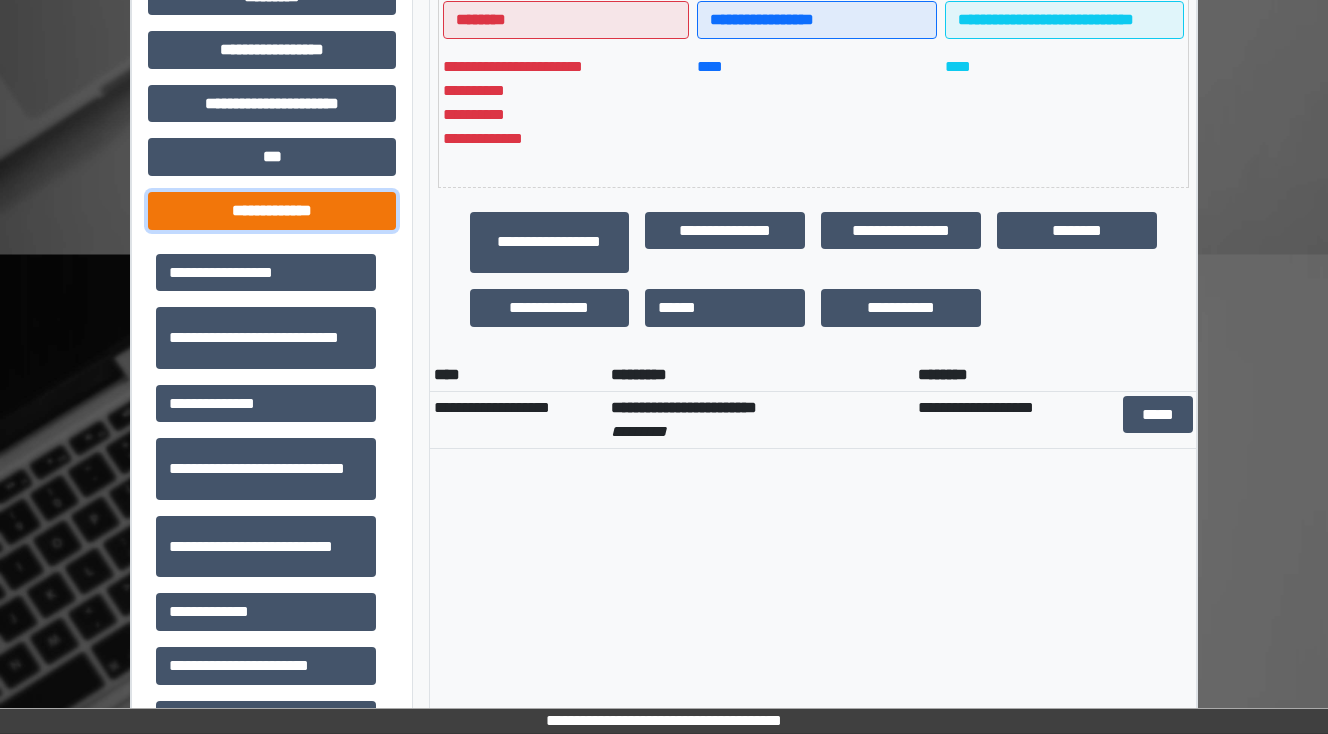click on "**********" at bounding box center (272, 211) 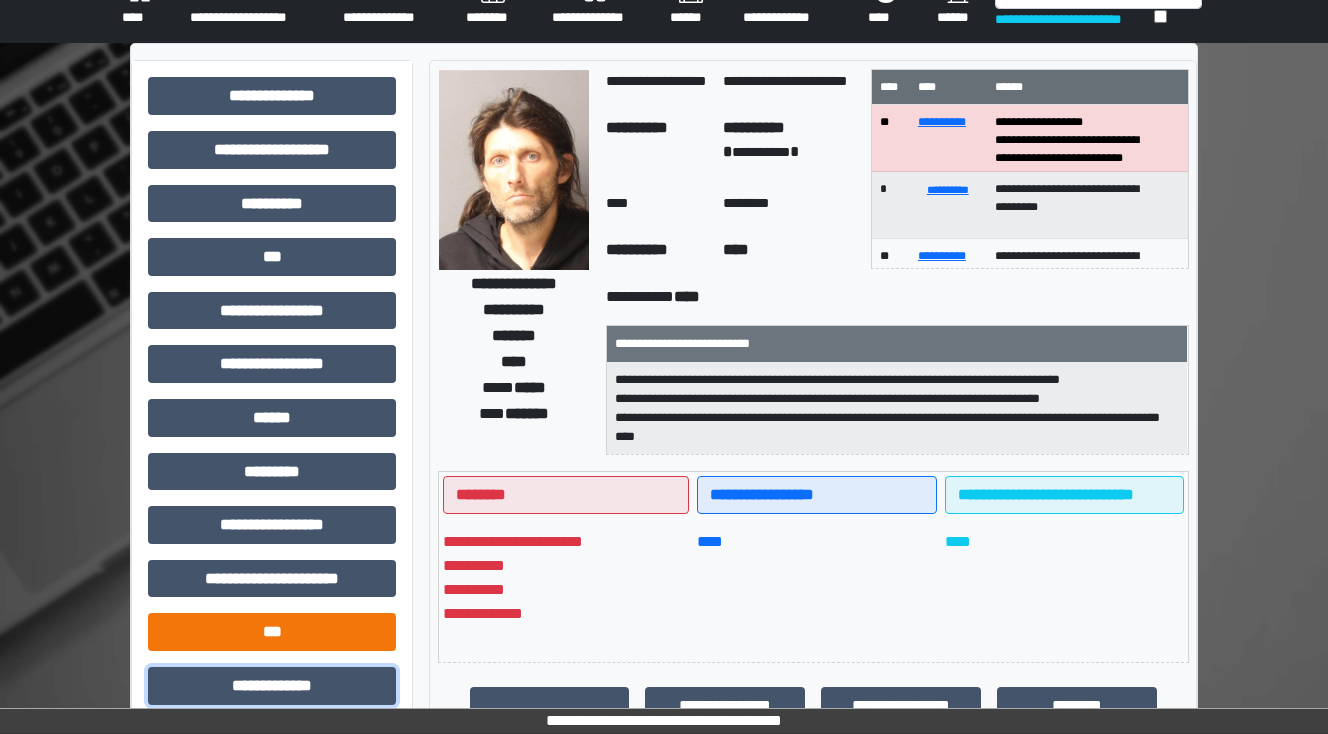 scroll, scrollTop: 56, scrollLeft: 0, axis: vertical 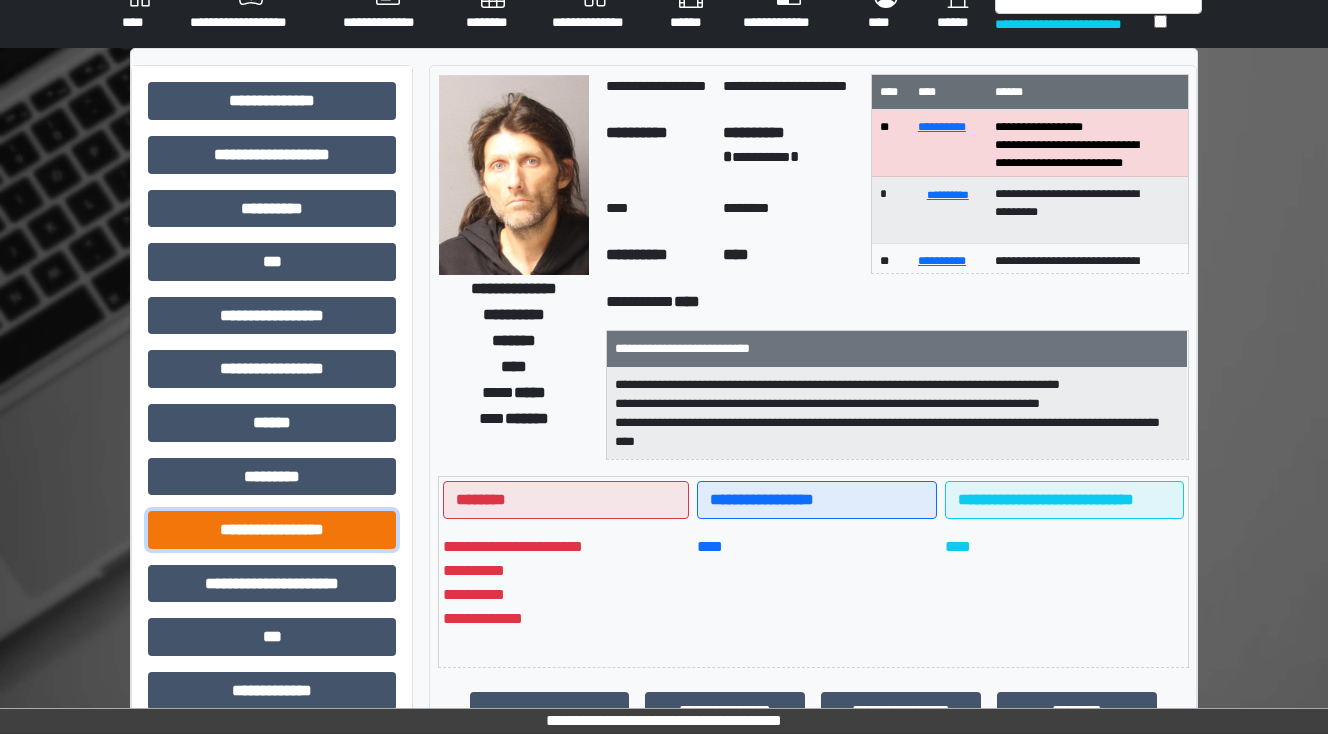 click on "**********" at bounding box center (272, 530) 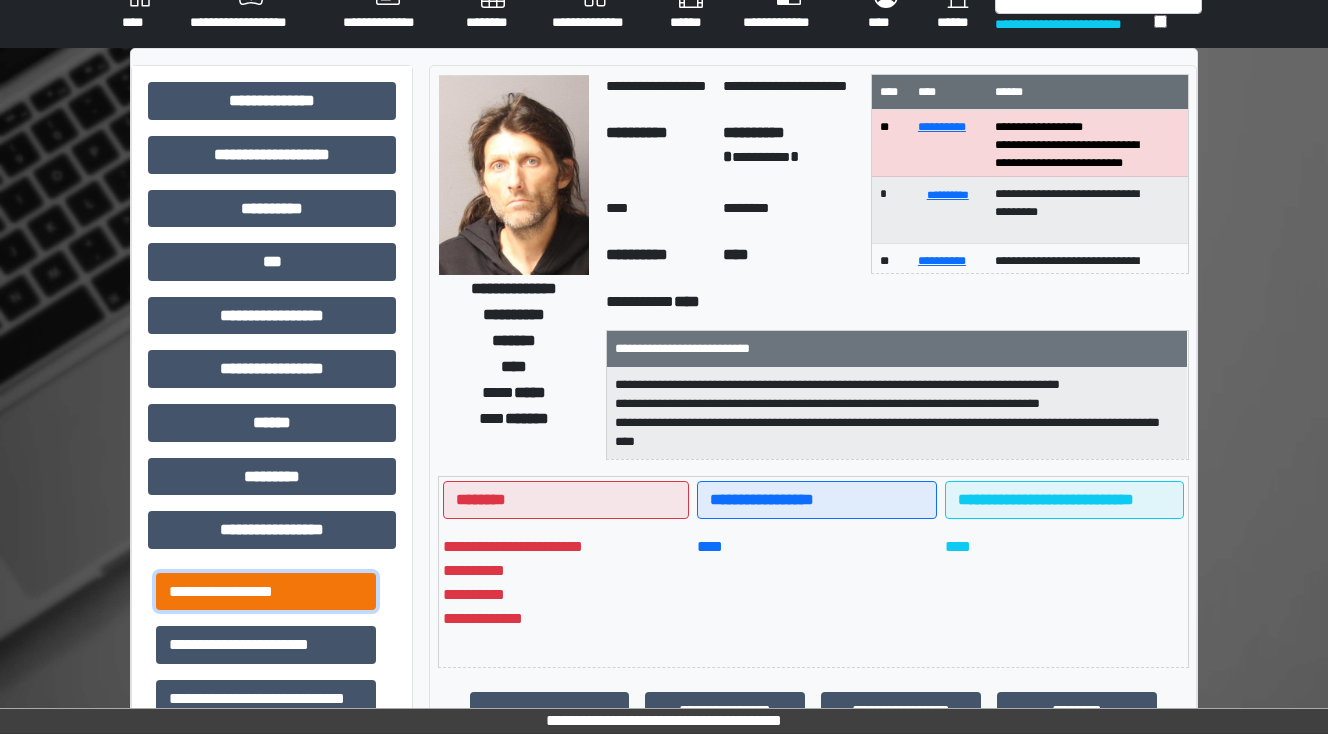 drag, startPoint x: 253, startPoint y: 592, endPoint x: 458, endPoint y: 556, distance: 208.13698 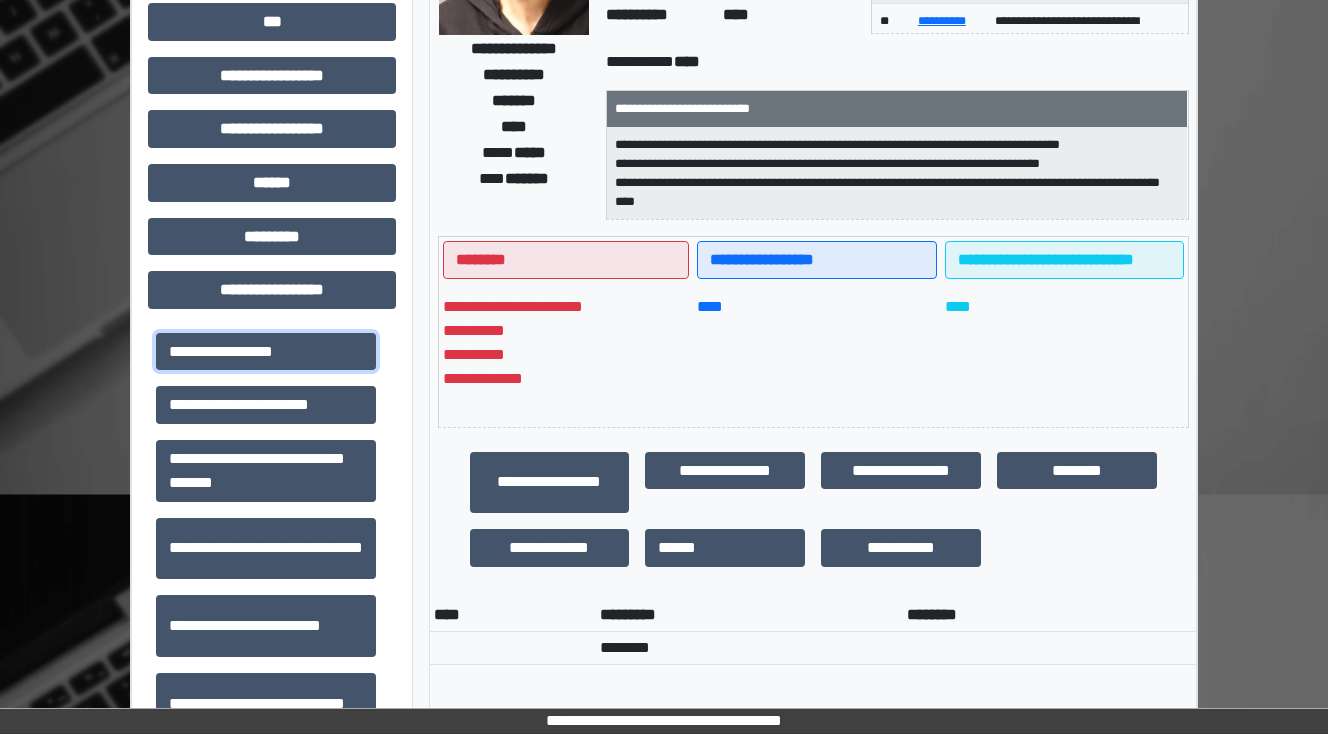 scroll, scrollTop: 296, scrollLeft: 0, axis: vertical 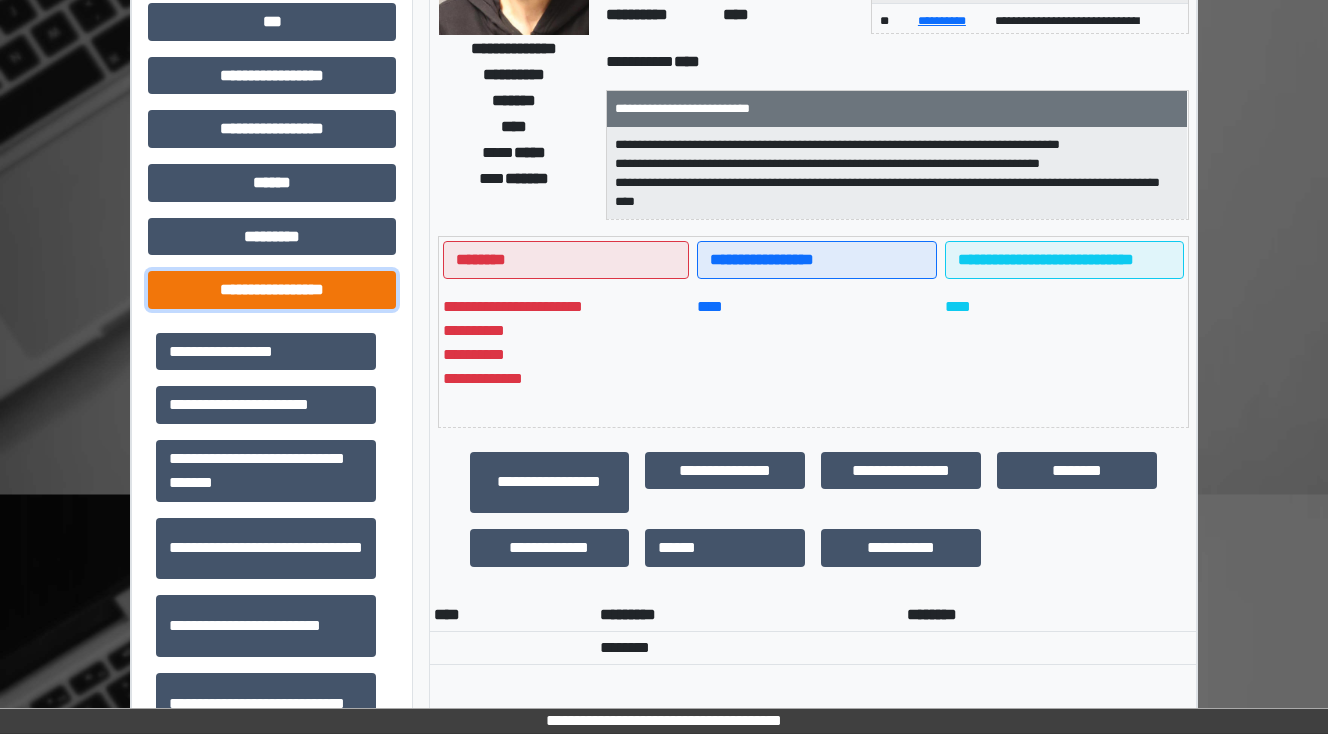 click on "**********" at bounding box center (272, 290) 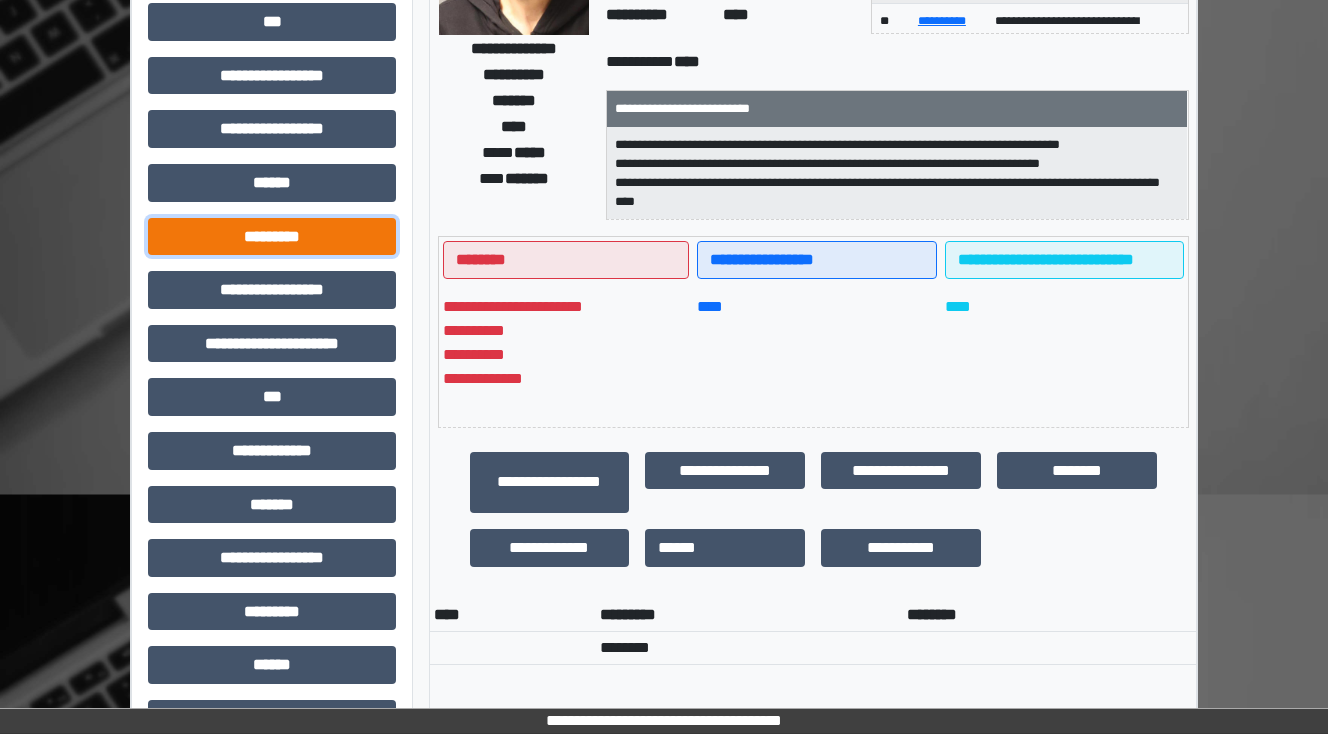 click on "*********" at bounding box center (272, 237) 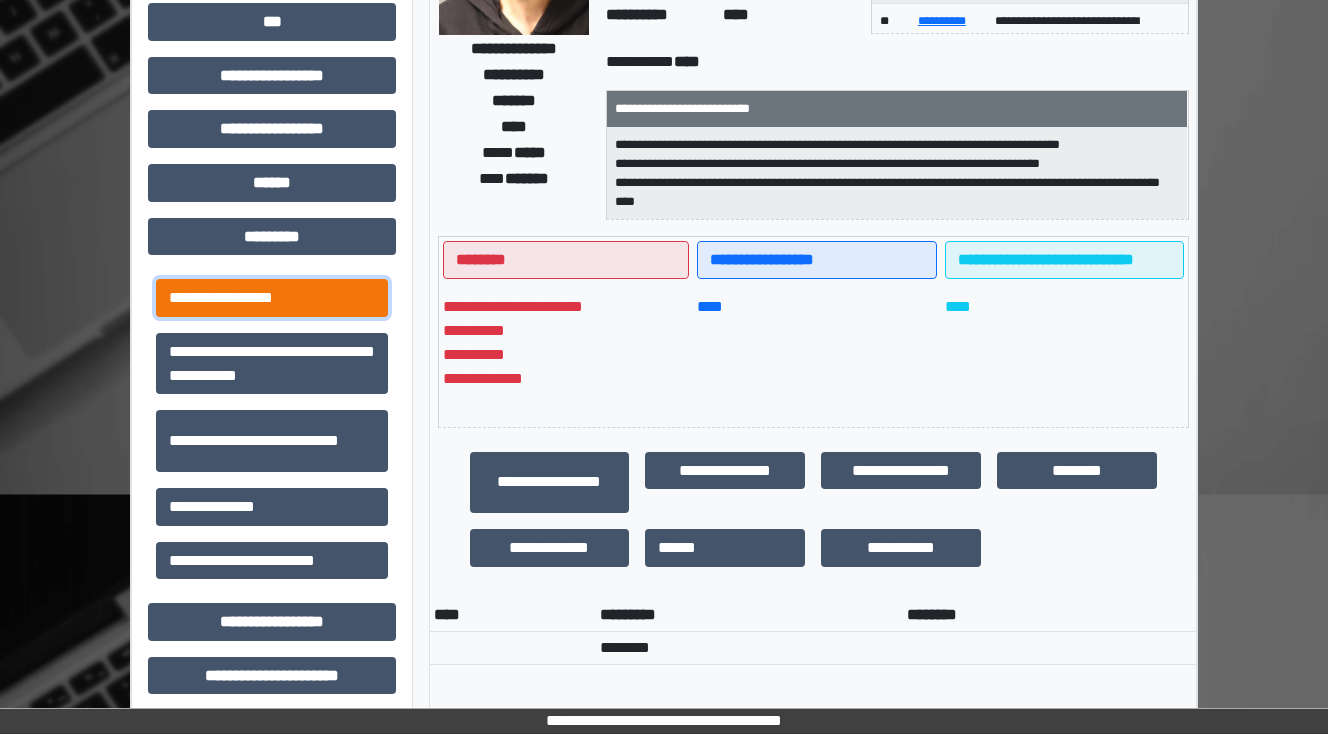 click on "**********" at bounding box center (272, 298) 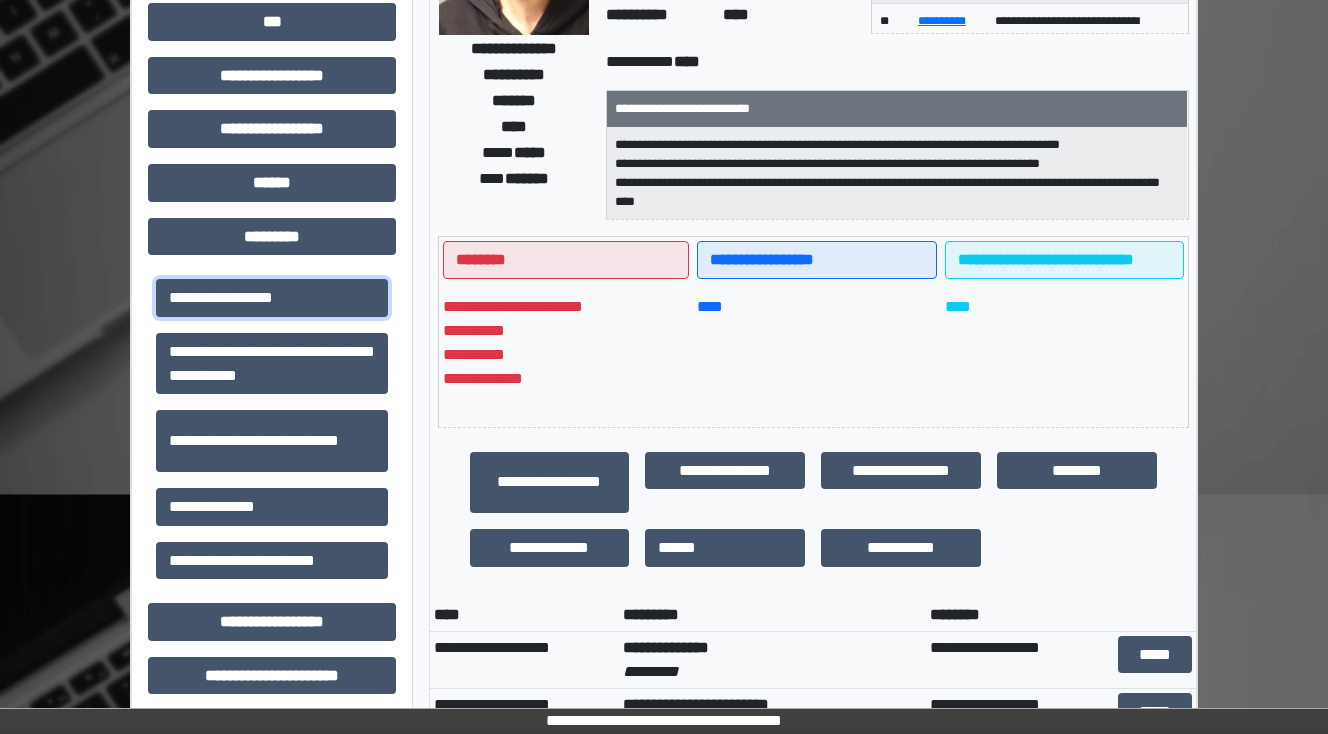scroll, scrollTop: 536, scrollLeft: 0, axis: vertical 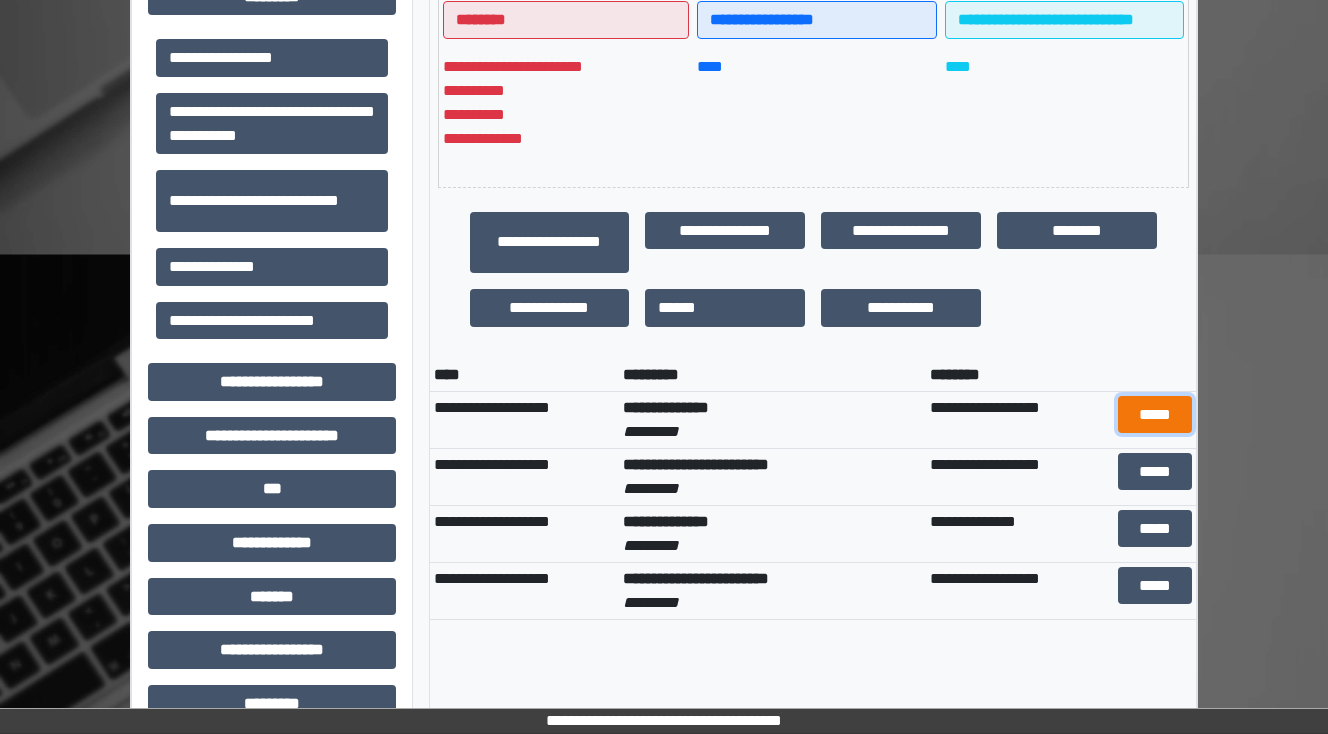 click on "*****" at bounding box center [1155, 415] 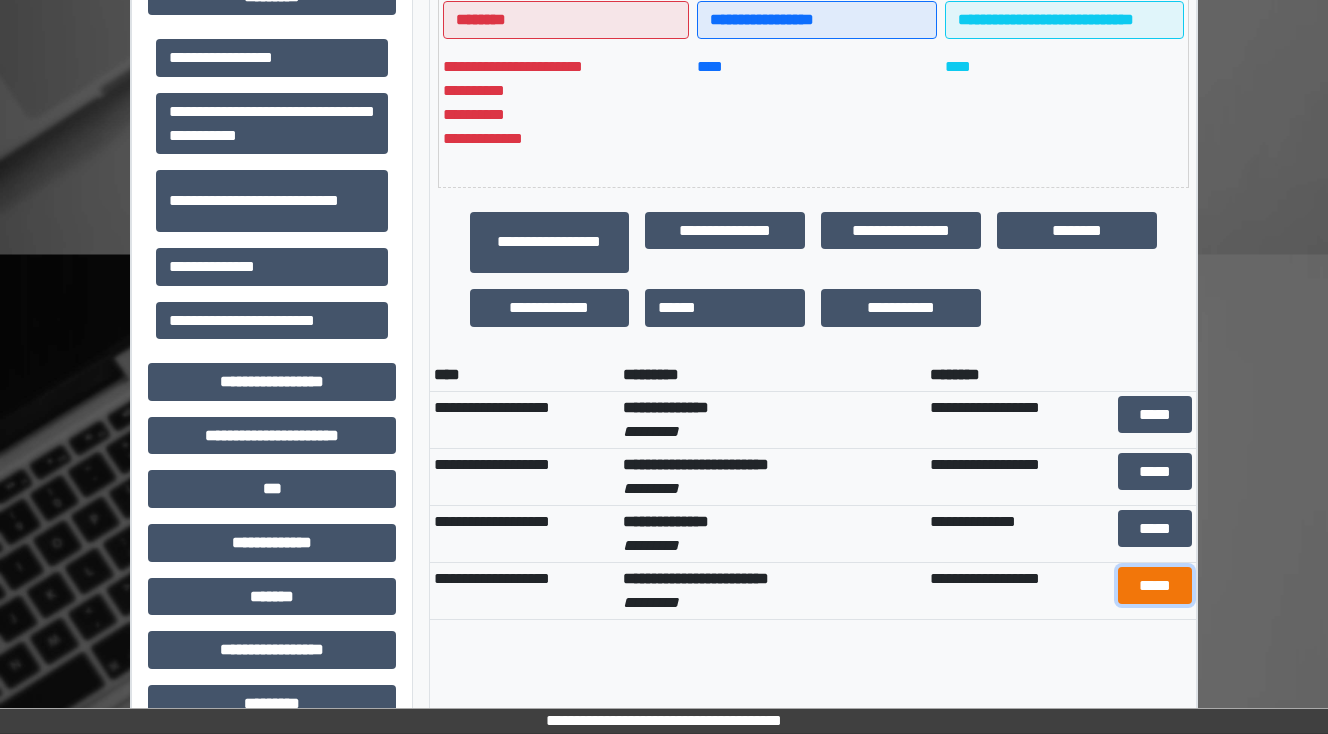 click on "*****" at bounding box center (1155, 586) 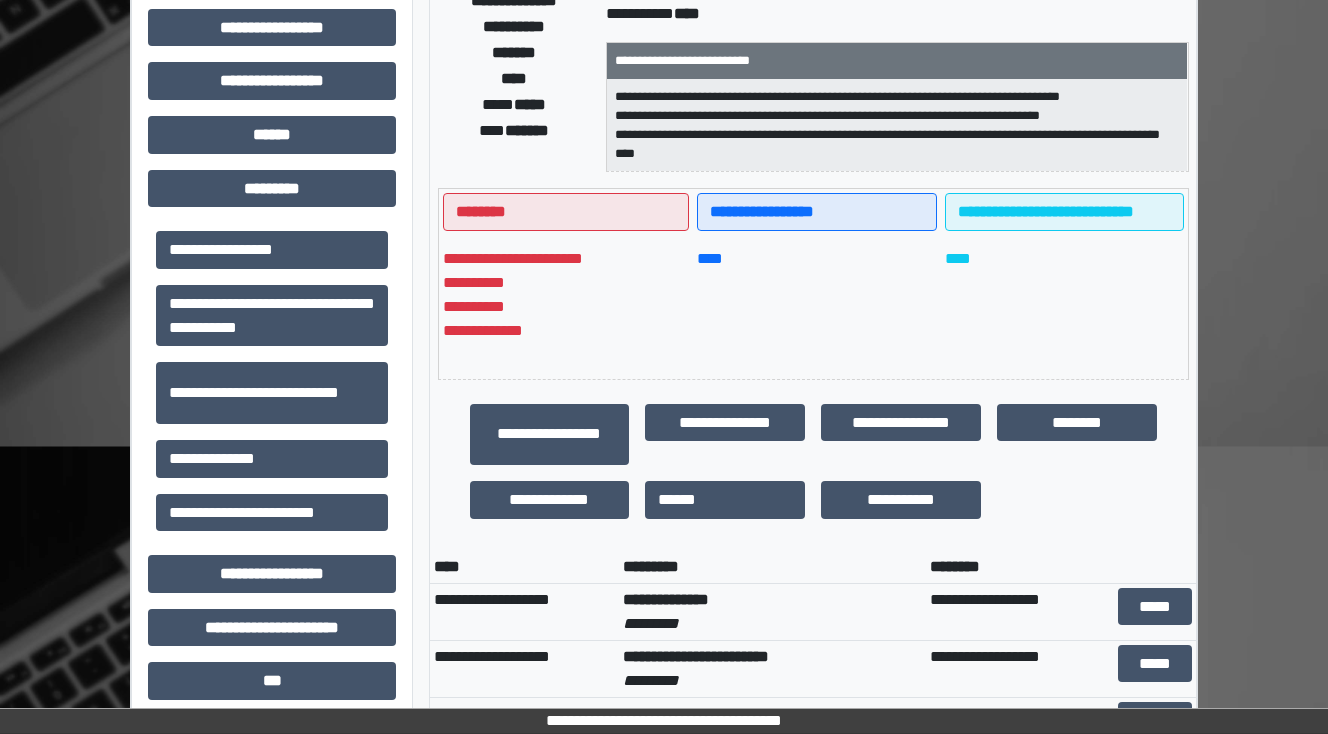 scroll, scrollTop: 136, scrollLeft: 0, axis: vertical 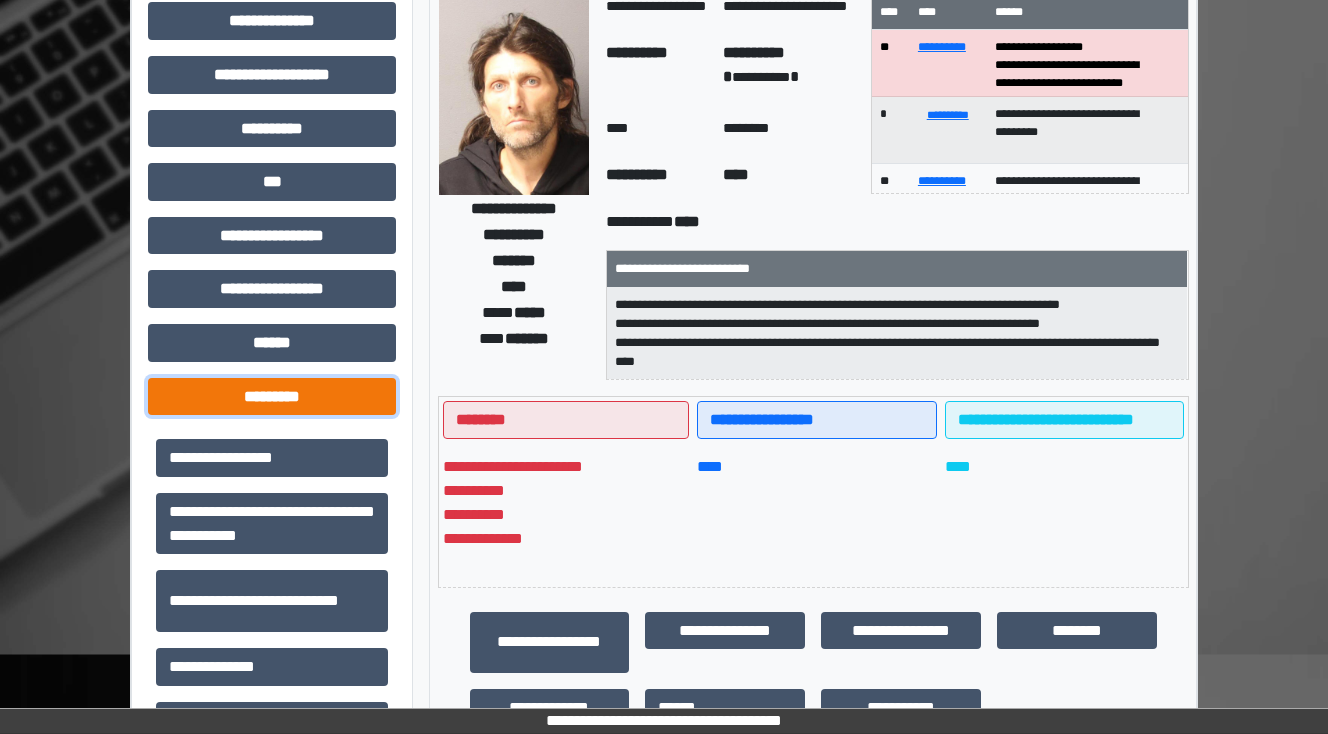 click on "*********" at bounding box center [272, 397] 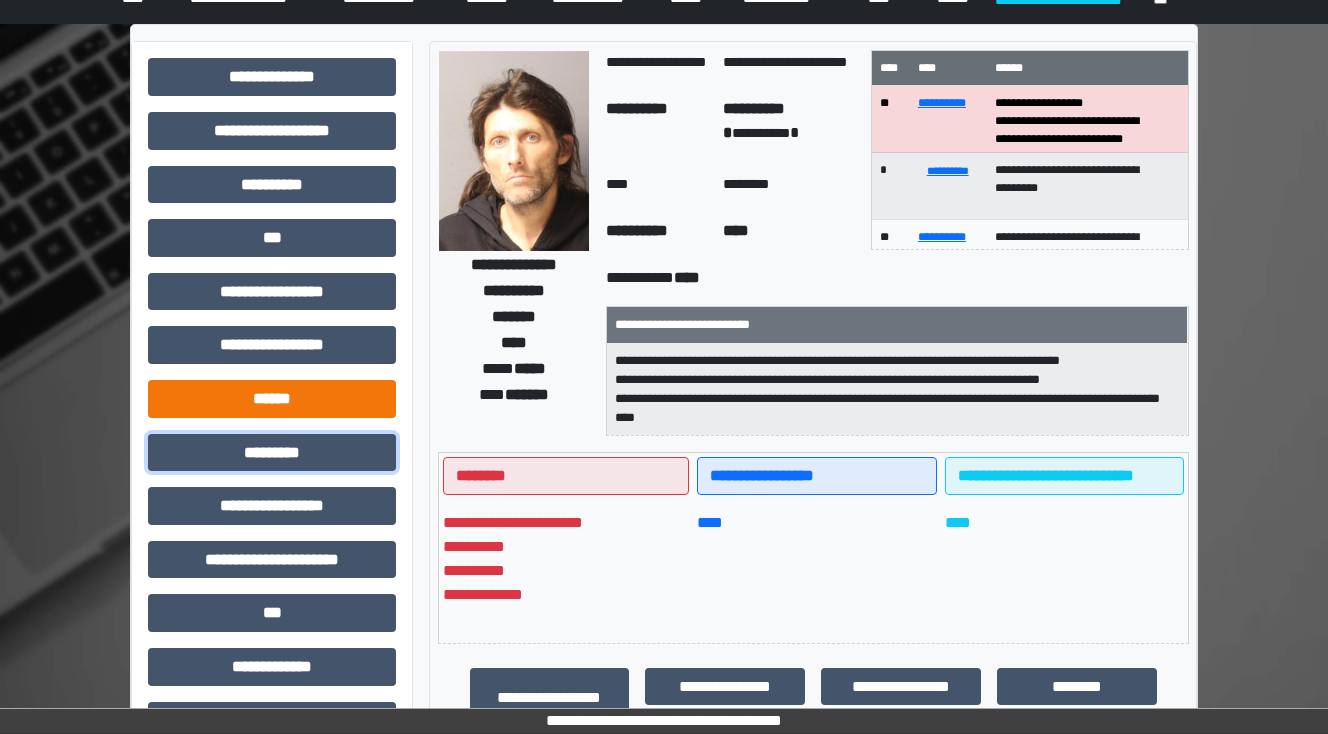scroll, scrollTop: 0, scrollLeft: 0, axis: both 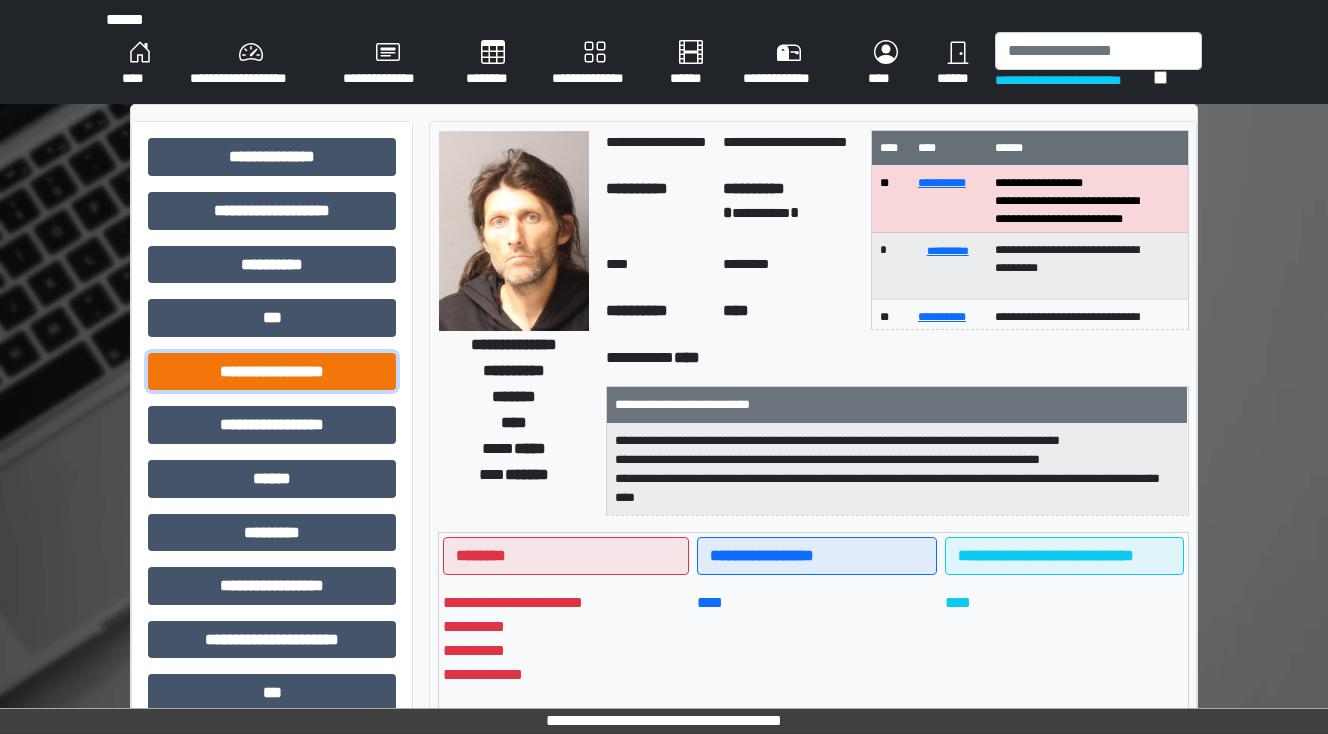 click on "**********" at bounding box center (272, 372) 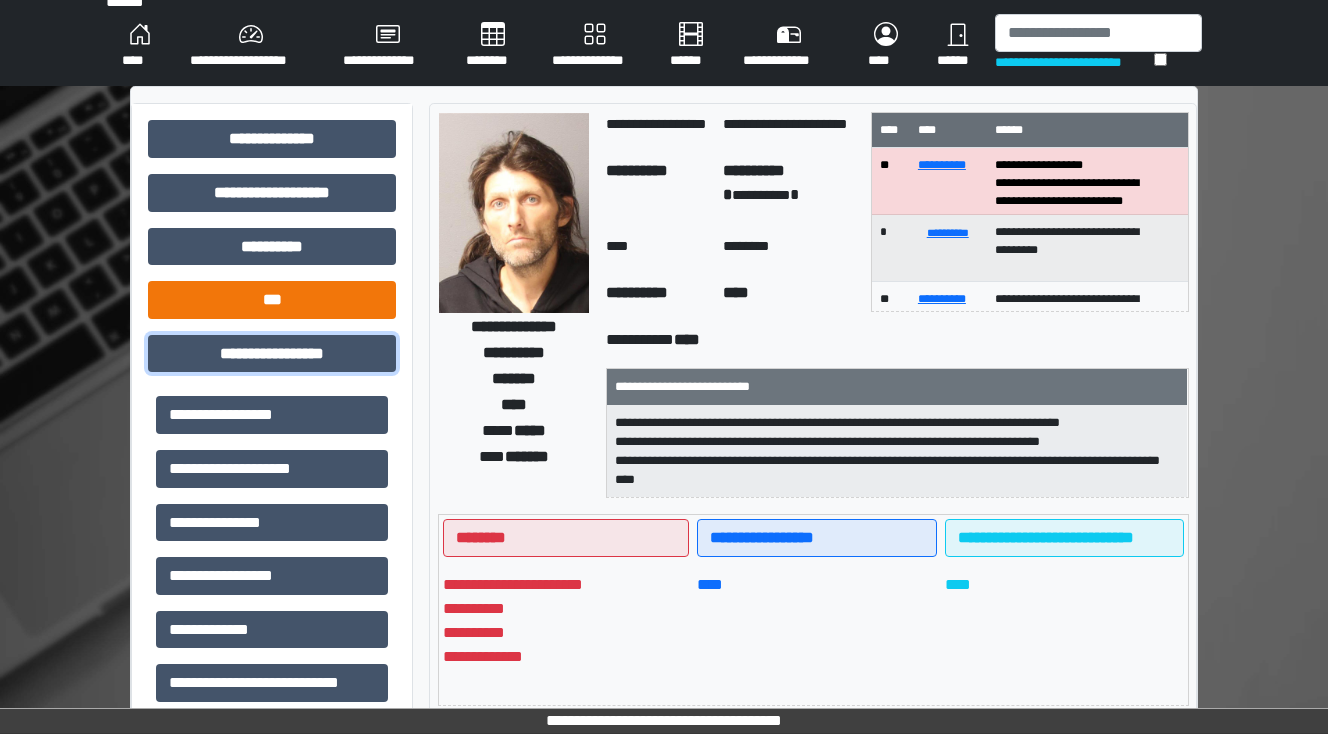 scroll, scrollTop: 0, scrollLeft: 0, axis: both 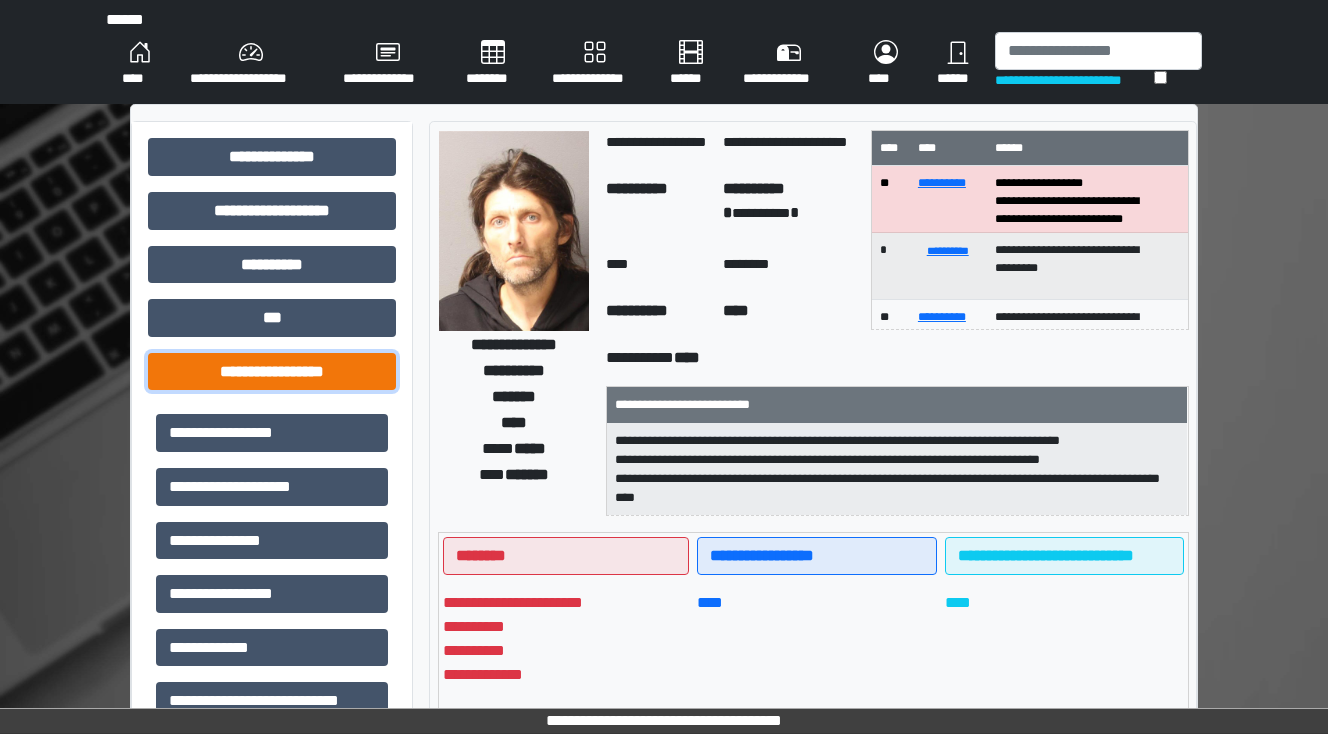 click on "**********" at bounding box center [272, 372] 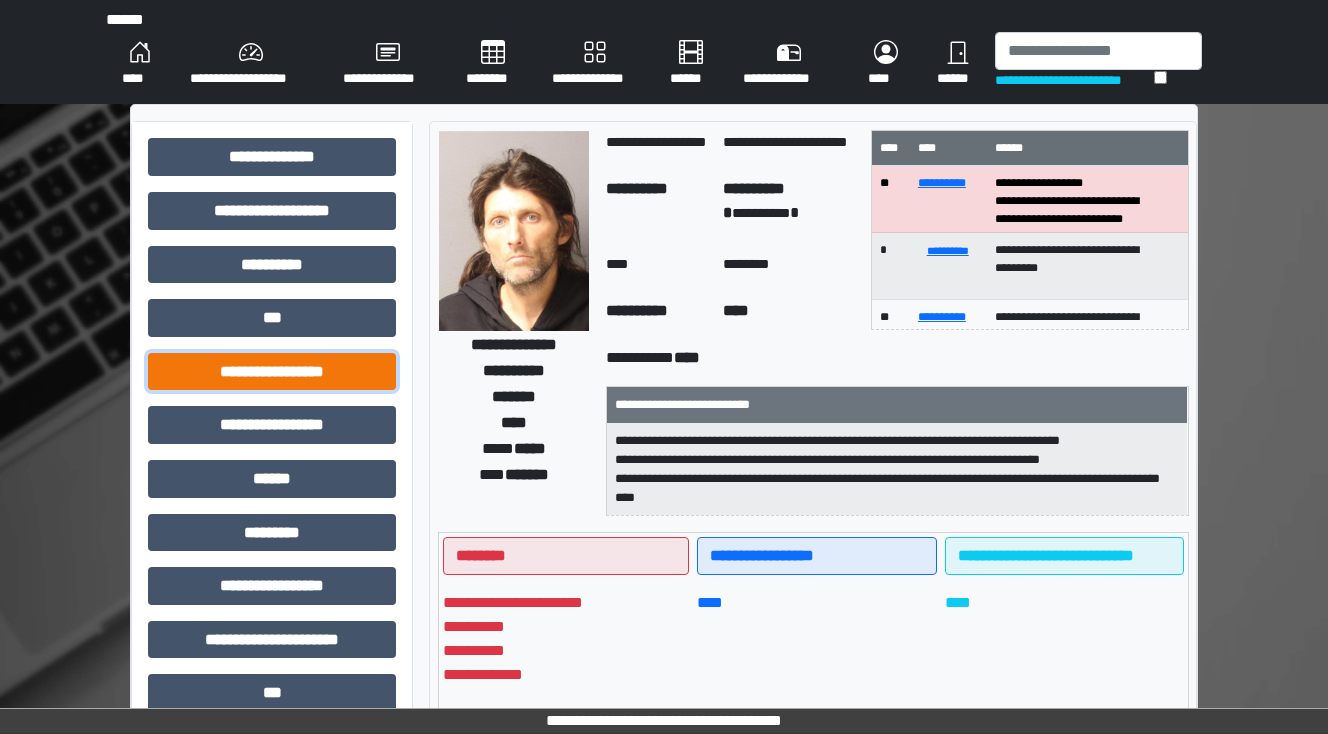 click on "**********" at bounding box center [272, 372] 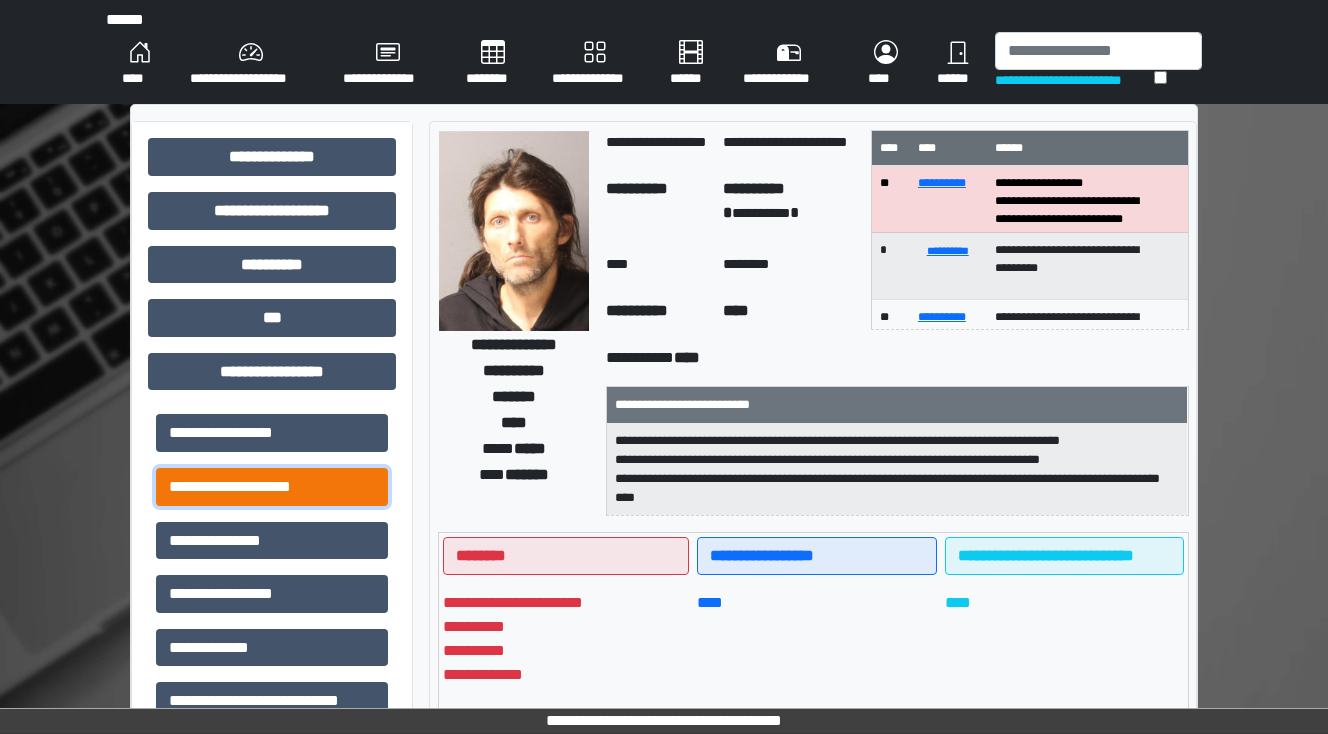click on "**********" at bounding box center [272, 487] 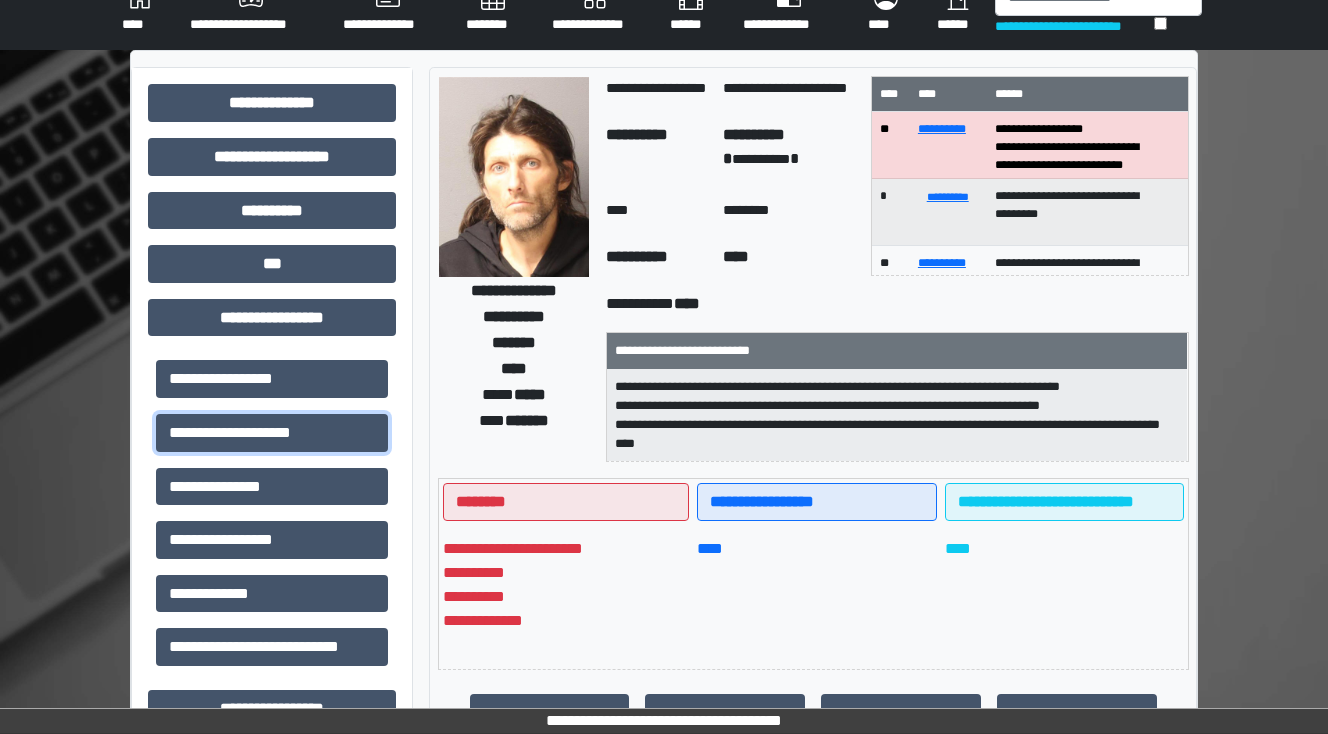 scroll, scrollTop: 160, scrollLeft: 0, axis: vertical 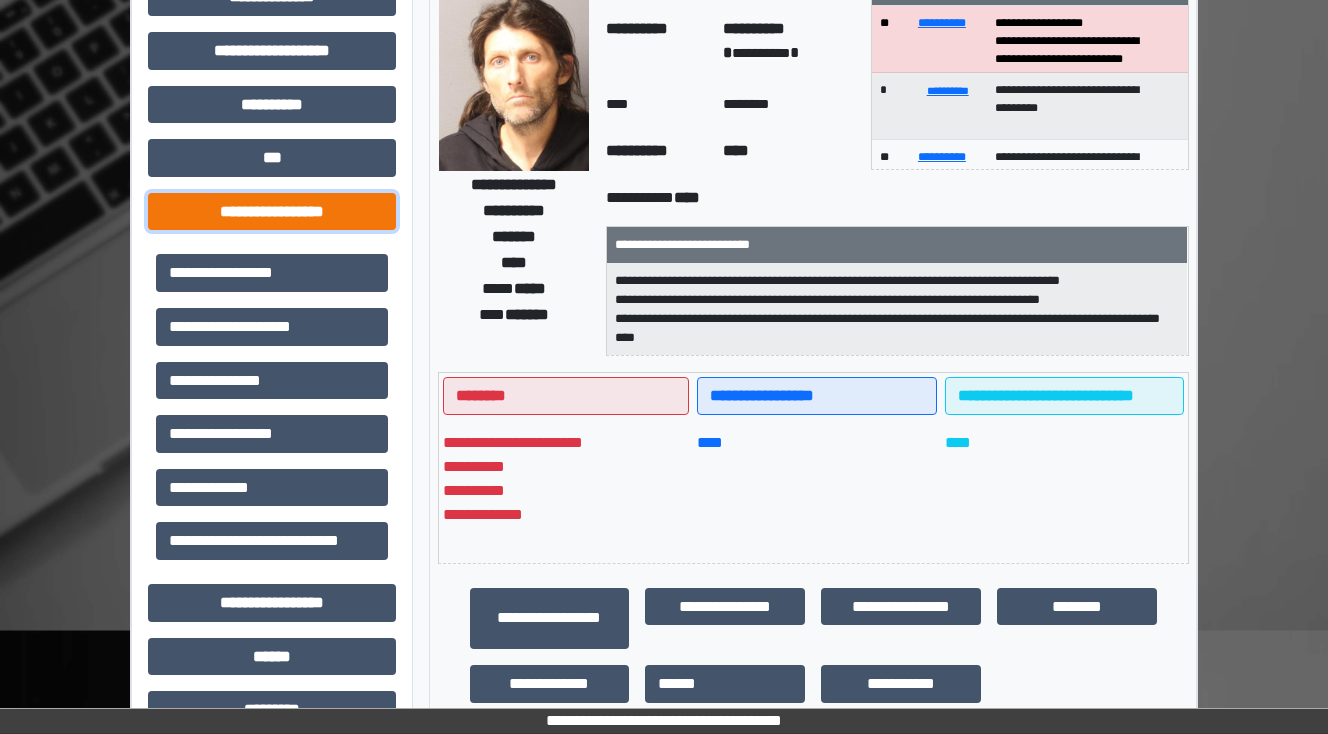 click on "**********" at bounding box center (272, 212) 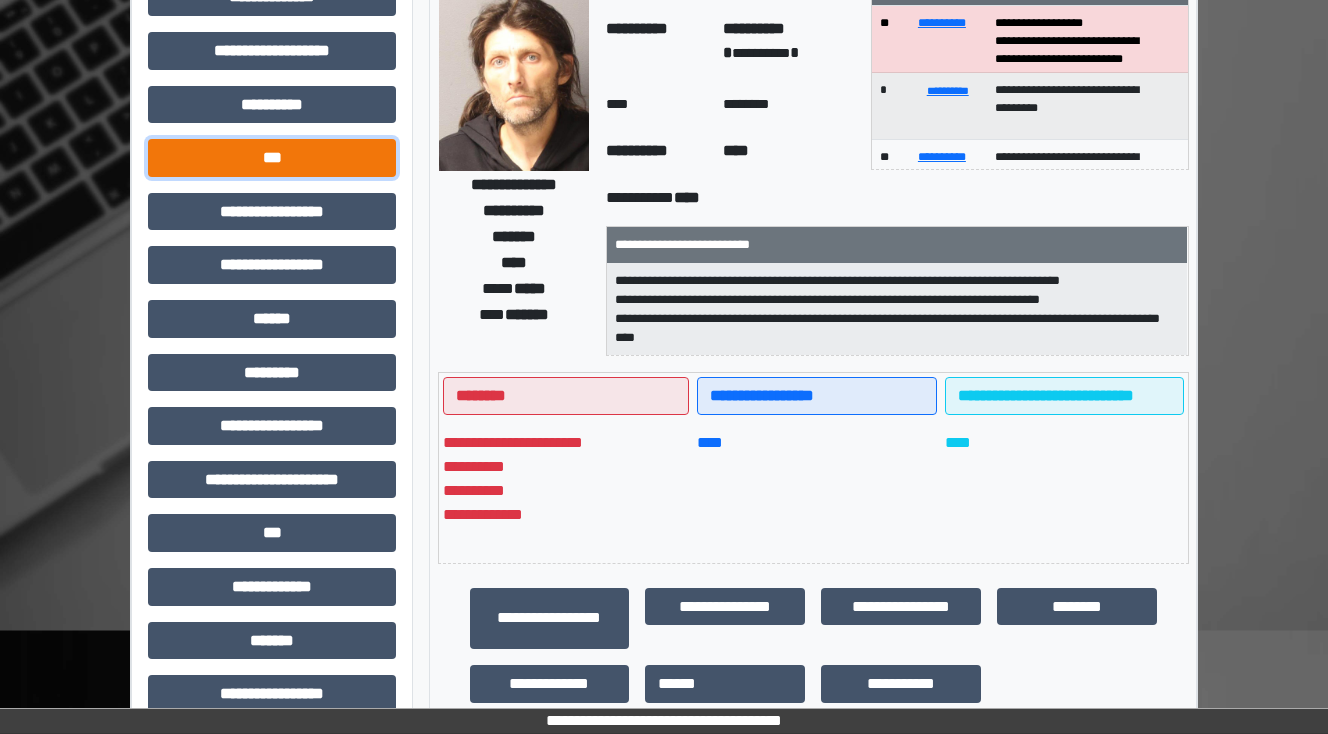click on "***" at bounding box center [272, 158] 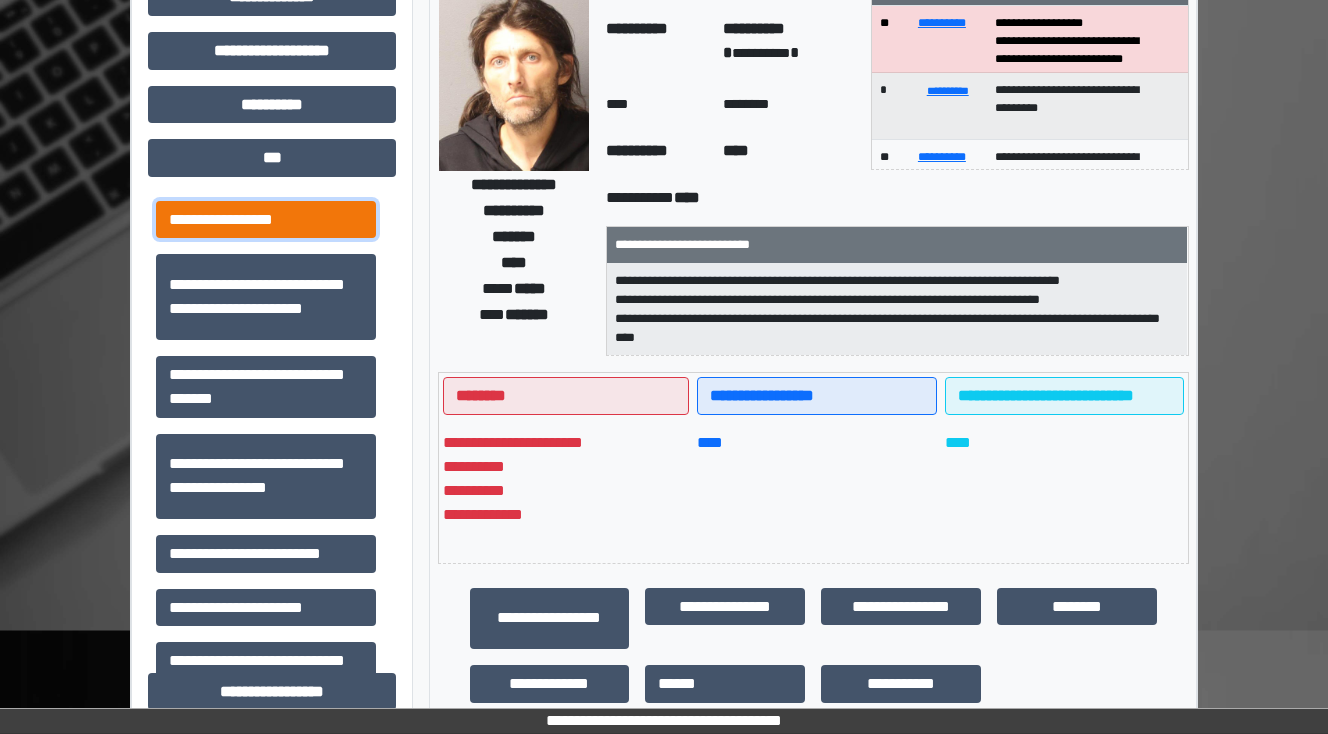 click on "**********" at bounding box center [266, 220] 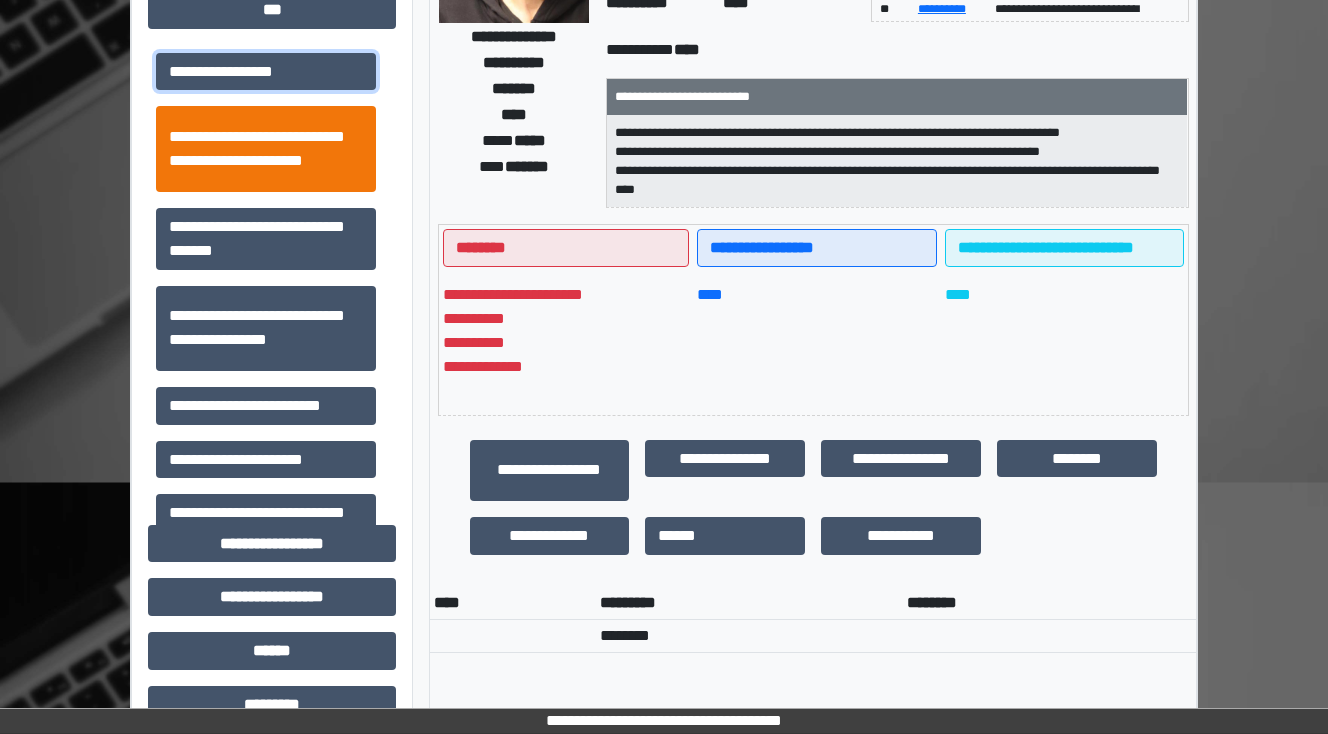 scroll, scrollTop: 160, scrollLeft: 0, axis: vertical 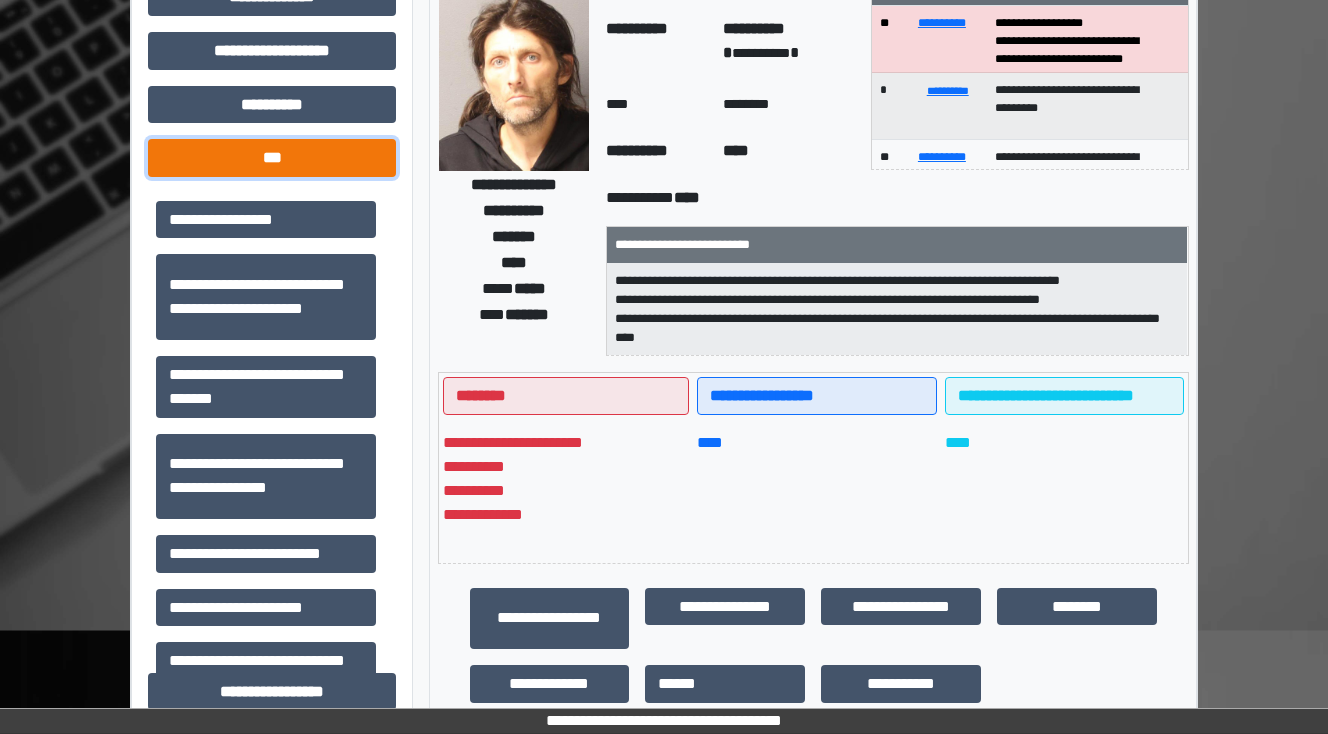 click on "***" at bounding box center [272, 158] 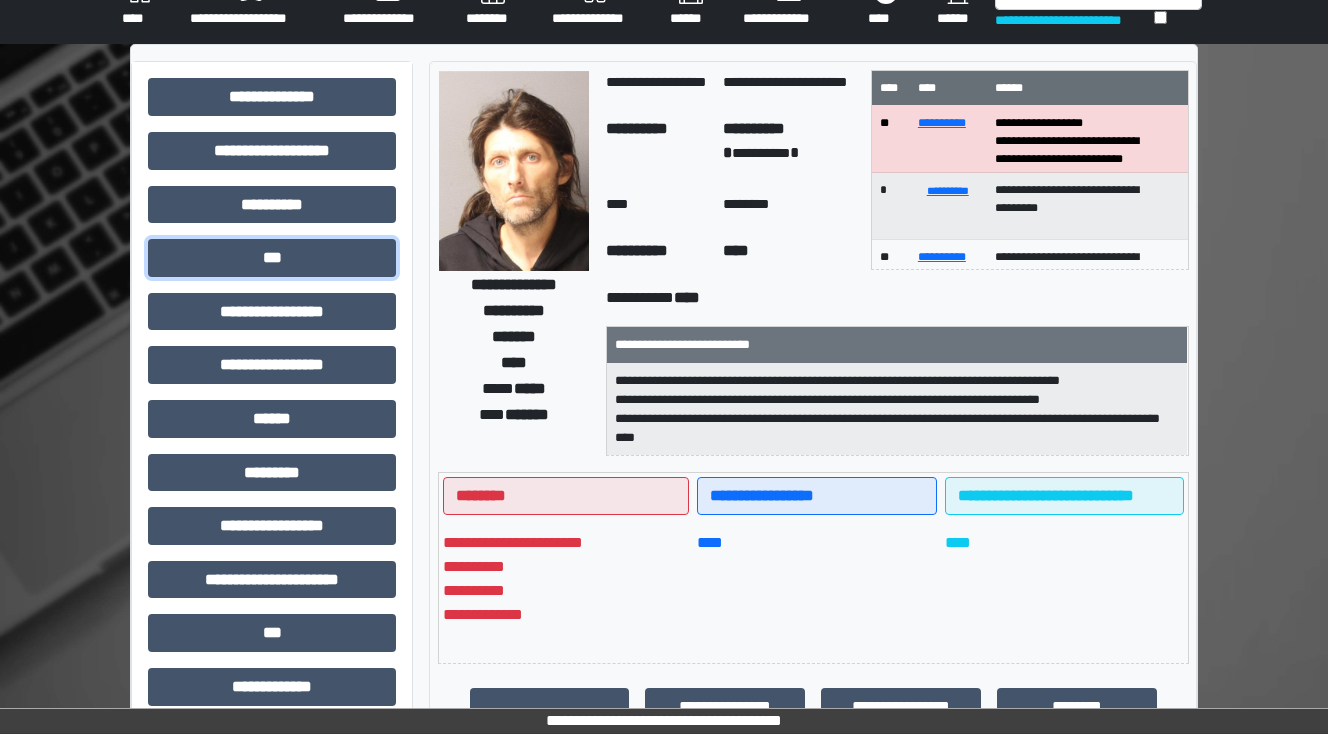 scroll, scrollTop: 0, scrollLeft: 0, axis: both 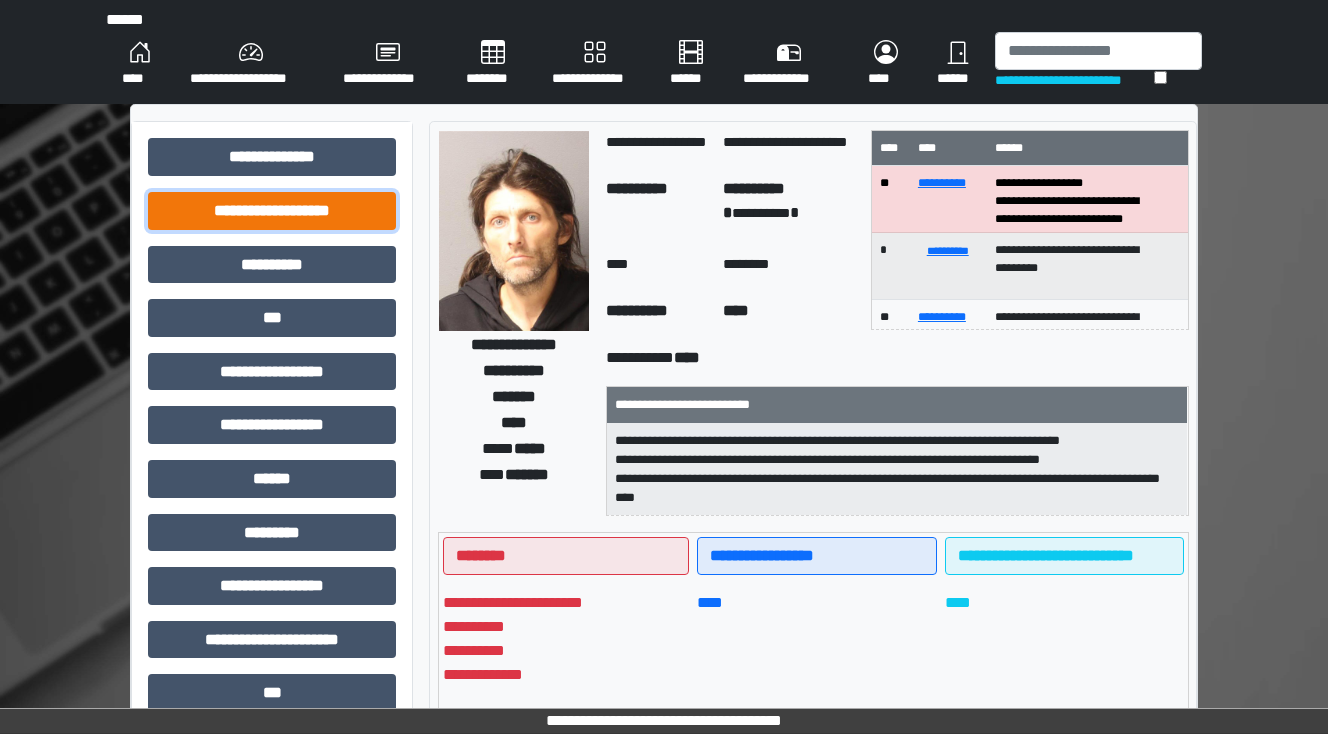 click on "**********" at bounding box center [272, 211] 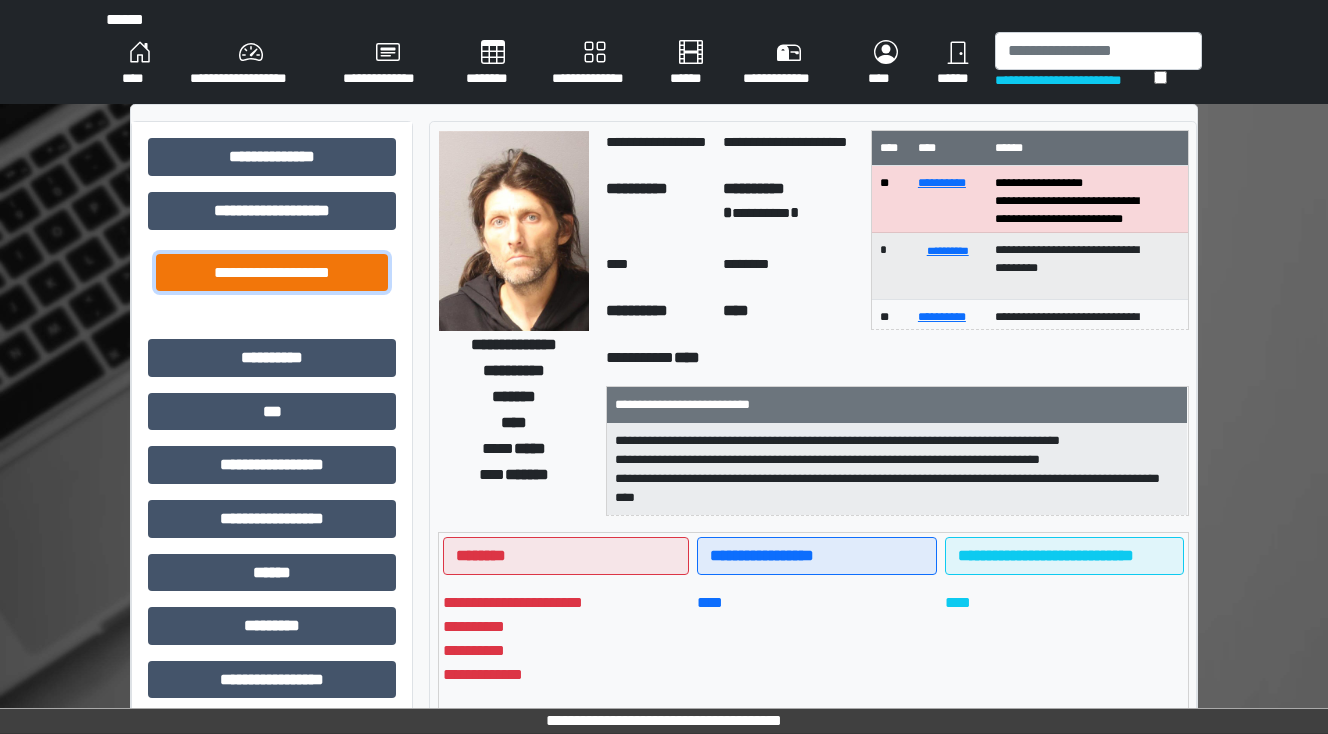 click on "**********" at bounding box center (272, 273) 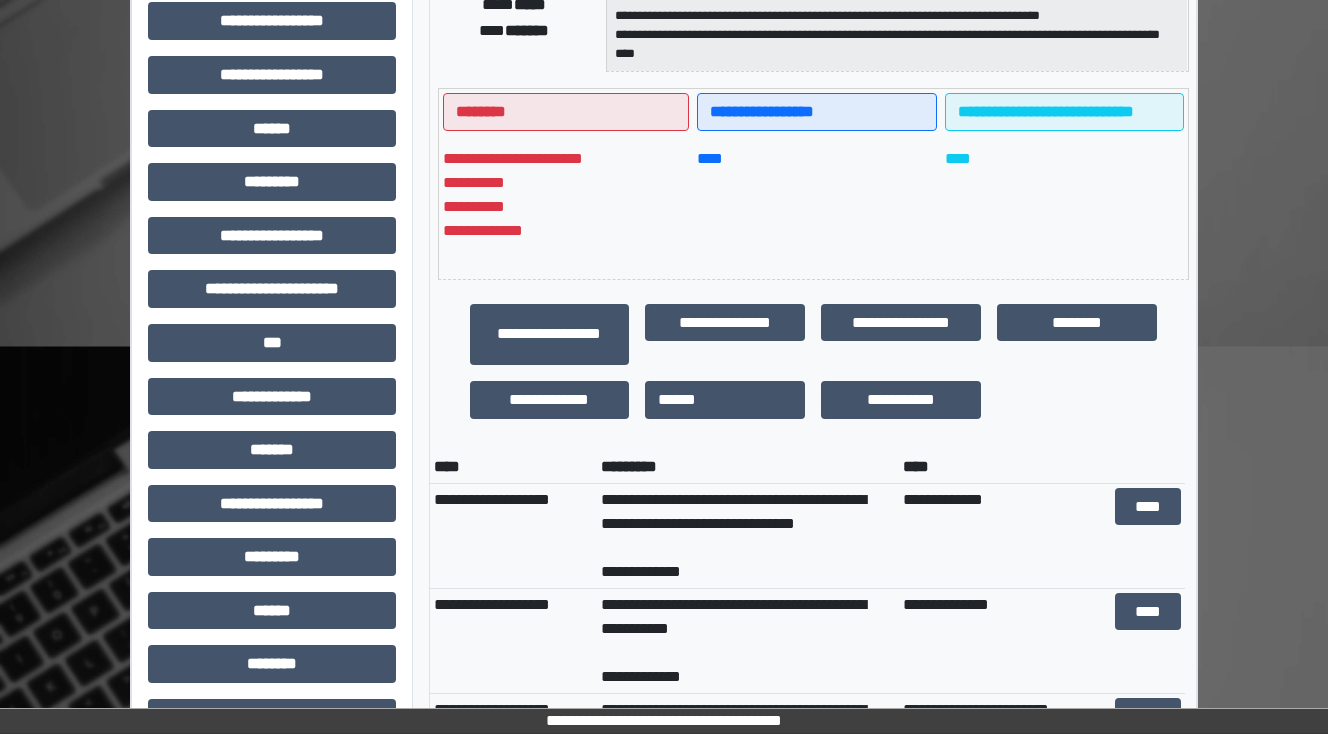 scroll, scrollTop: 560, scrollLeft: 0, axis: vertical 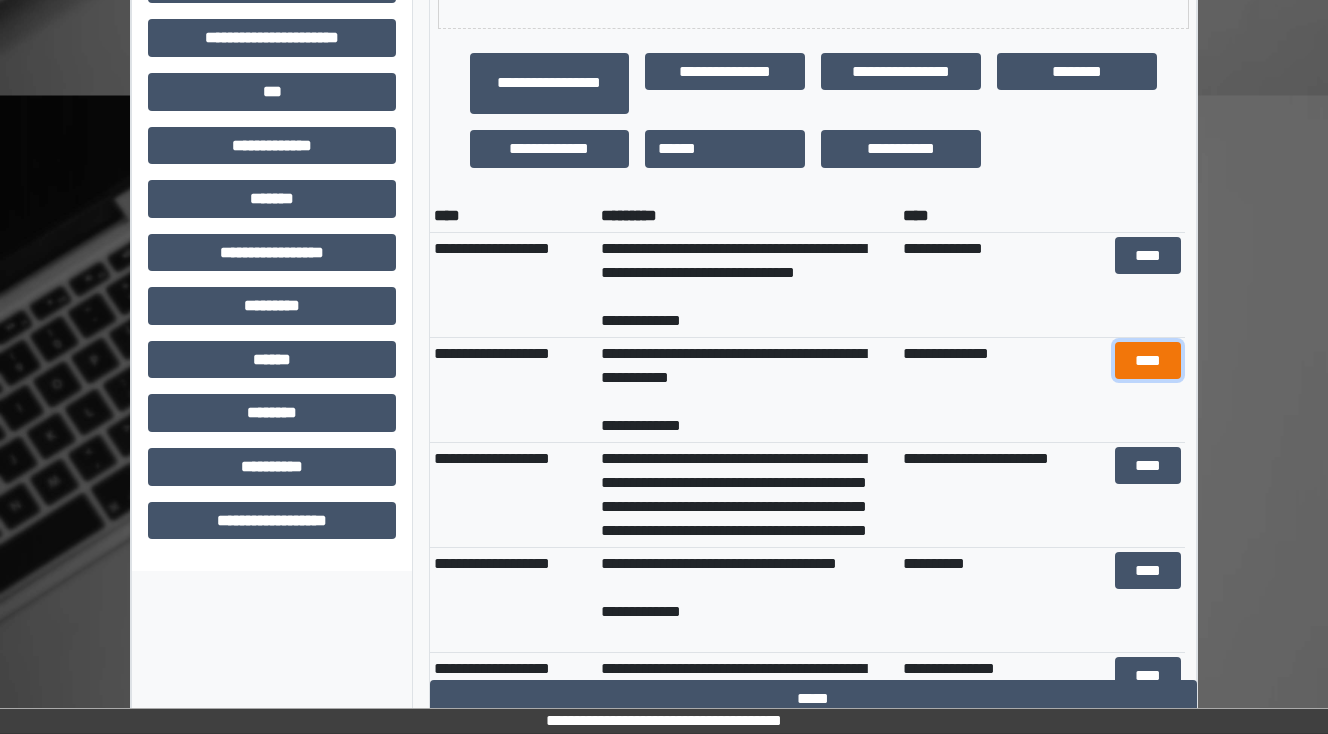 click on "****" at bounding box center (1148, 361) 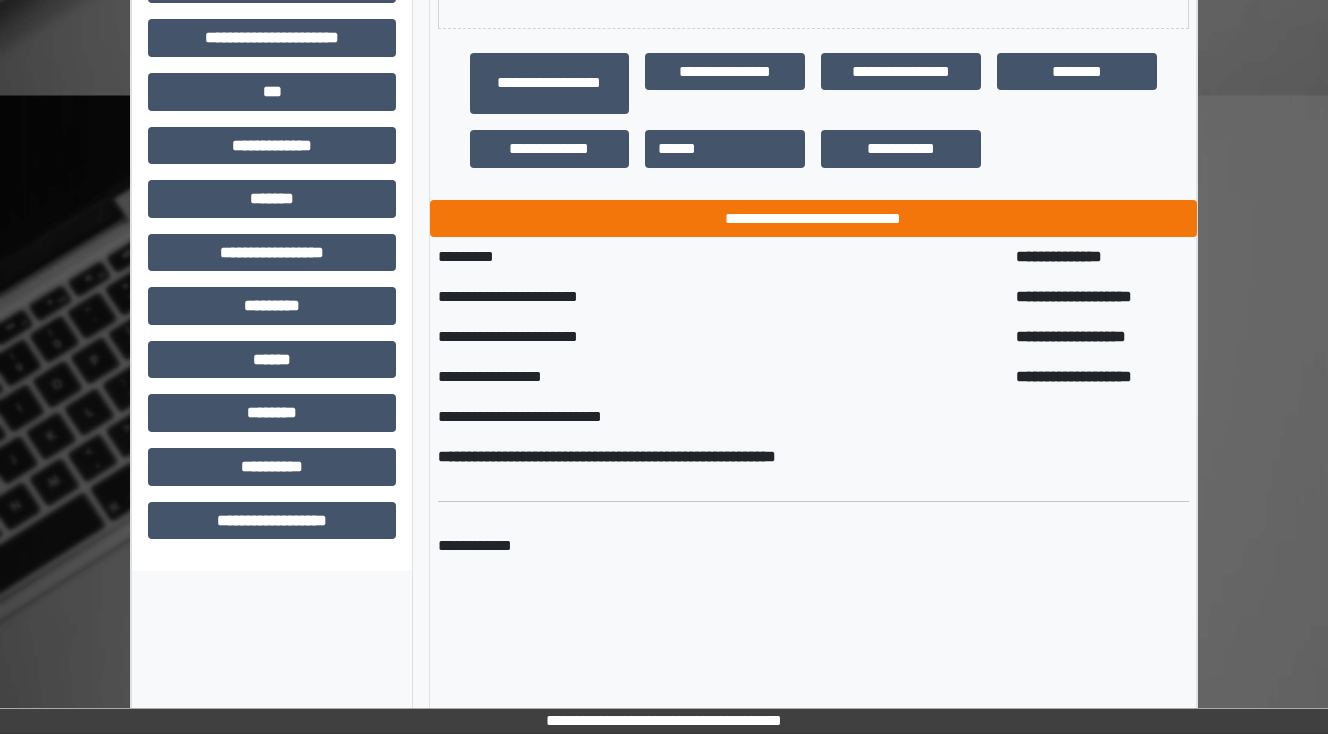 scroll, scrollTop: 560, scrollLeft: 0, axis: vertical 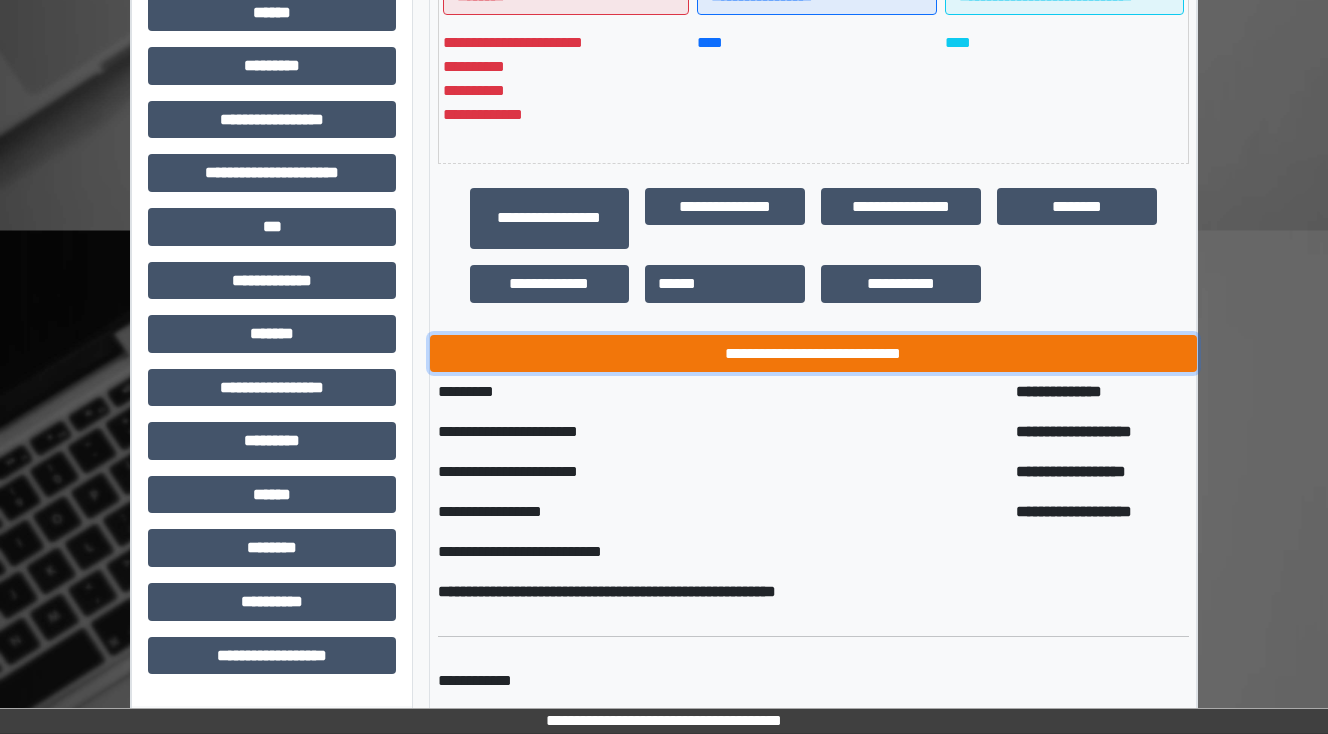 click on "**********" at bounding box center (813, 354) 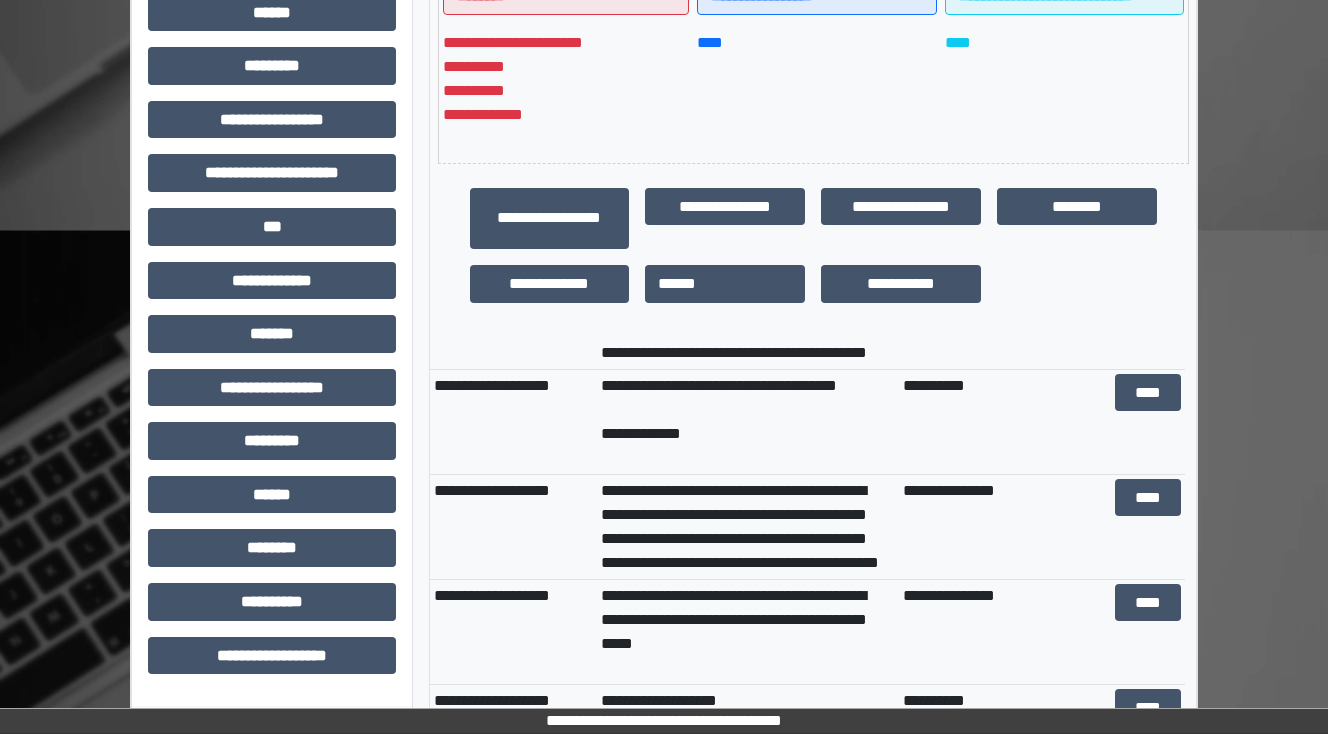 scroll, scrollTop: 320, scrollLeft: 0, axis: vertical 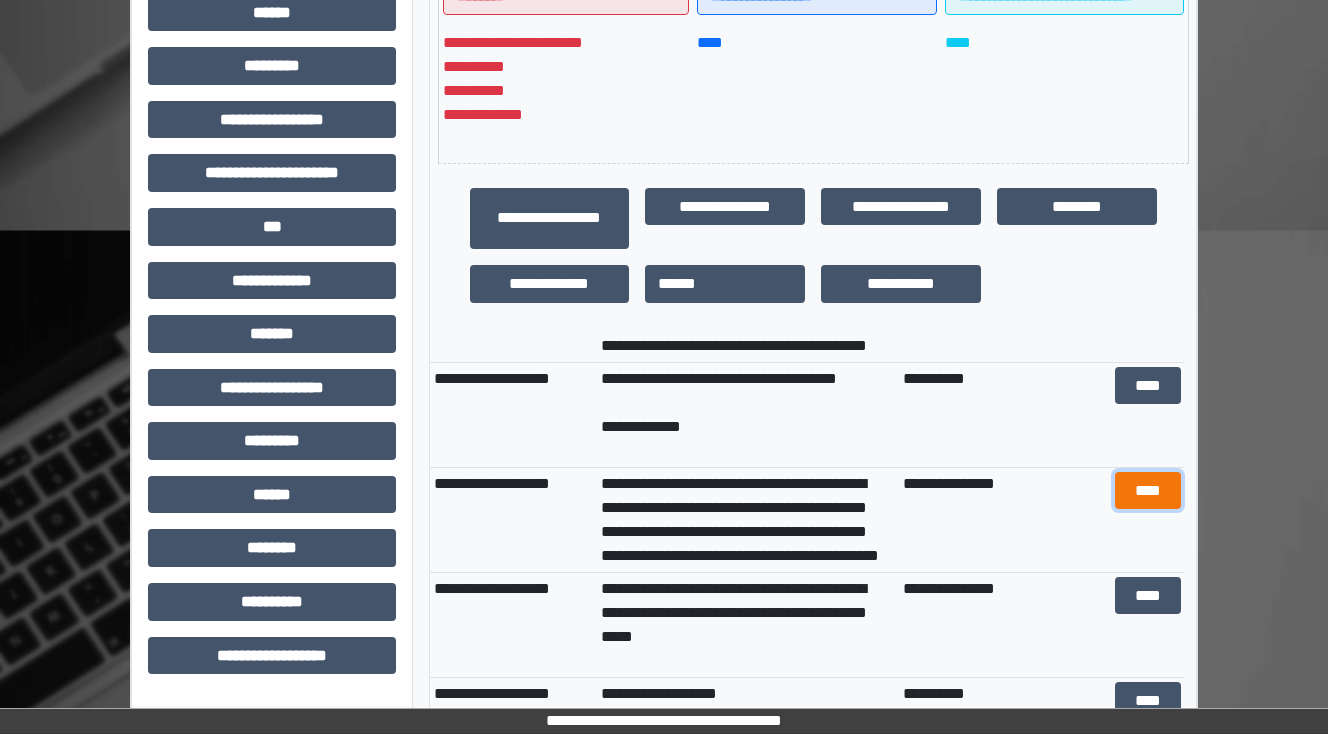click on "****" at bounding box center [1148, 491] 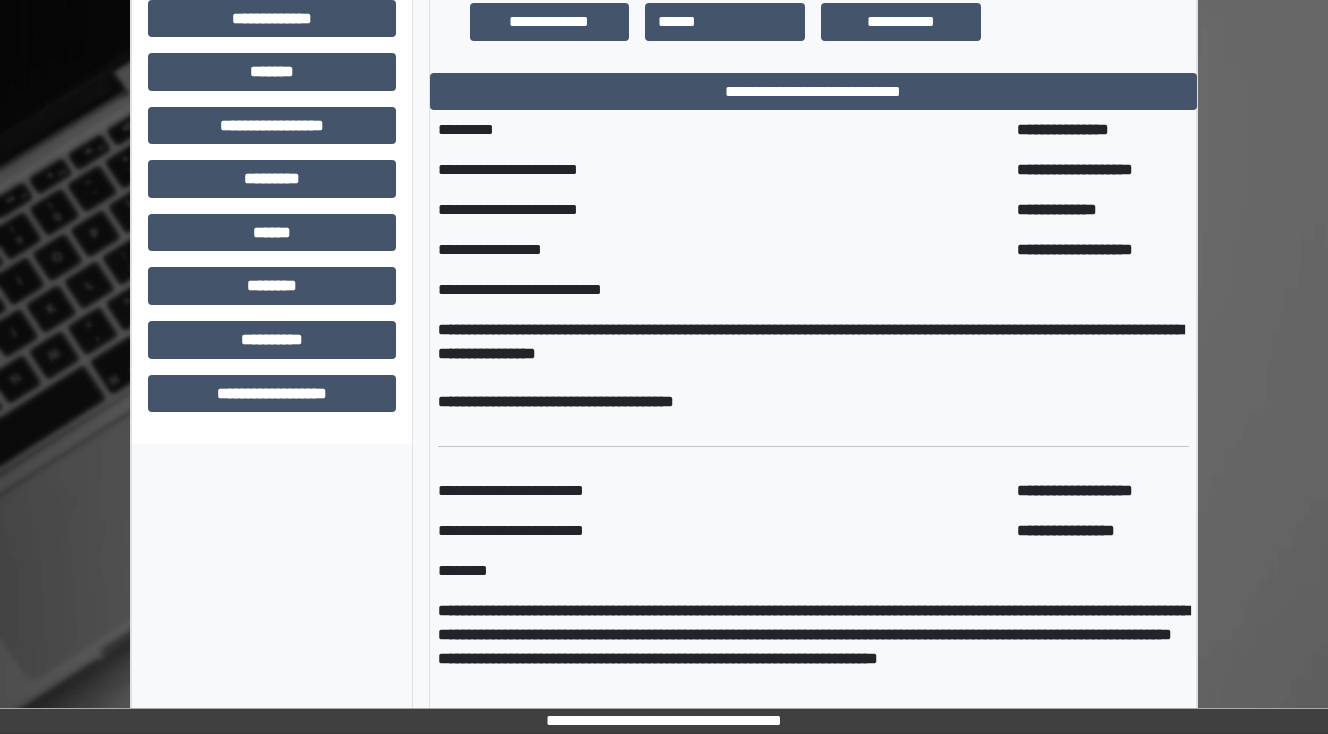 scroll, scrollTop: 824, scrollLeft: 0, axis: vertical 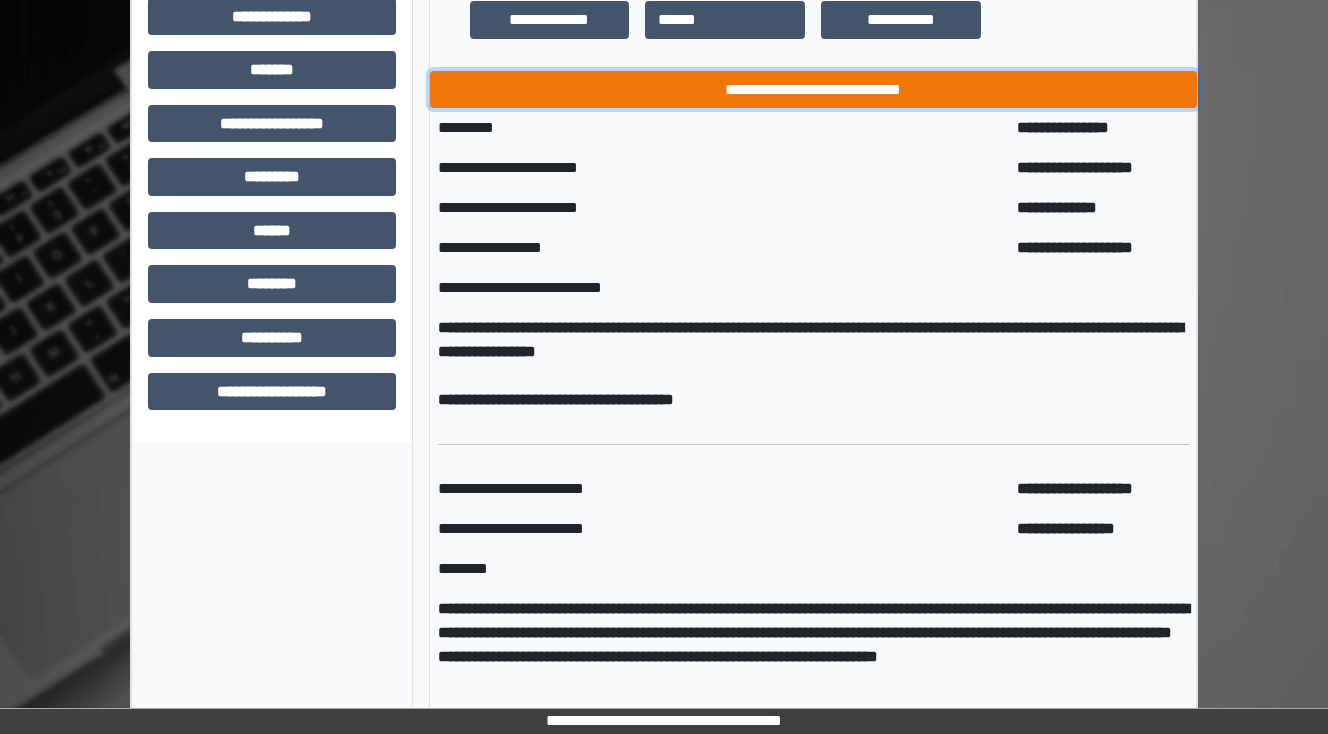 click on "**********" at bounding box center [813, 90] 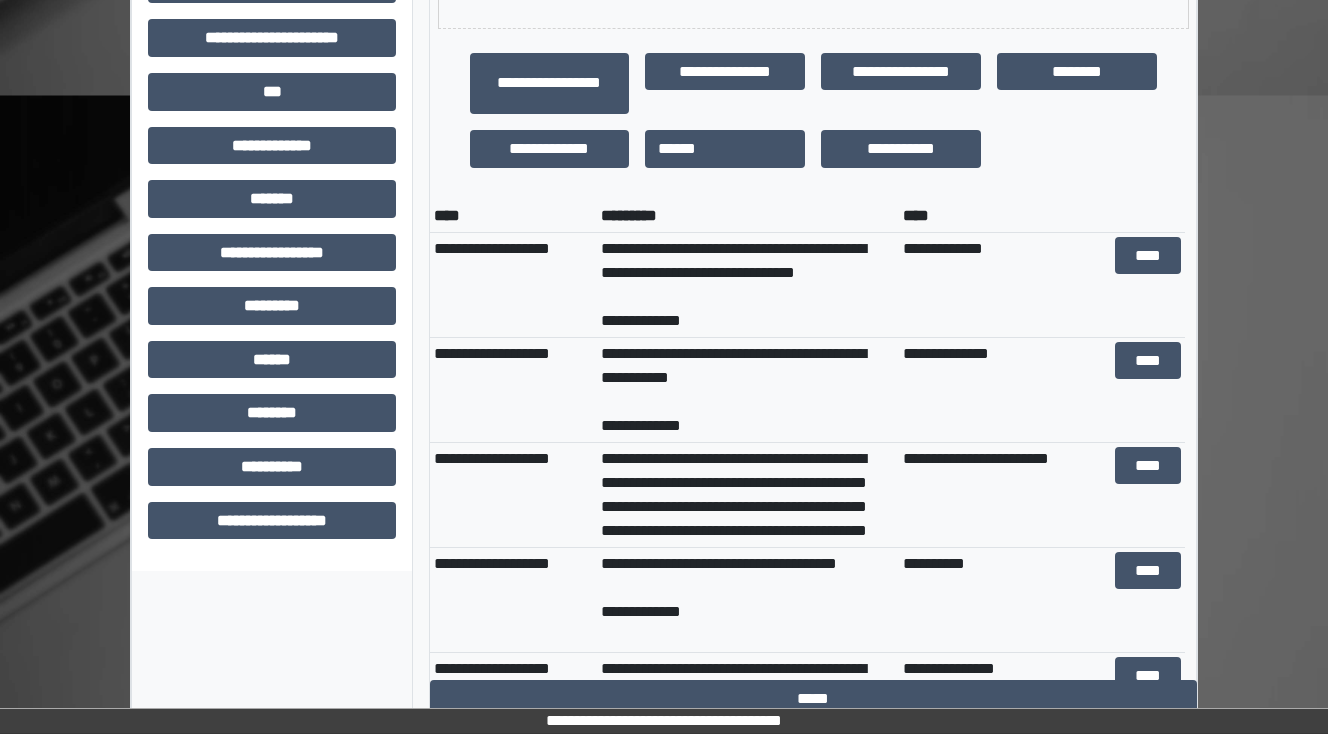 scroll, scrollTop: 696, scrollLeft: 0, axis: vertical 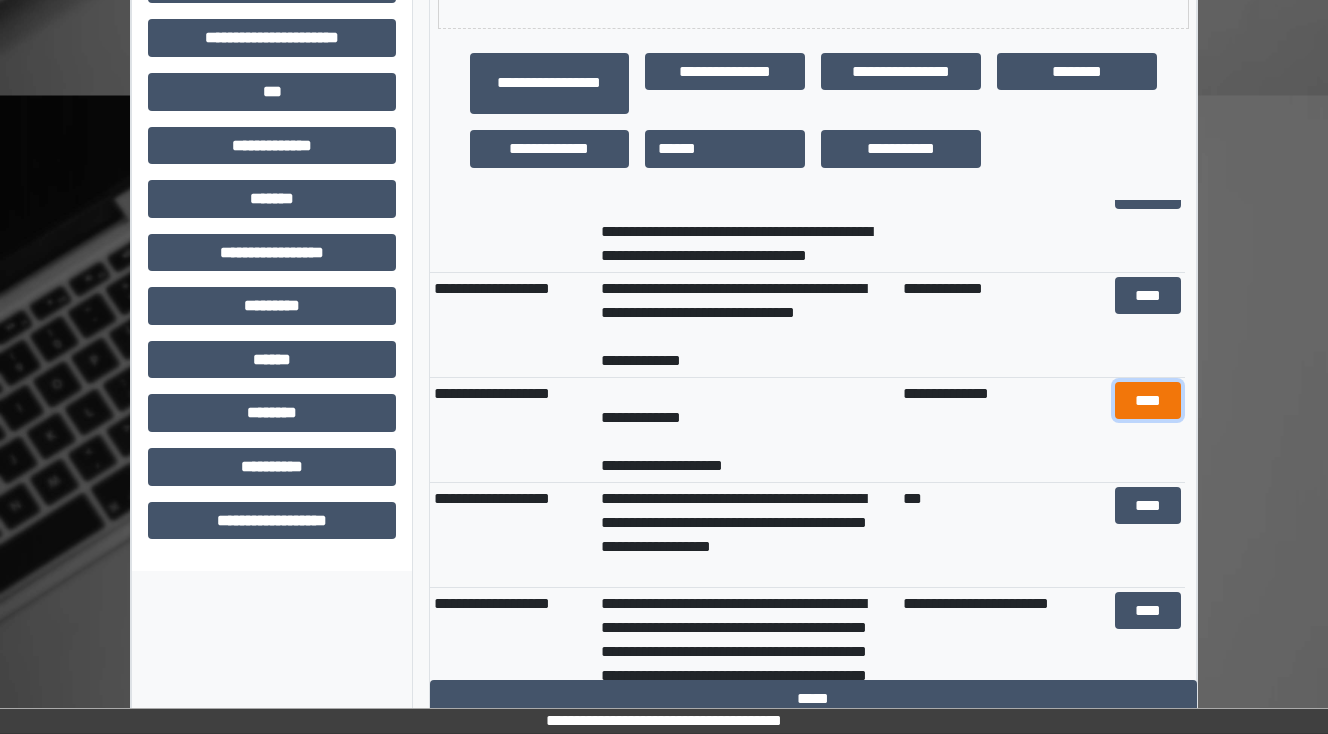 click on "****" at bounding box center [1148, 401] 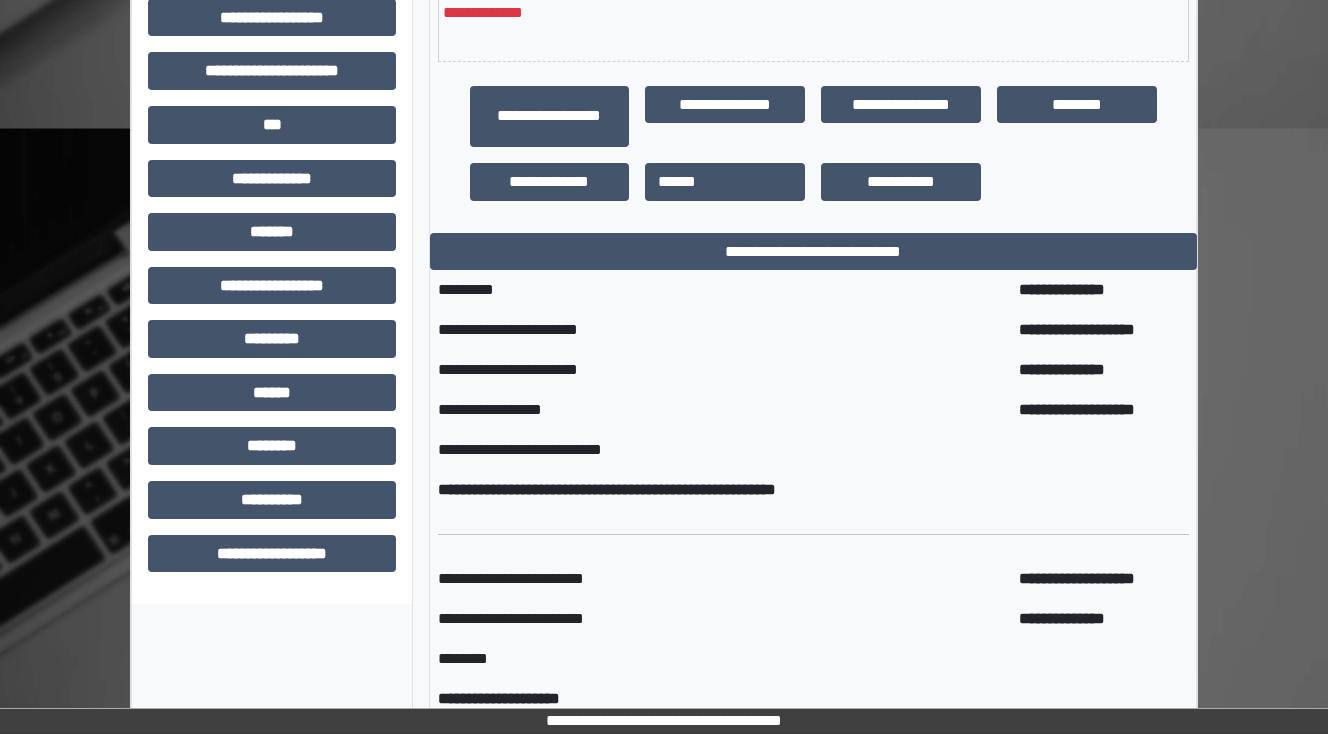scroll, scrollTop: 680, scrollLeft: 0, axis: vertical 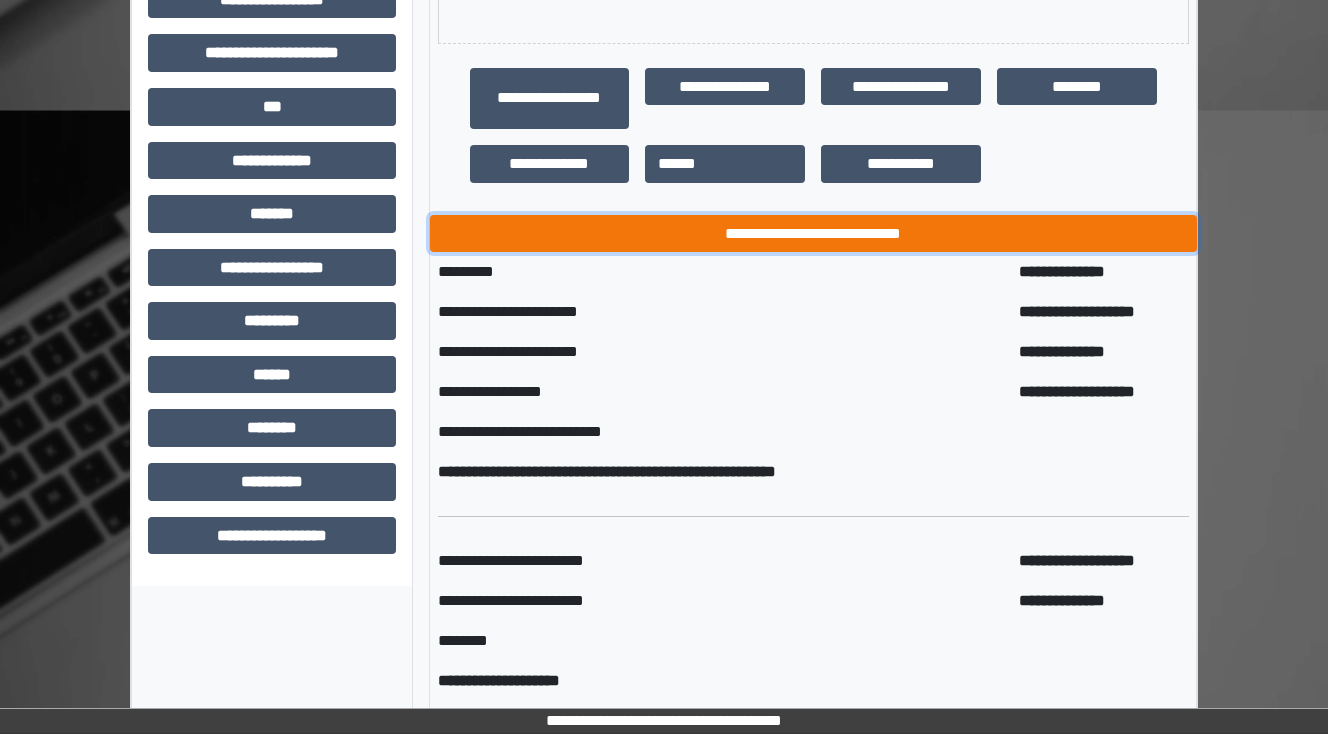 click on "**********" at bounding box center [813, 234] 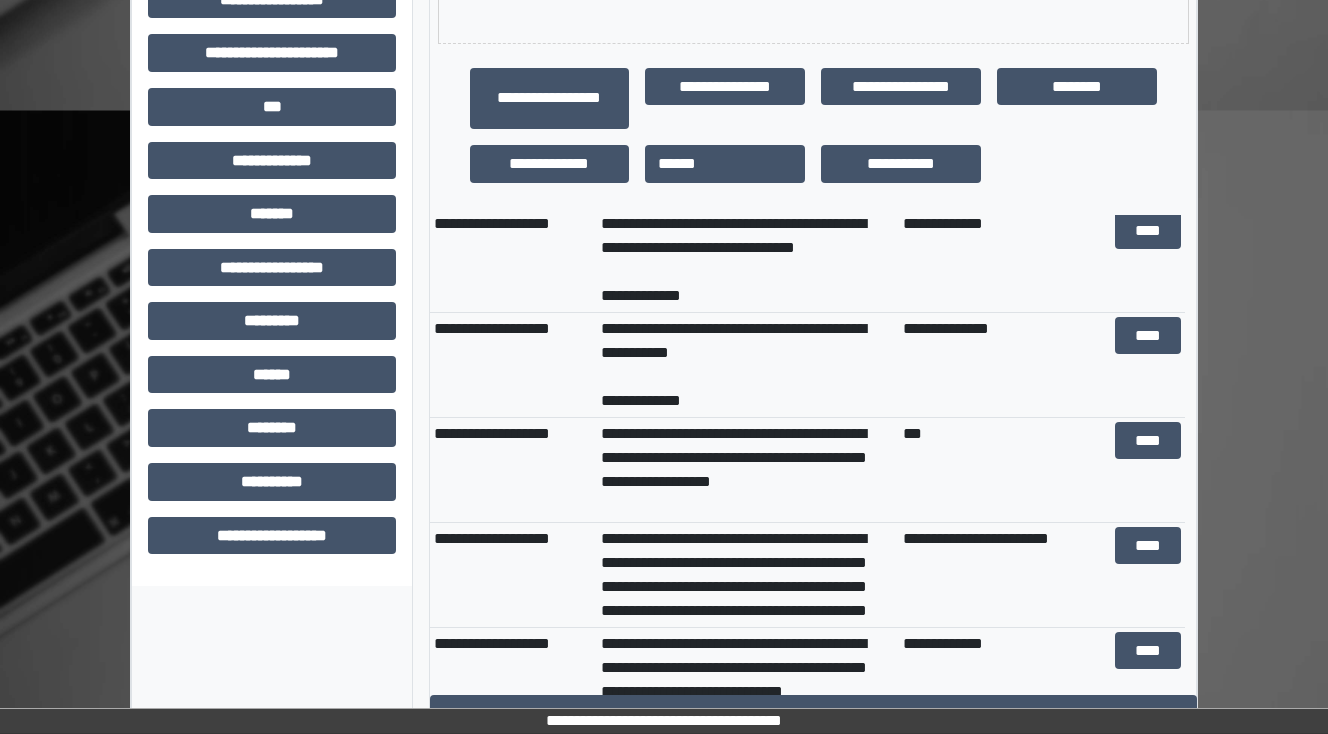 scroll, scrollTop: 931, scrollLeft: 0, axis: vertical 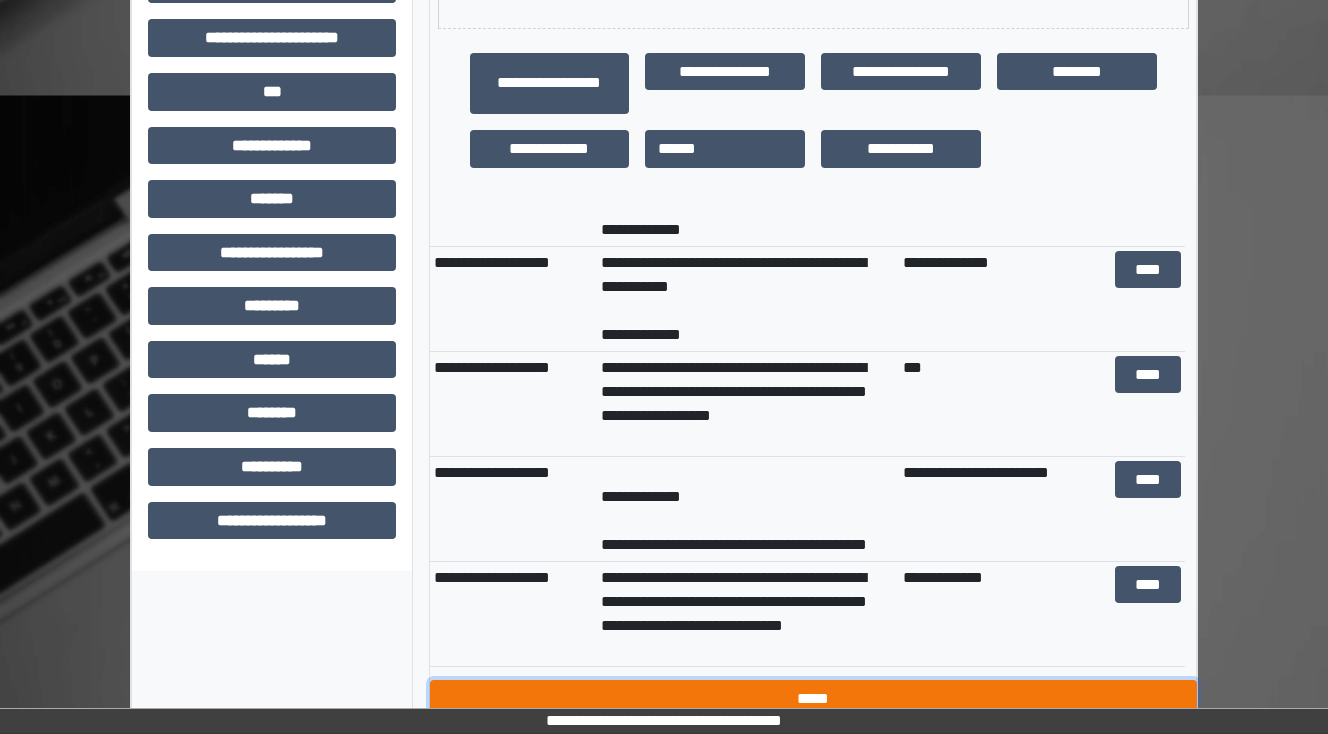 click on "*****" at bounding box center (813, 699) 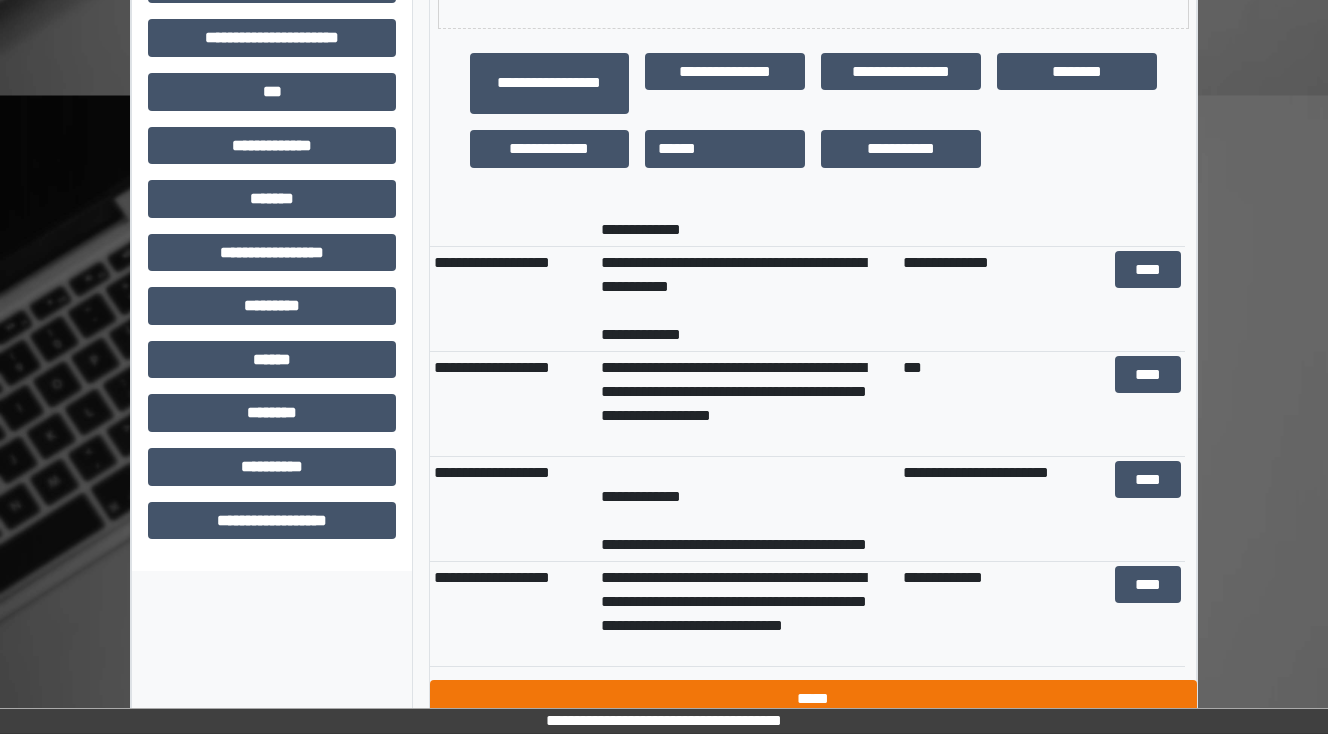 scroll, scrollTop: 550, scrollLeft: 0, axis: vertical 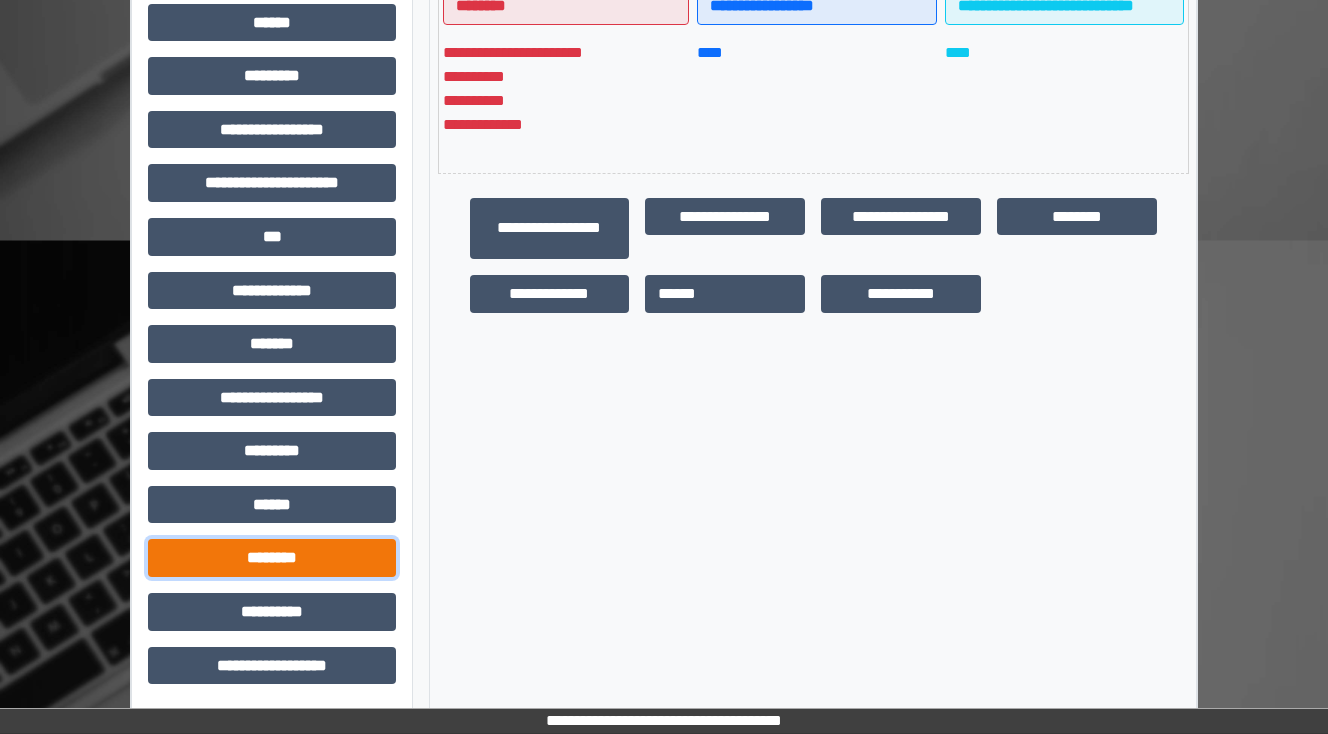 click on "********" at bounding box center [272, 558] 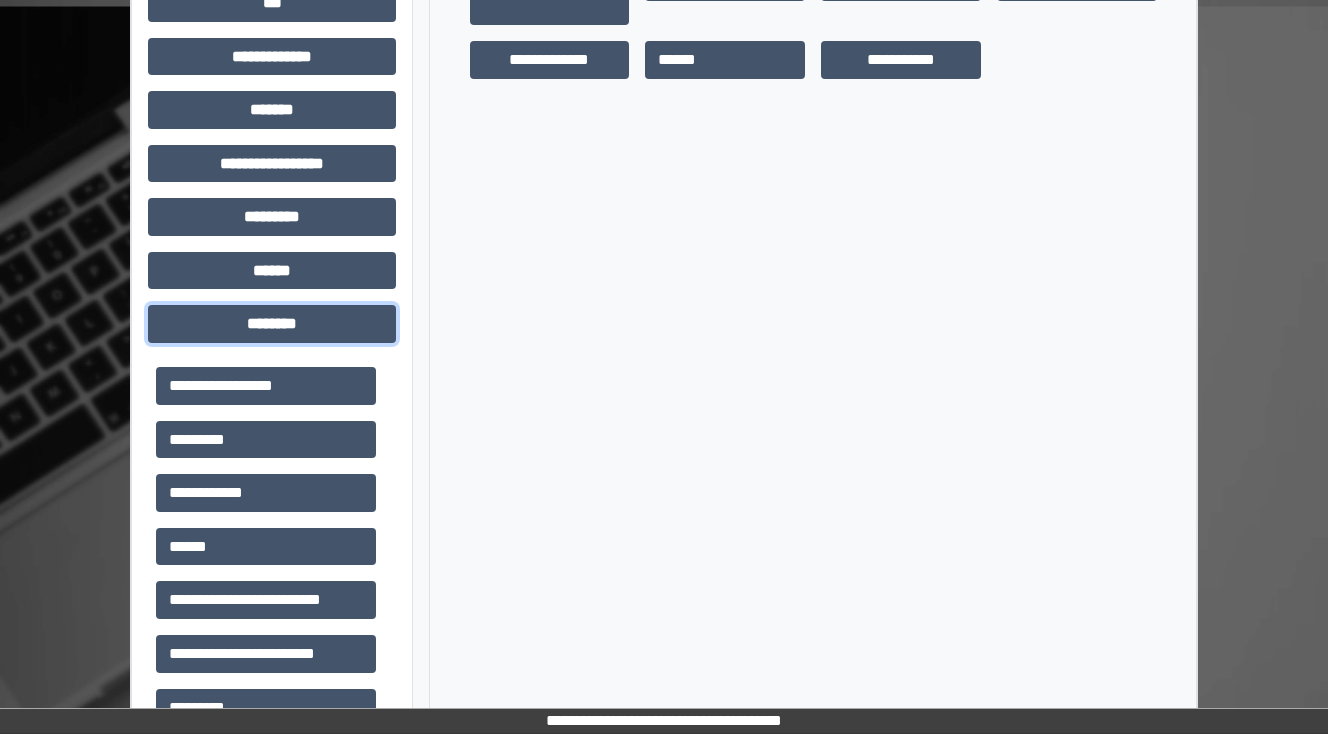 scroll, scrollTop: 790, scrollLeft: 0, axis: vertical 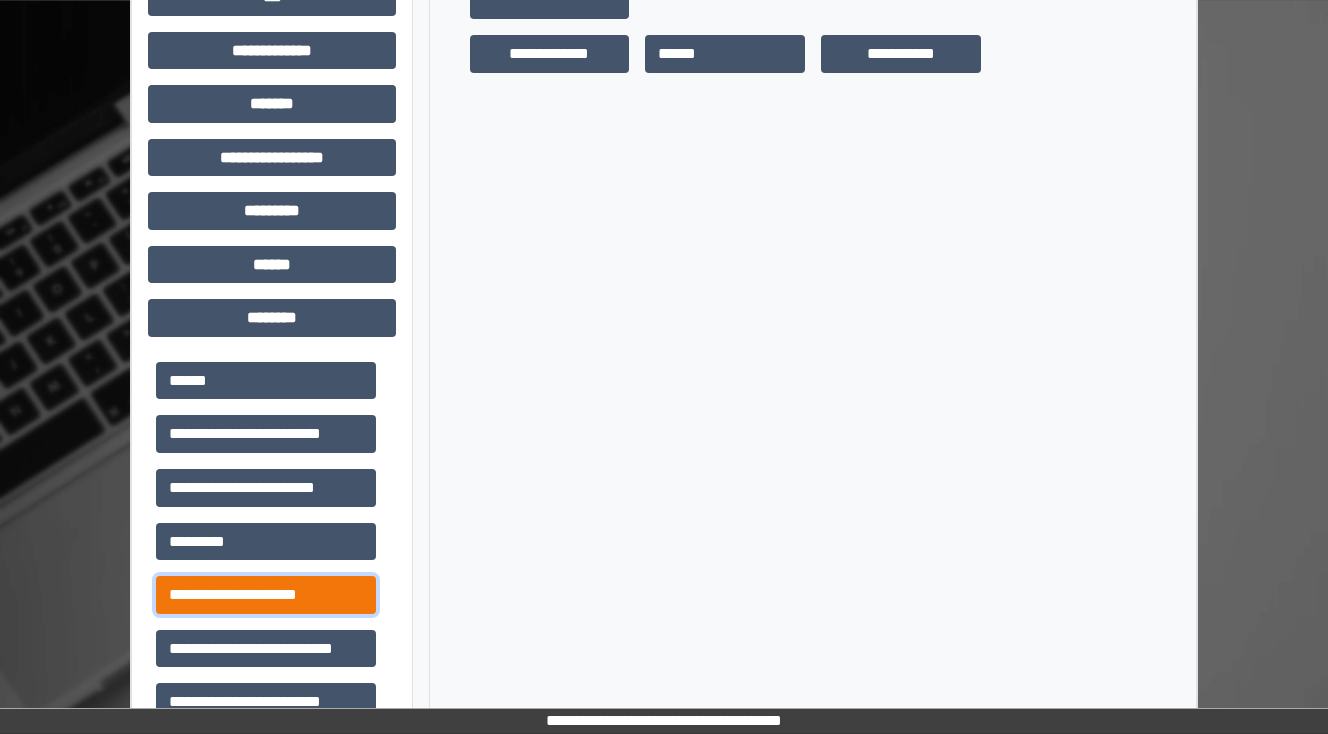 click on "**********" at bounding box center [266, 595] 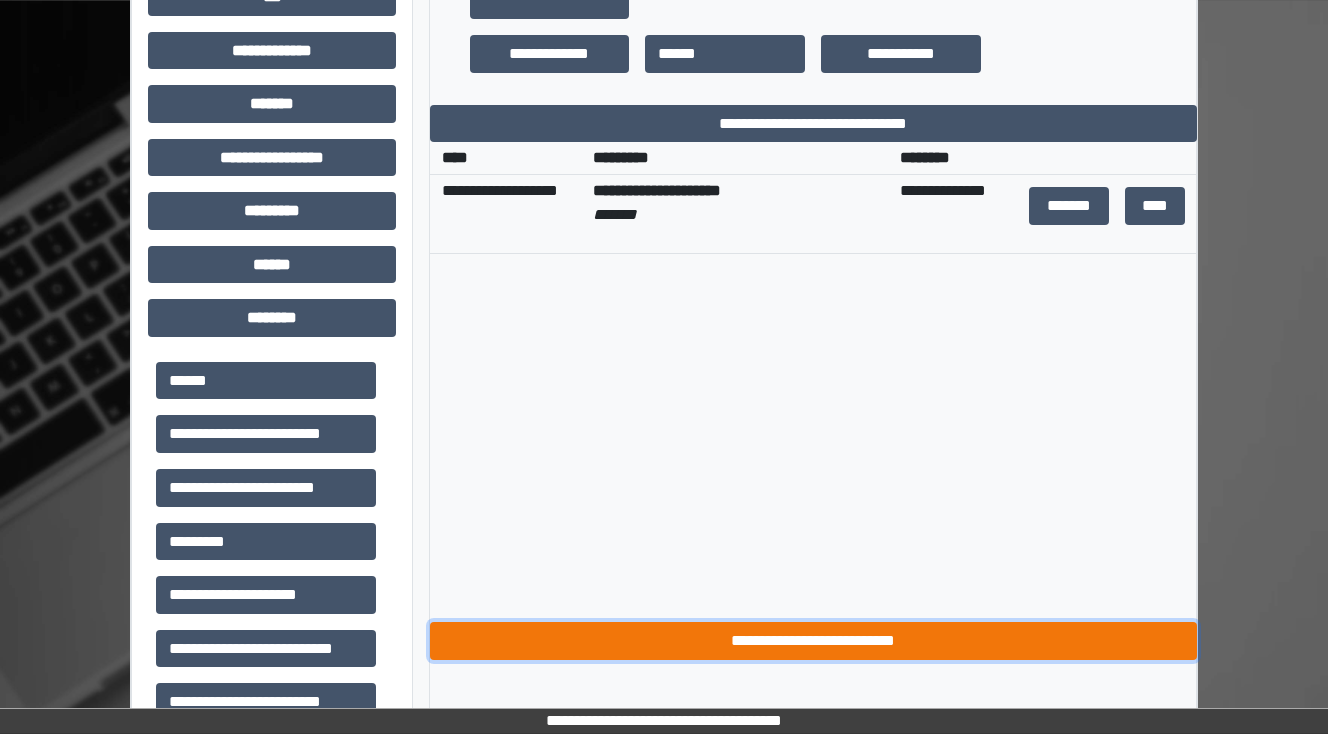 click on "**********" at bounding box center [813, 641] 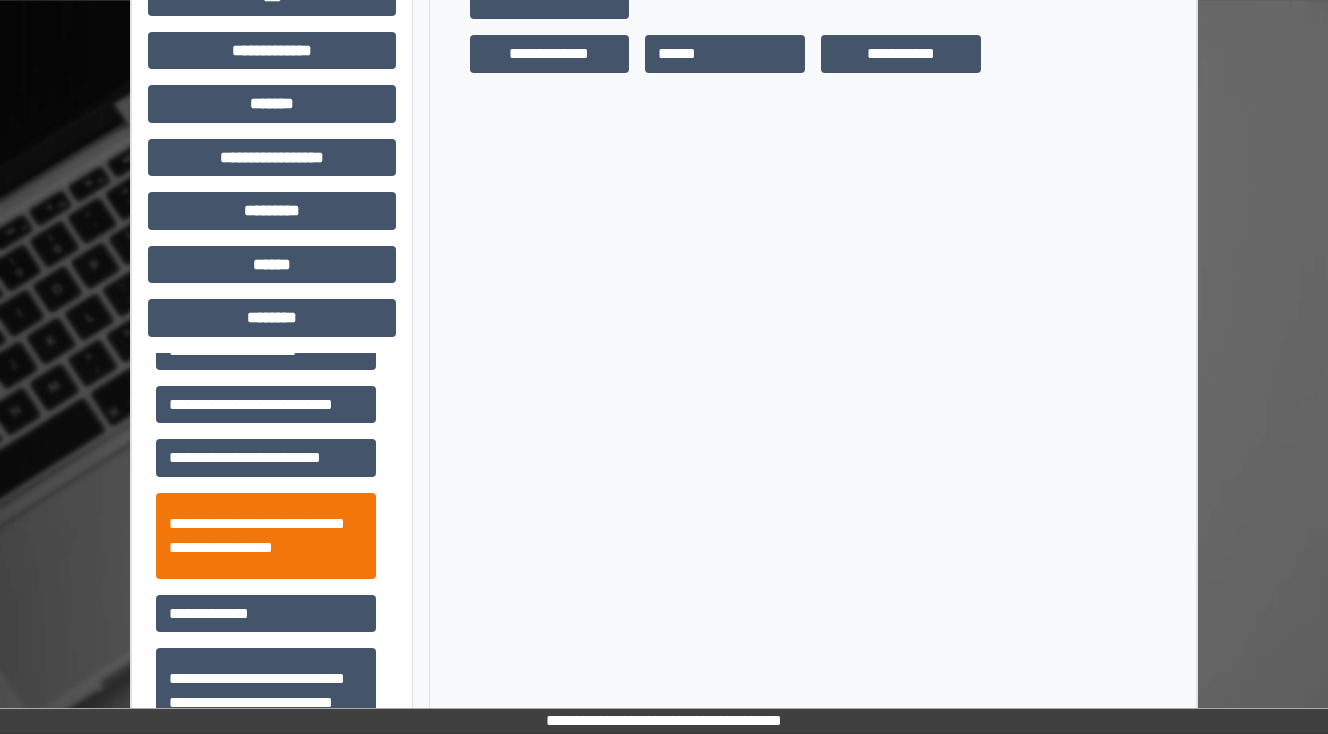 scroll, scrollTop: 480, scrollLeft: 0, axis: vertical 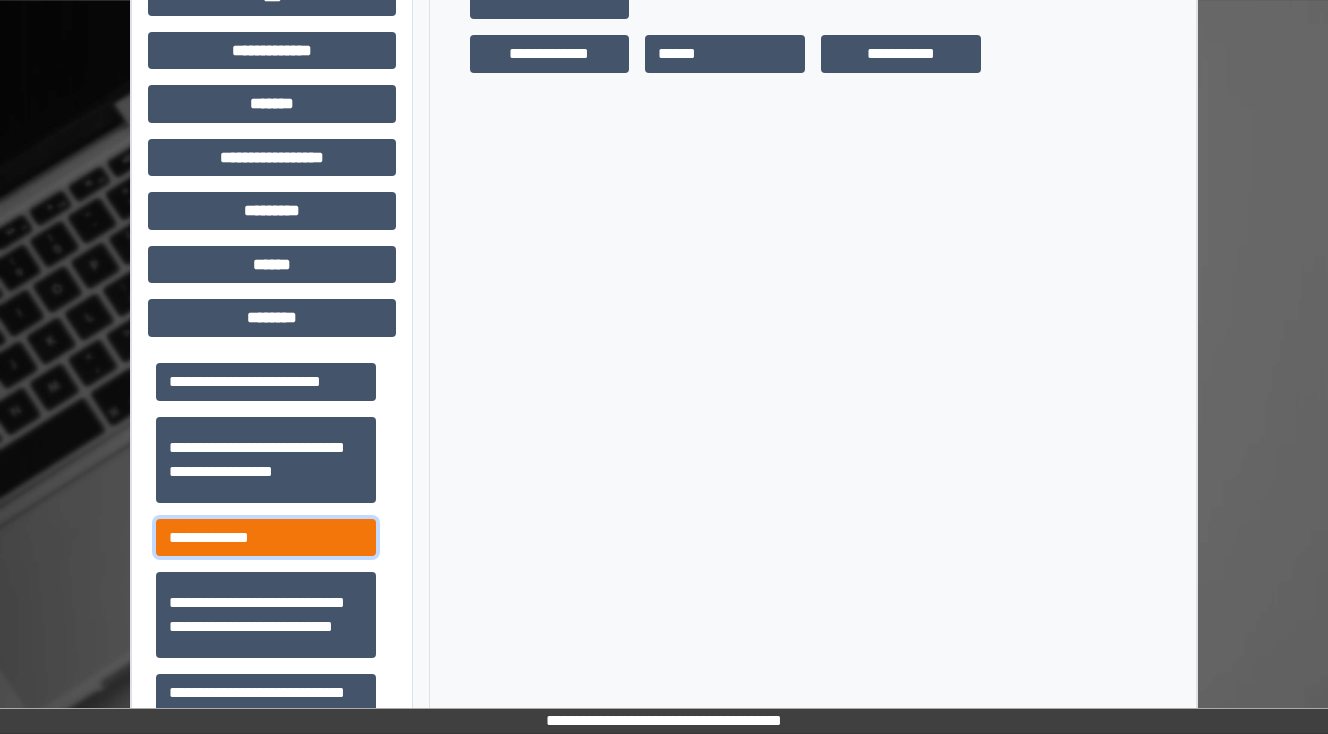 click on "**********" at bounding box center [266, 538] 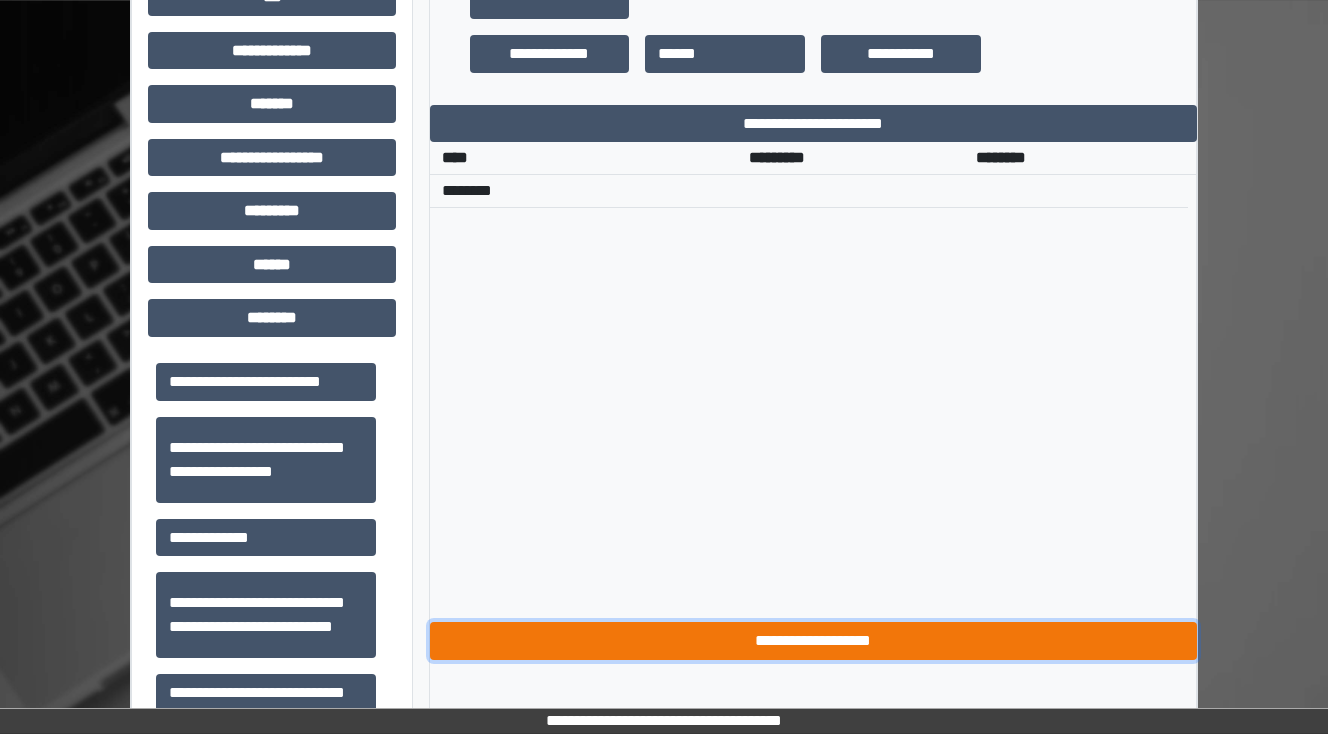 click on "**********" at bounding box center [813, 641] 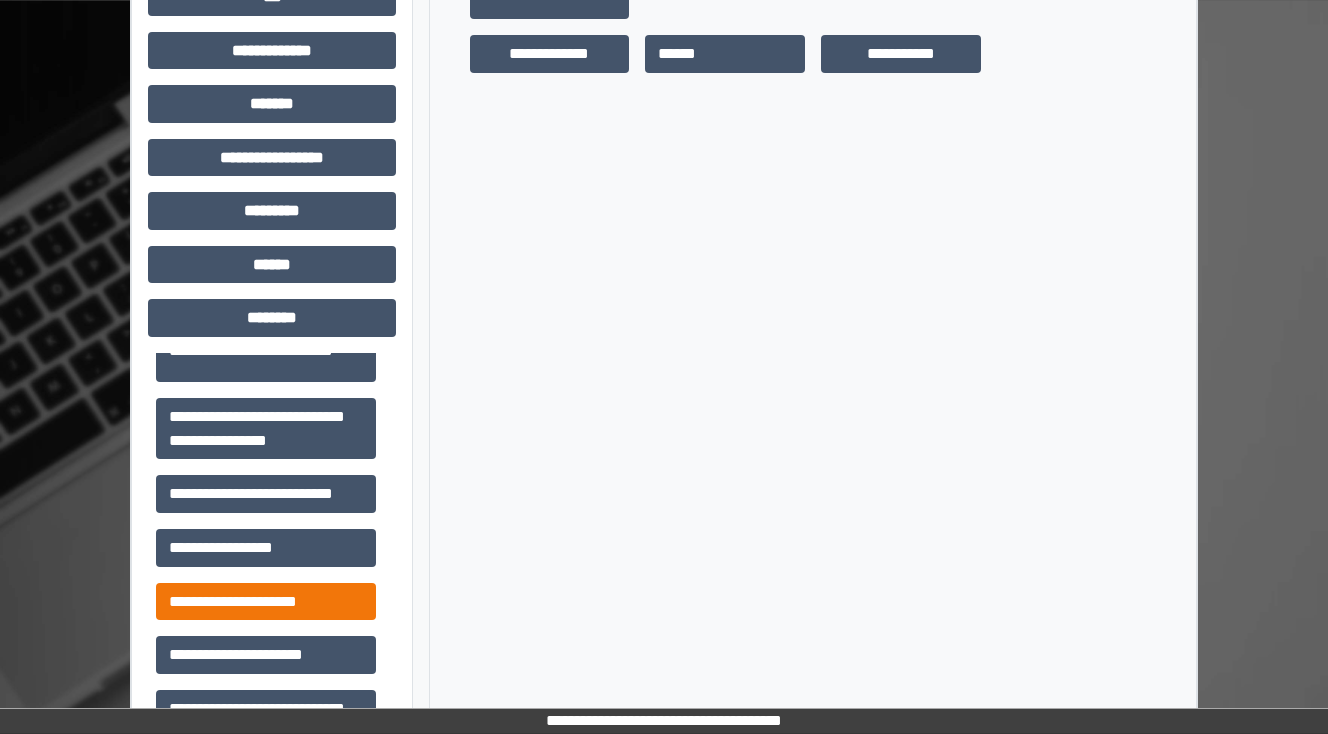 scroll, scrollTop: 776, scrollLeft: 0, axis: vertical 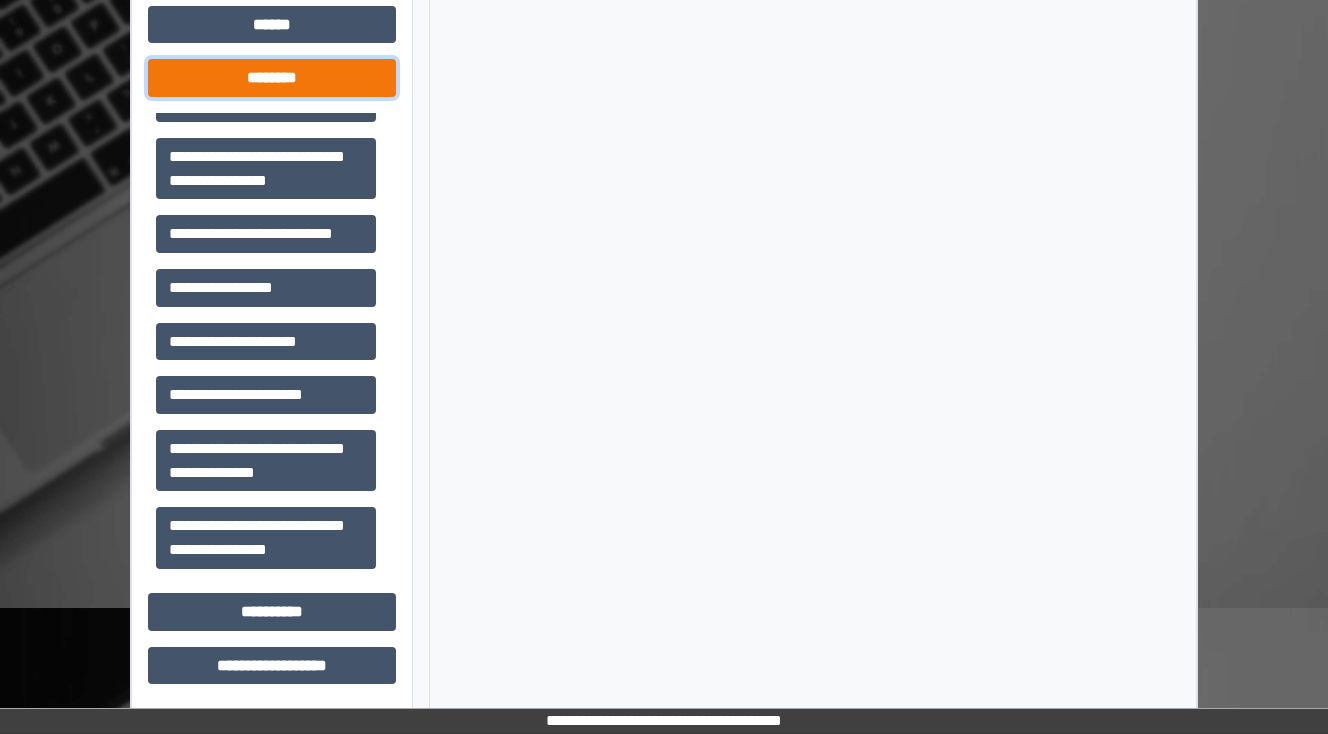 click on "********" at bounding box center (272, 78) 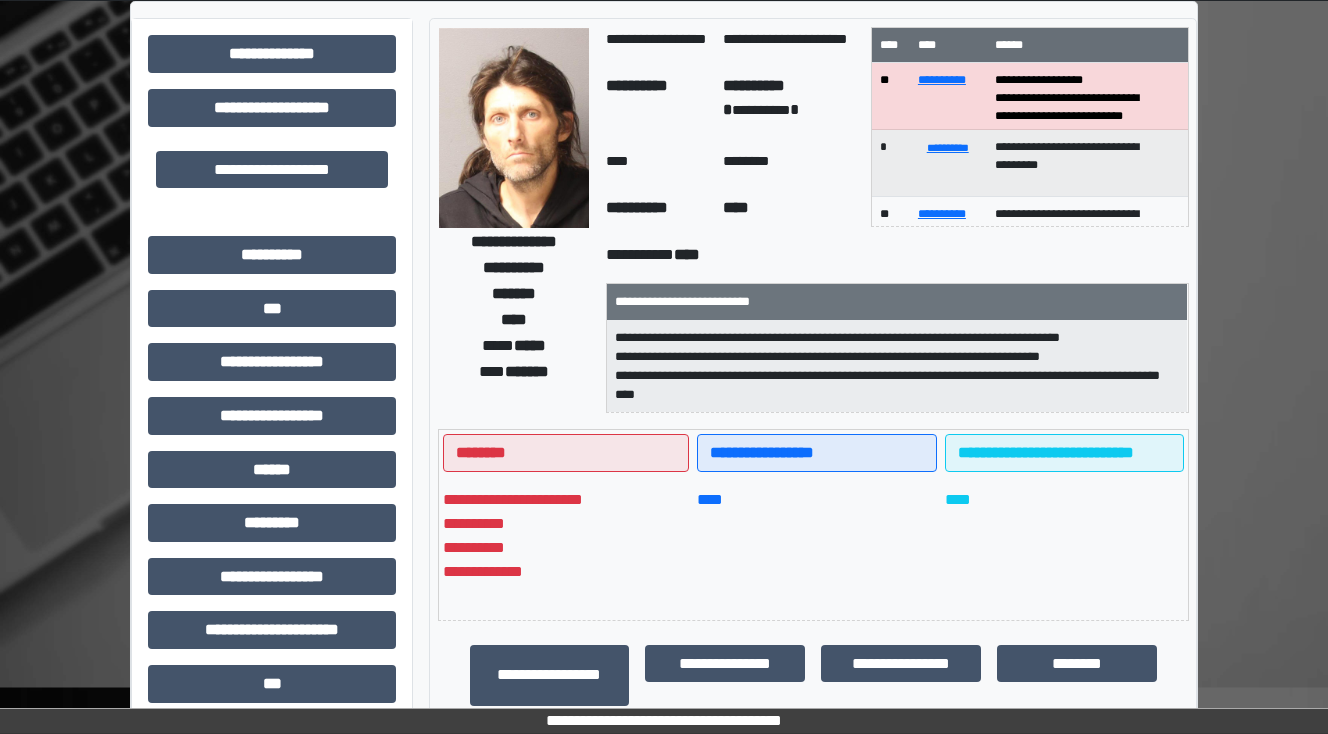 scroll, scrollTop: 70, scrollLeft: 0, axis: vertical 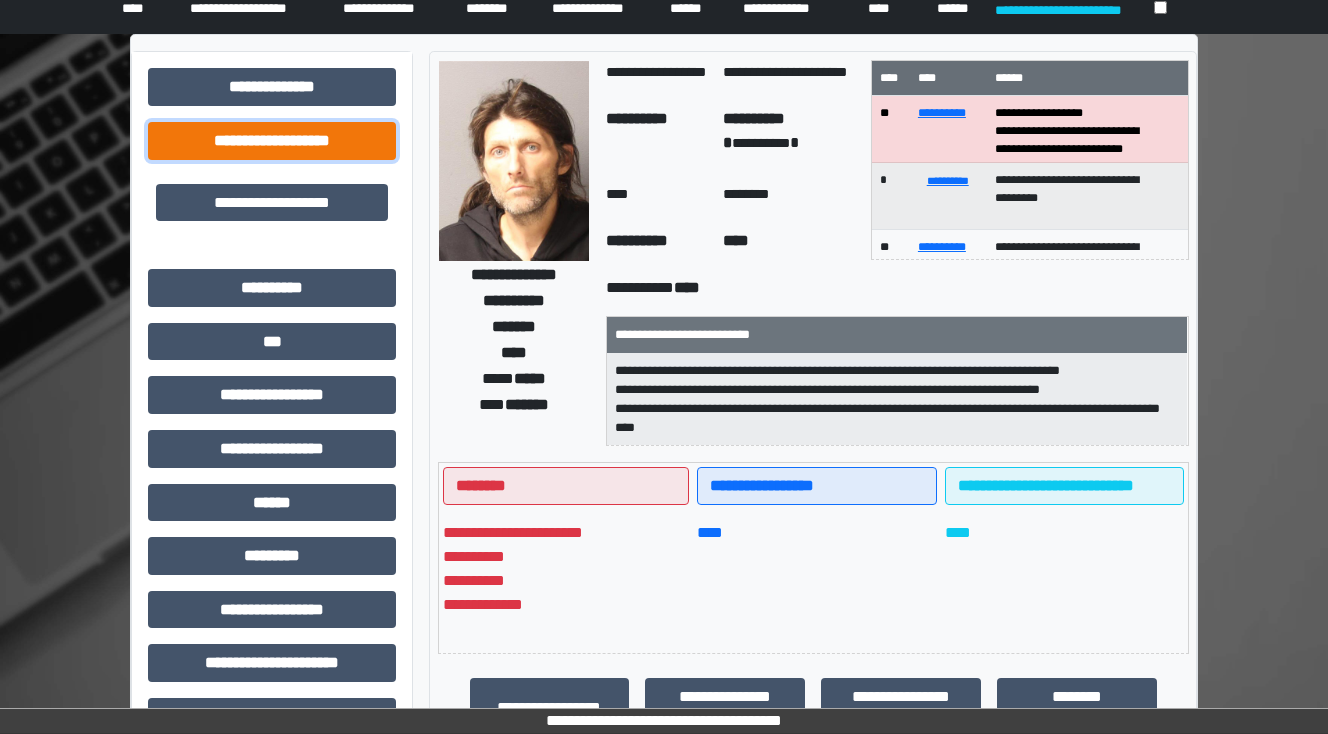 click on "**********" at bounding box center [272, 141] 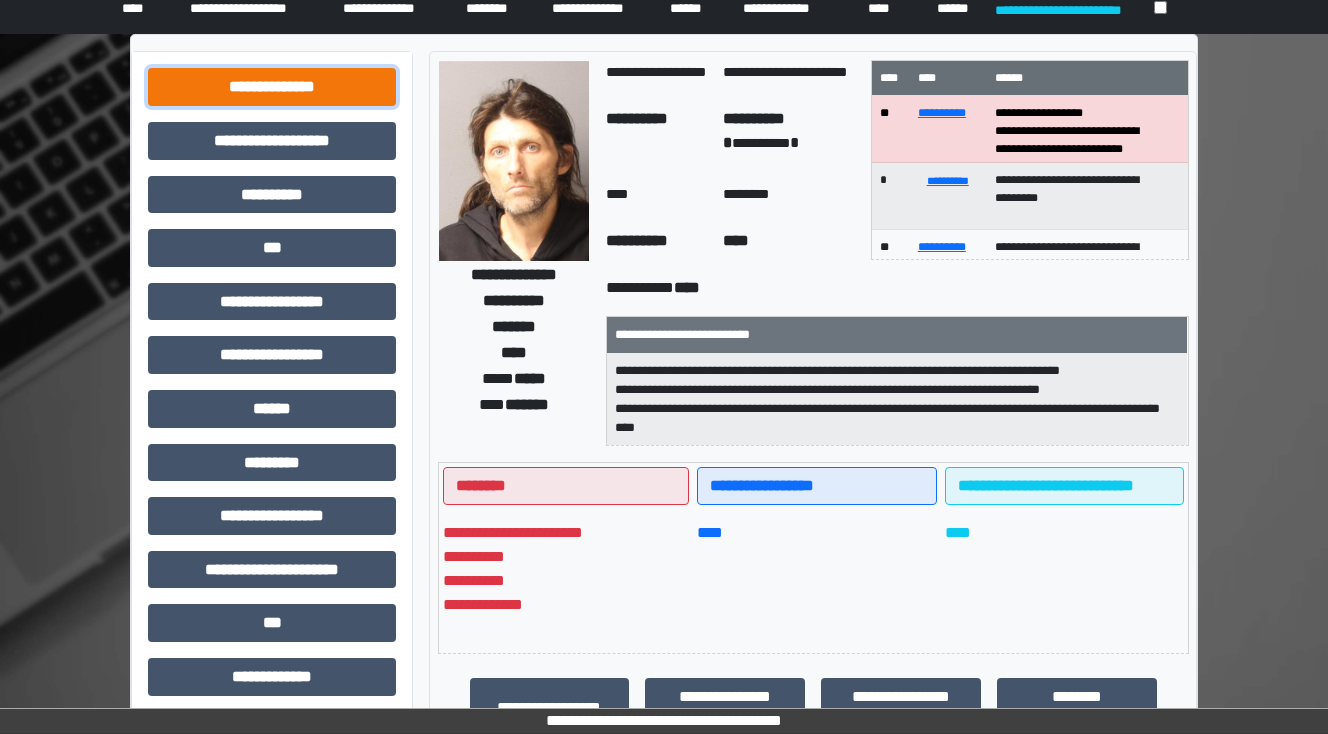 click on "**********" at bounding box center (272, 87) 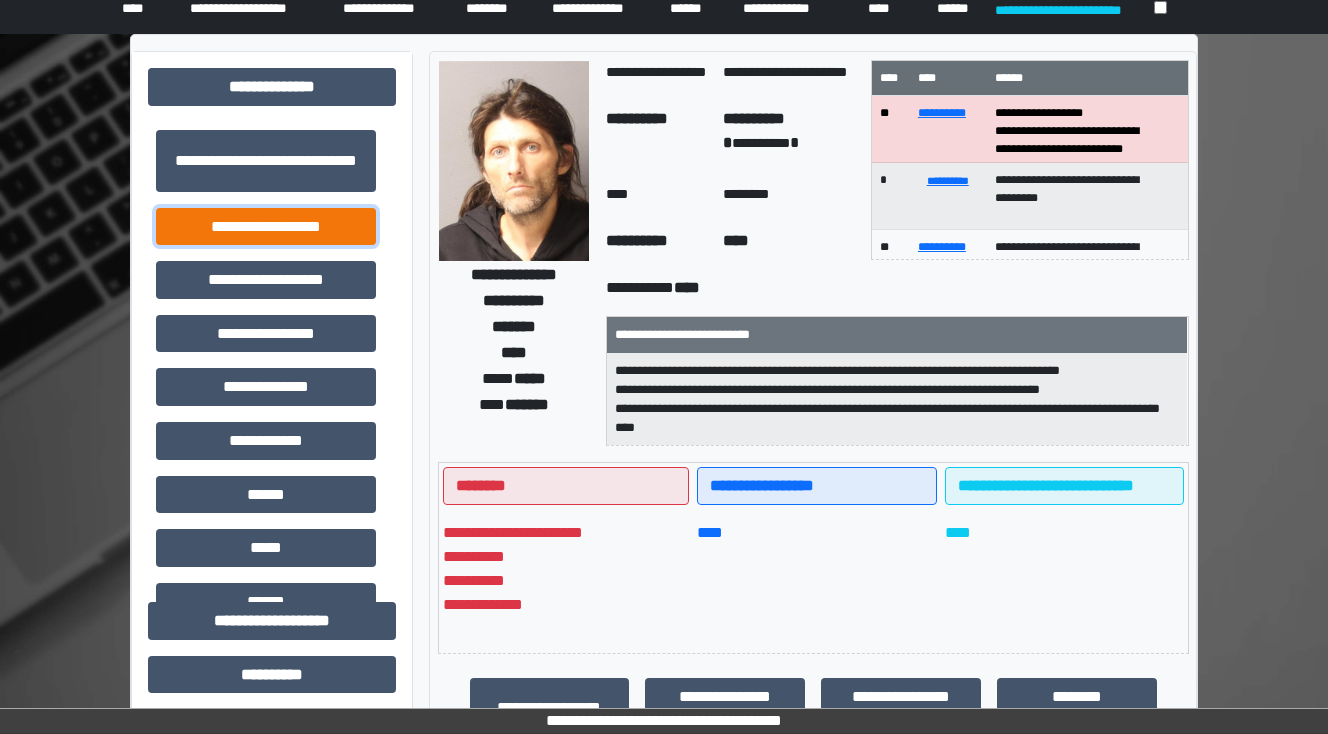 click on "**********" at bounding box center [266, 227] 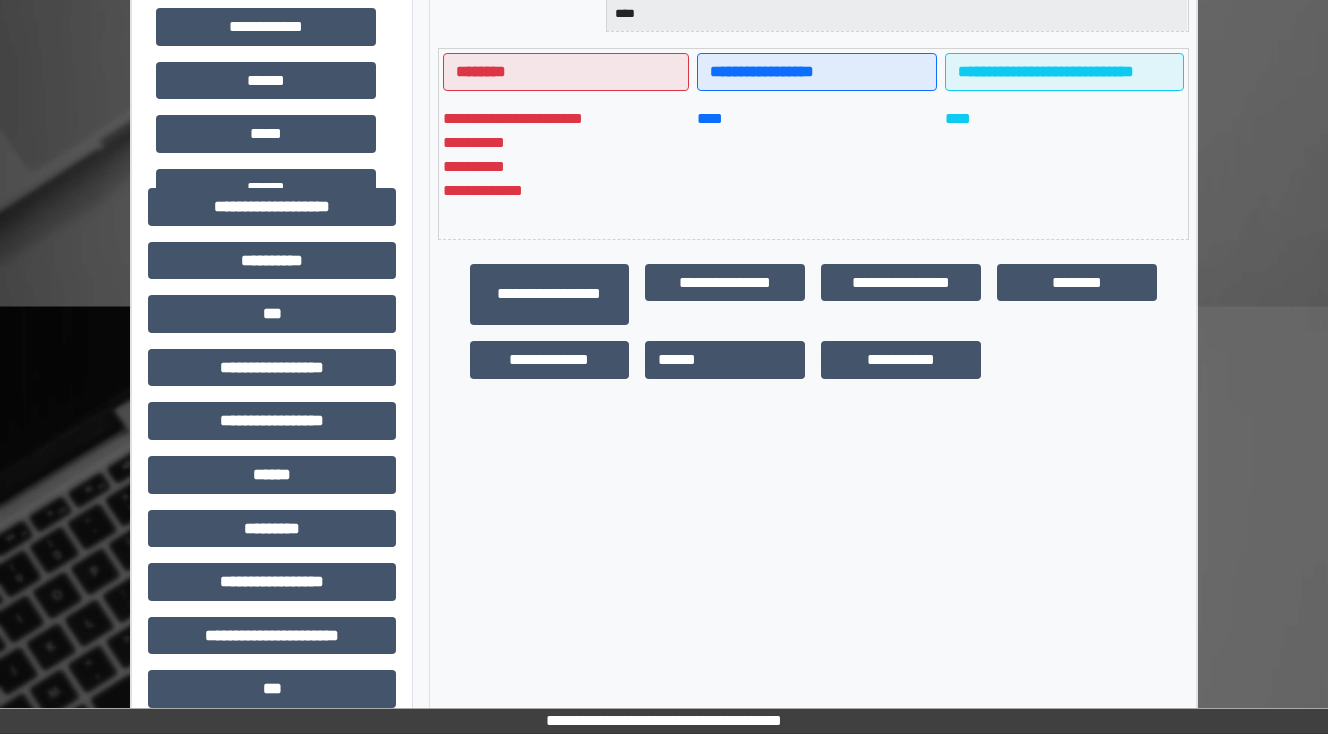 scroll, scrollTop: 630, scrollLeft: 0, axis: vertical 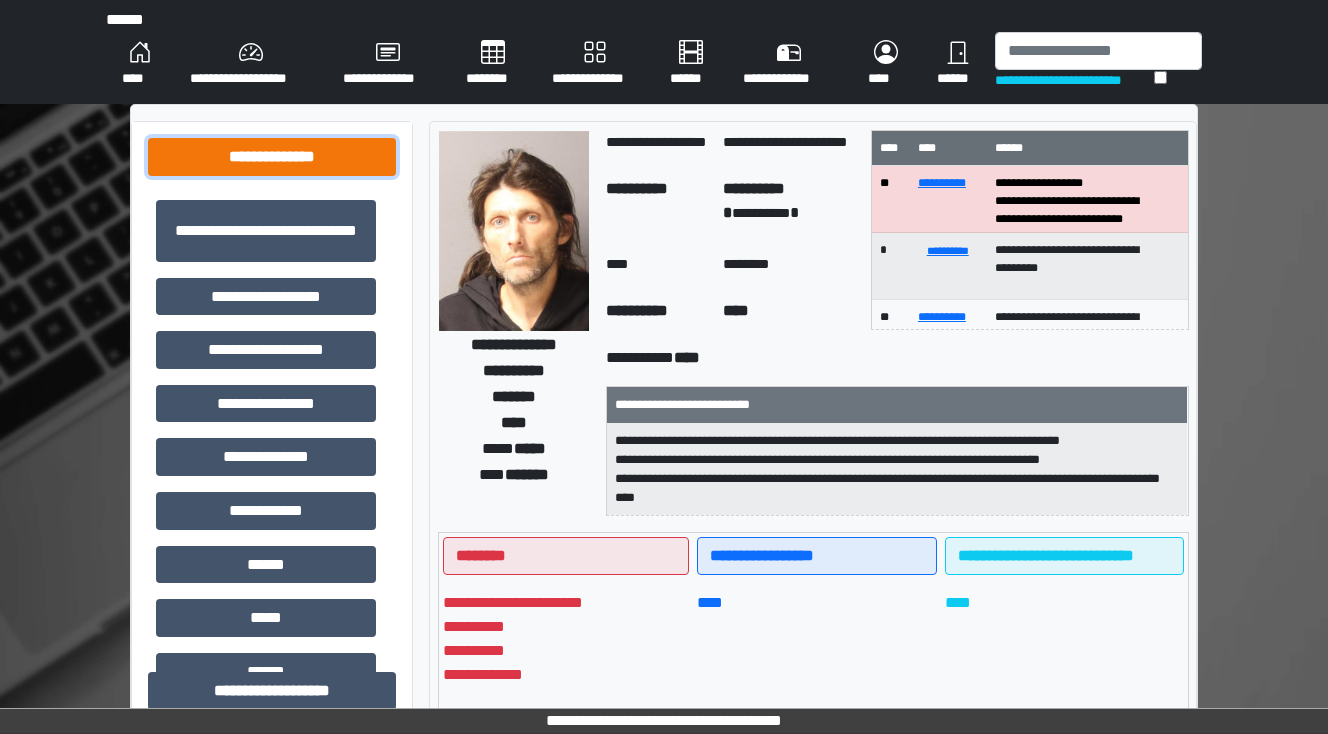 click on "**********" at bounding box center (272, 157) 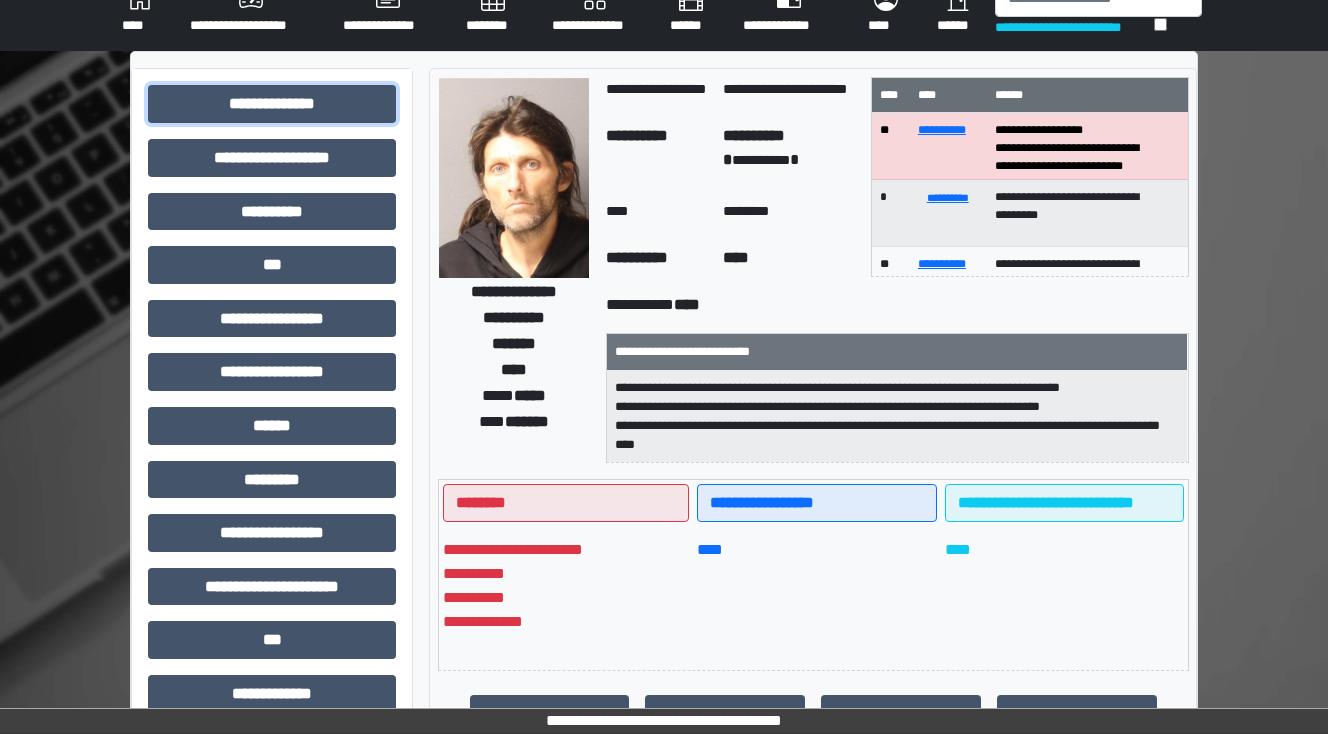 scroll, scrollTop: 80, scrollLeft: 0, axis: vertical 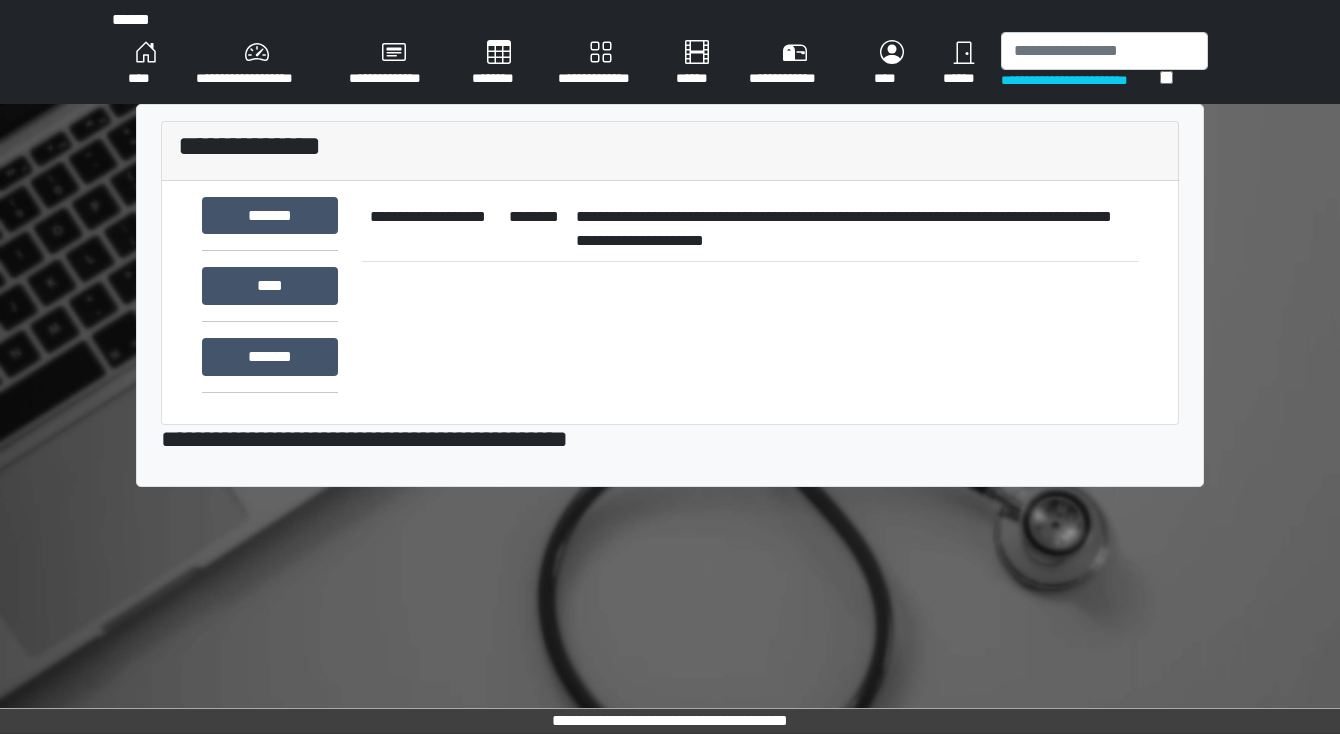 click on "**********" at bounding box center (853, 229) 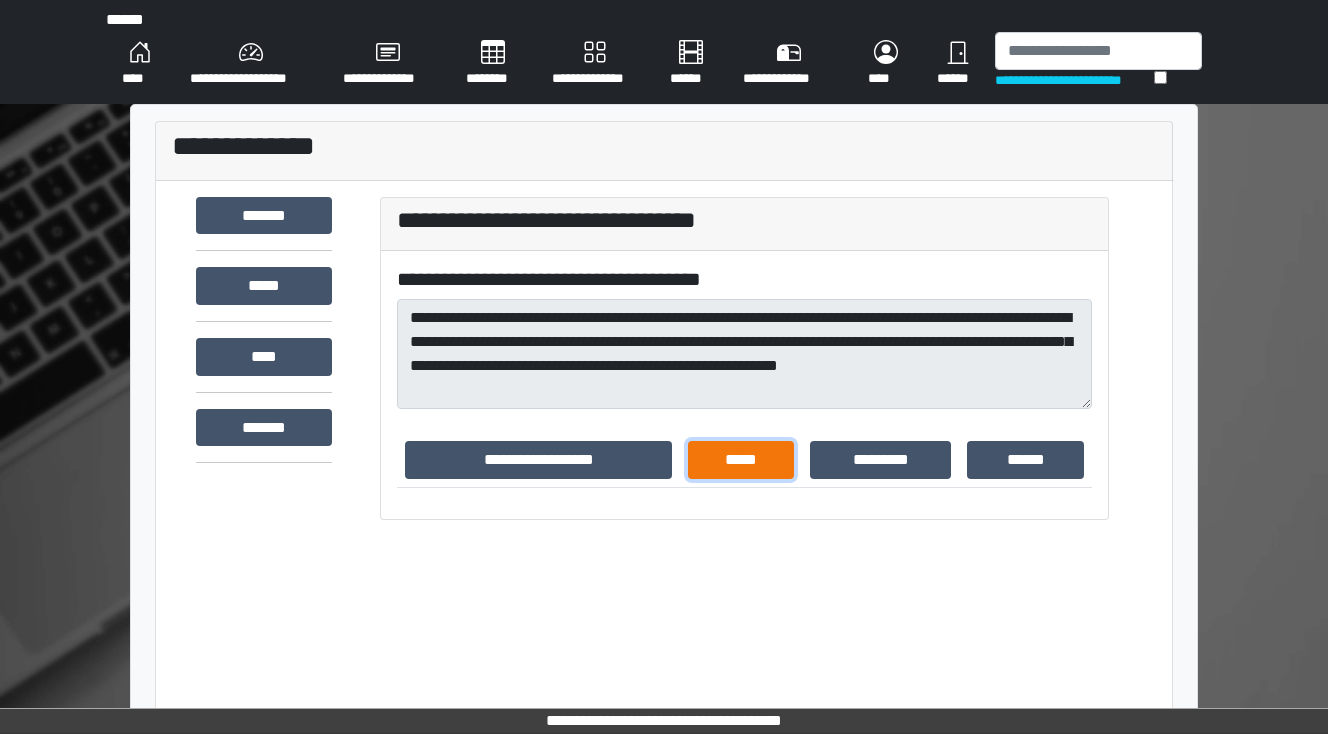 click on "*****" at bounding box center [741, 460] 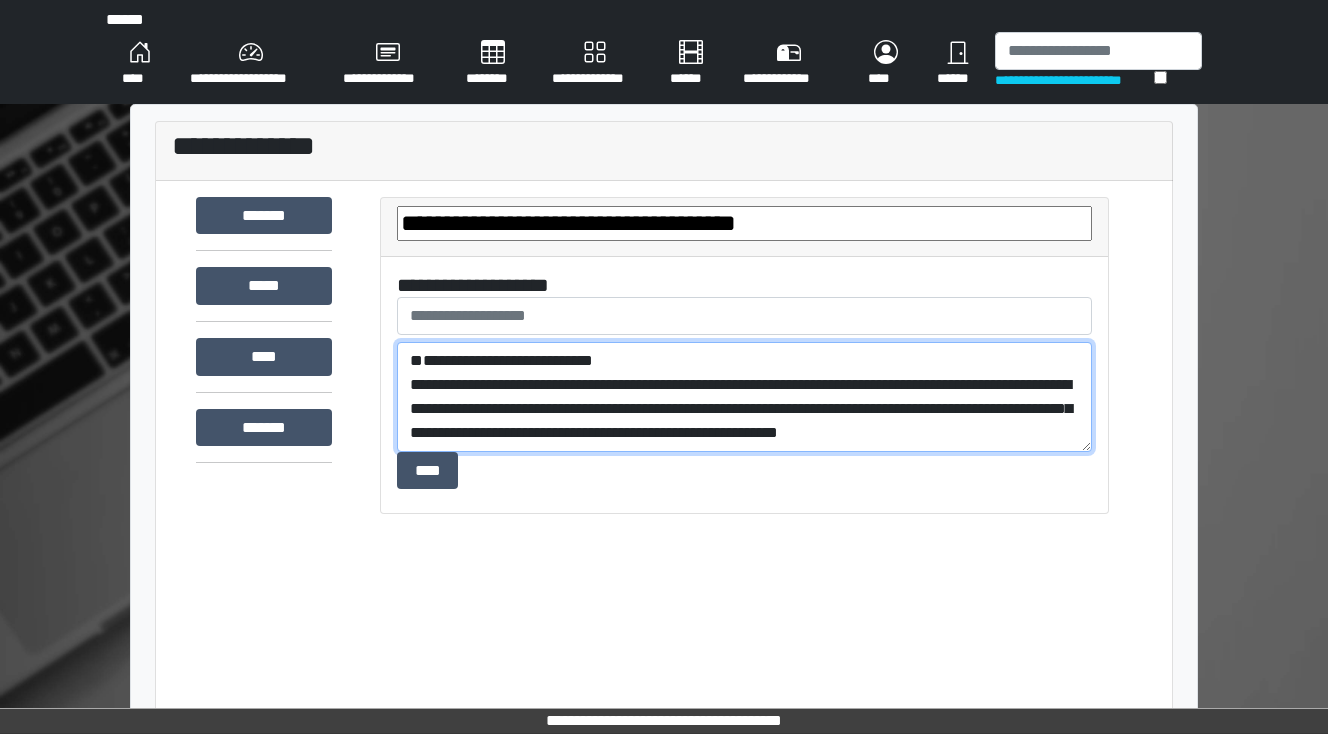 click on "**********" at bounding box center [744, 397] 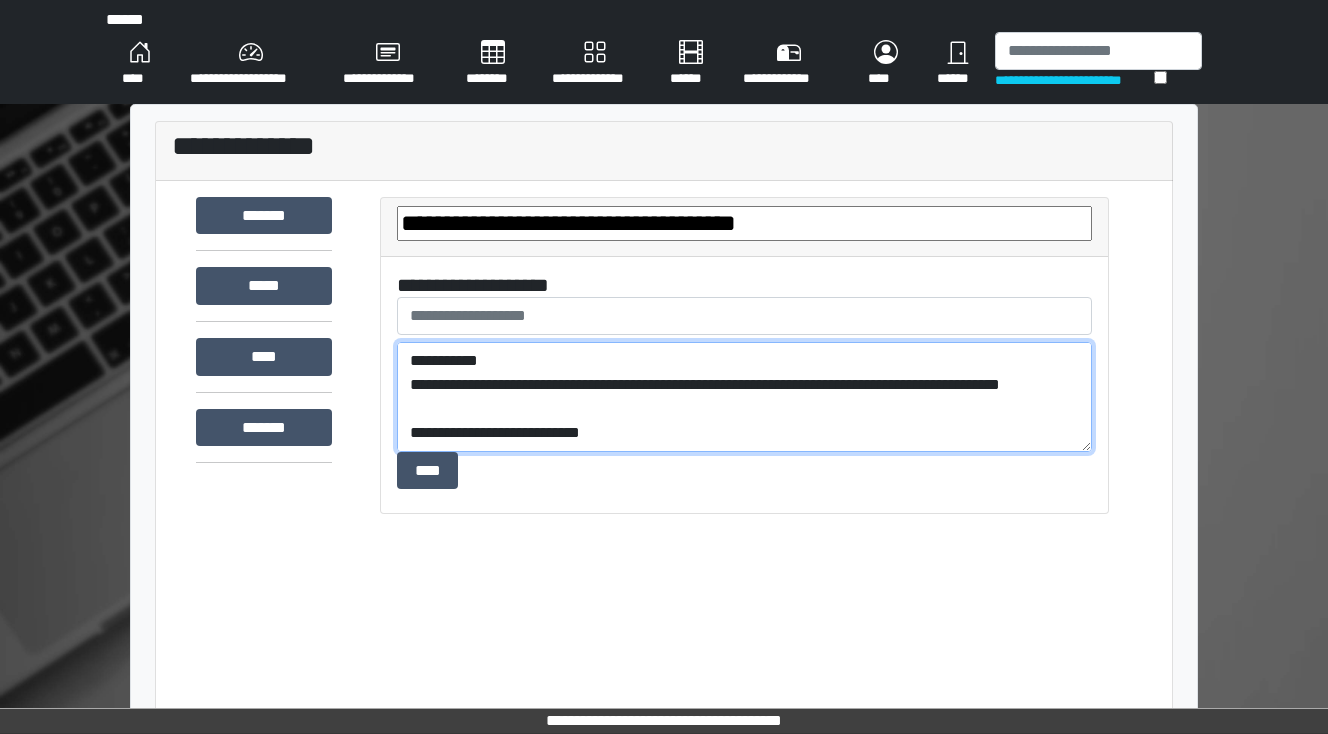 click on "**********" at bounding box center [744, 397] 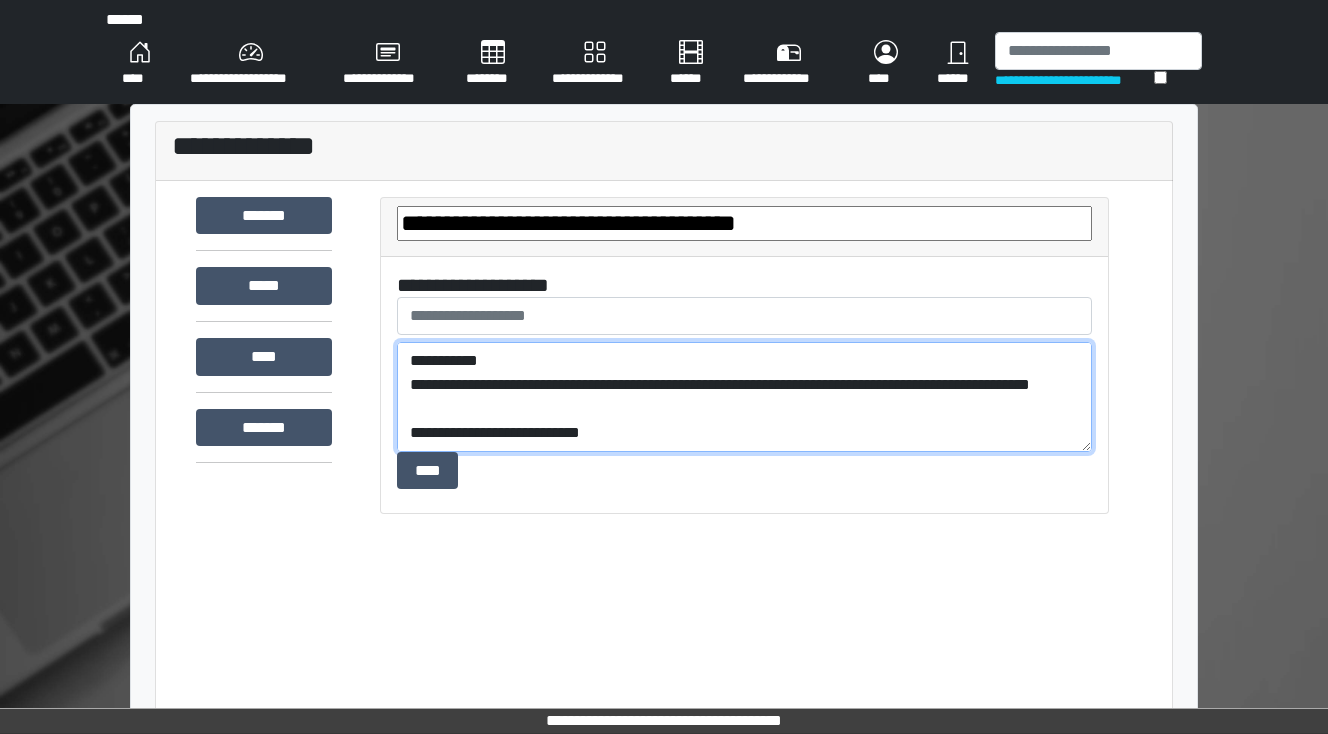 click on "**********" at bounding box center (744, 397) 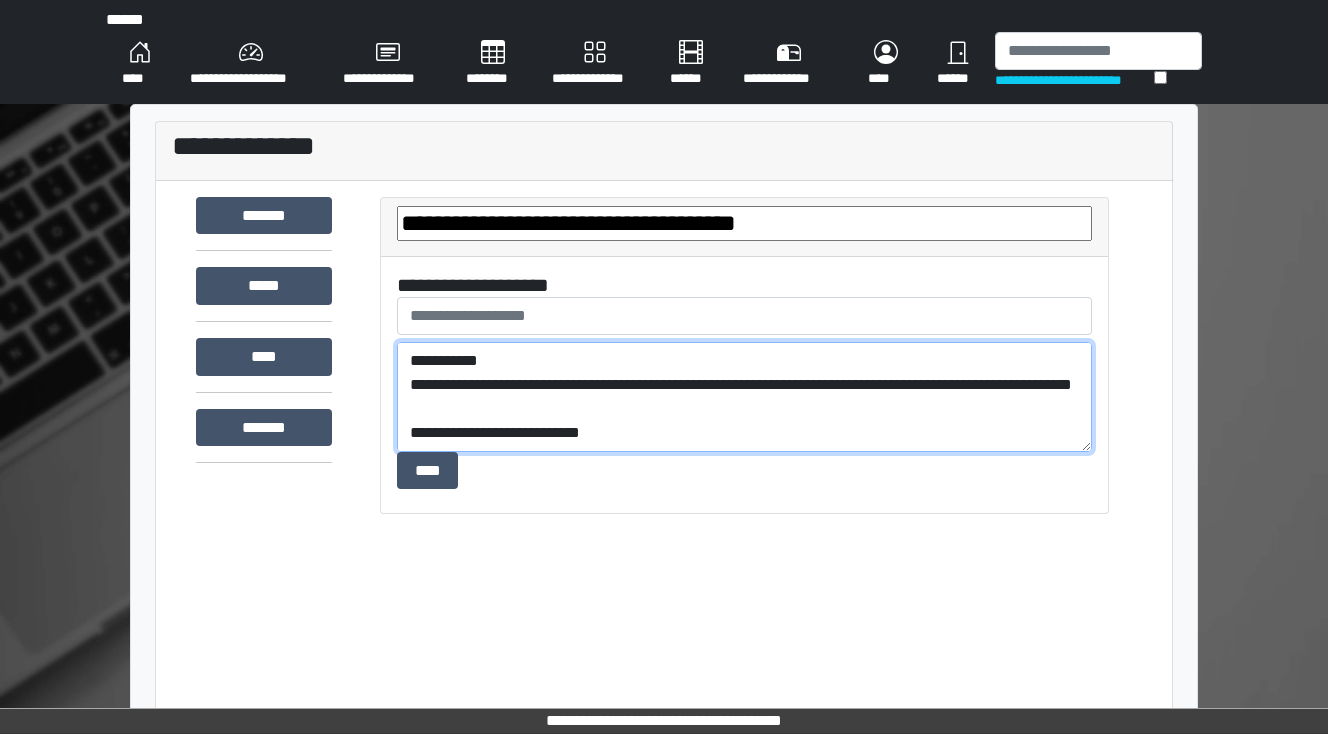 click on "**********" at bounding box center (744, 397) 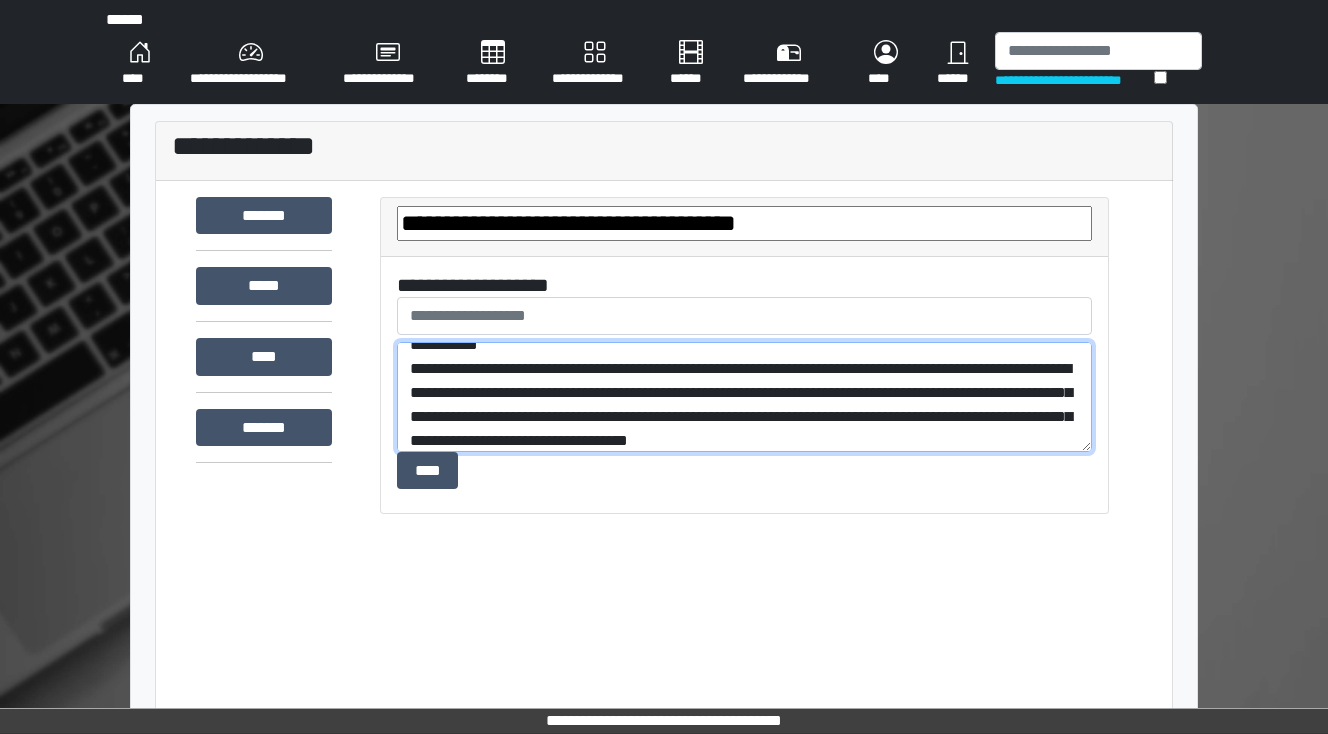 scroll, scrollTop: 40, scrollLeft: 0, axis: vertical 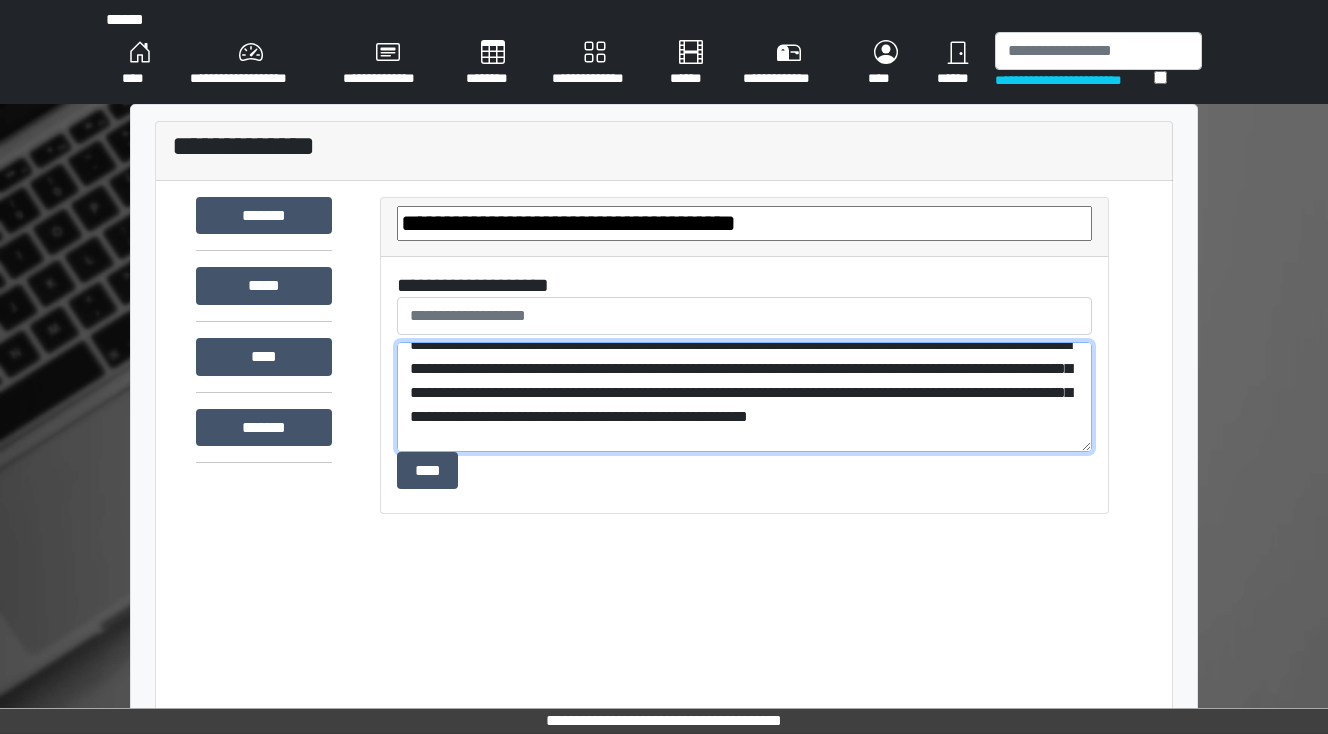 click on "**********" at bounding box center [744, 397] 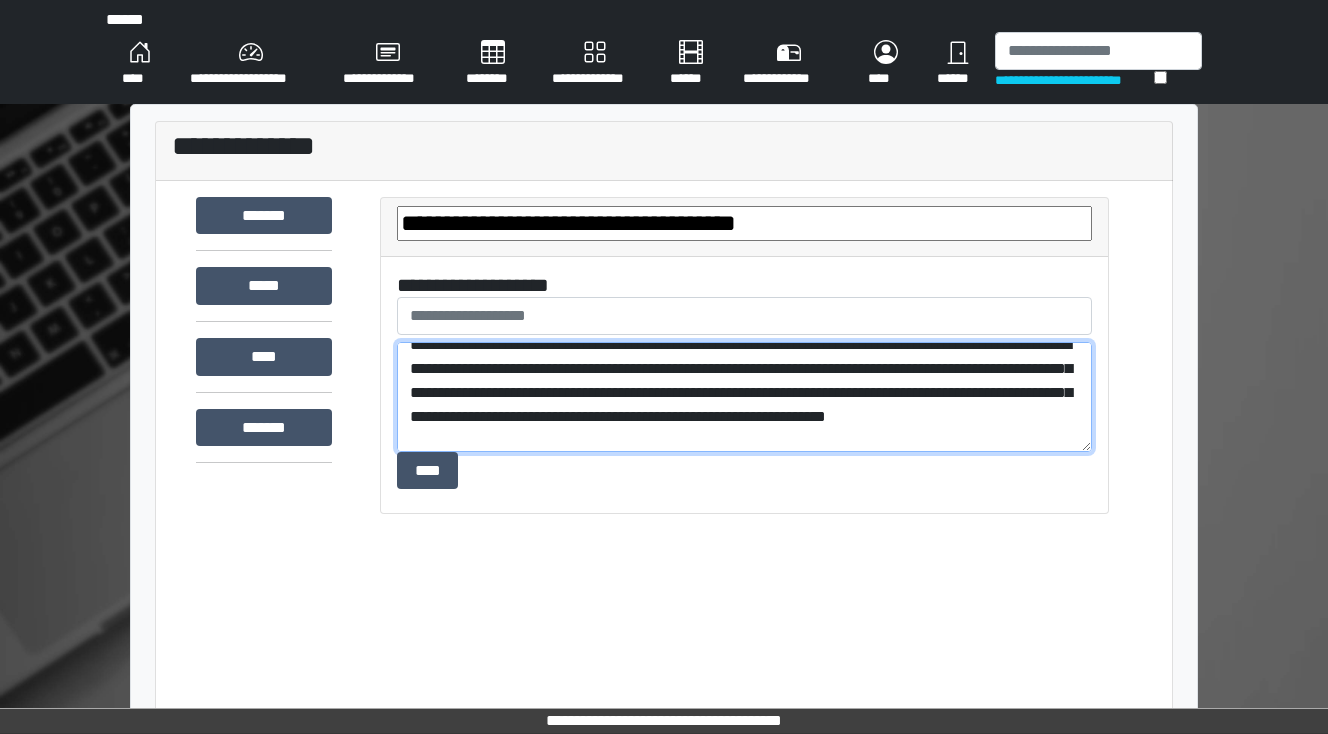 click on "**********" at bounding box center (744, 397) 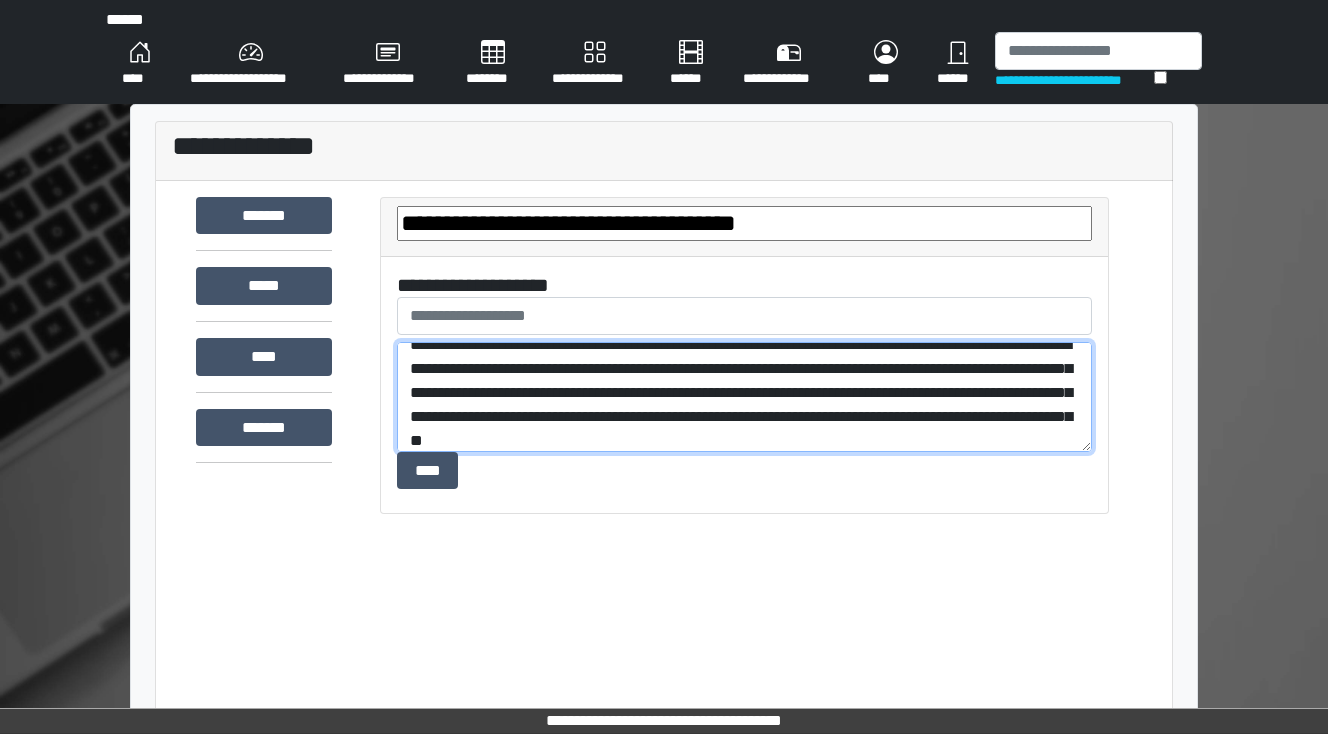 scroll, scrollTop: 64, scrollLeft: 0, axis: vertical 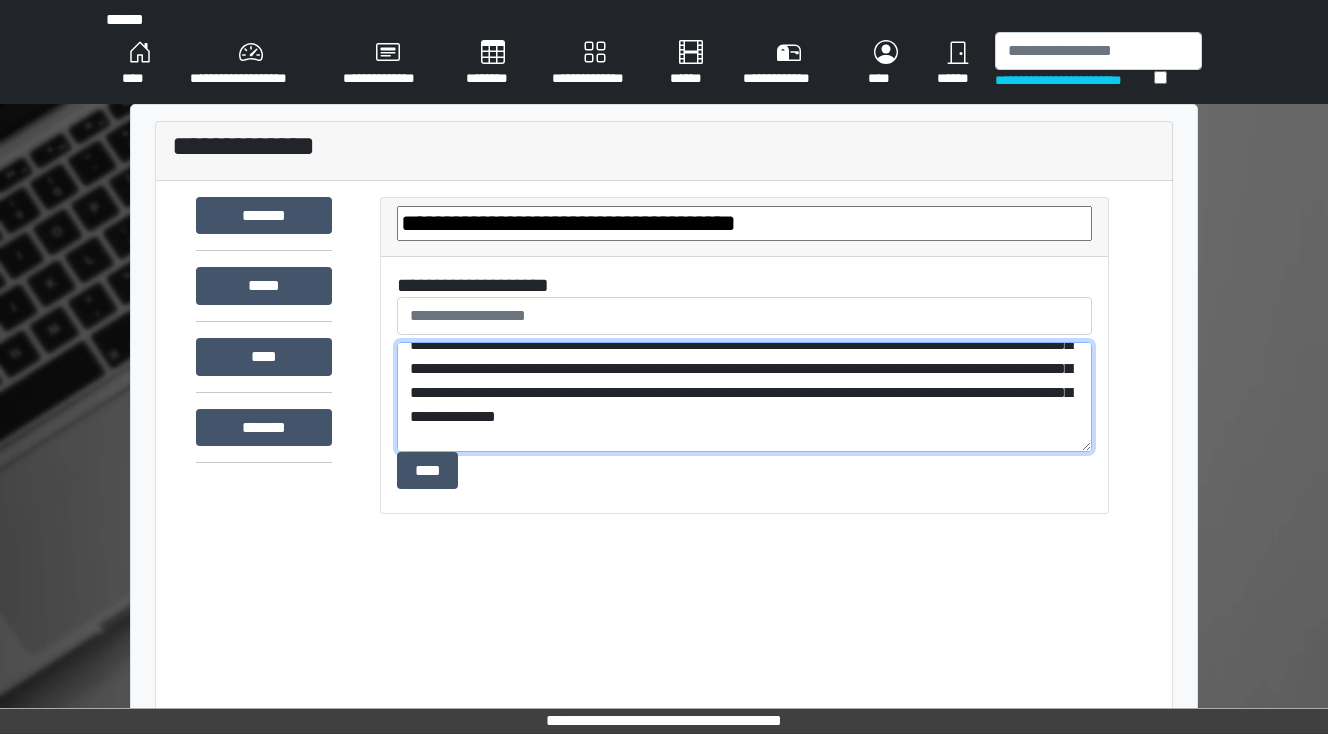 click on "**********" at bounding box center [744, 397] 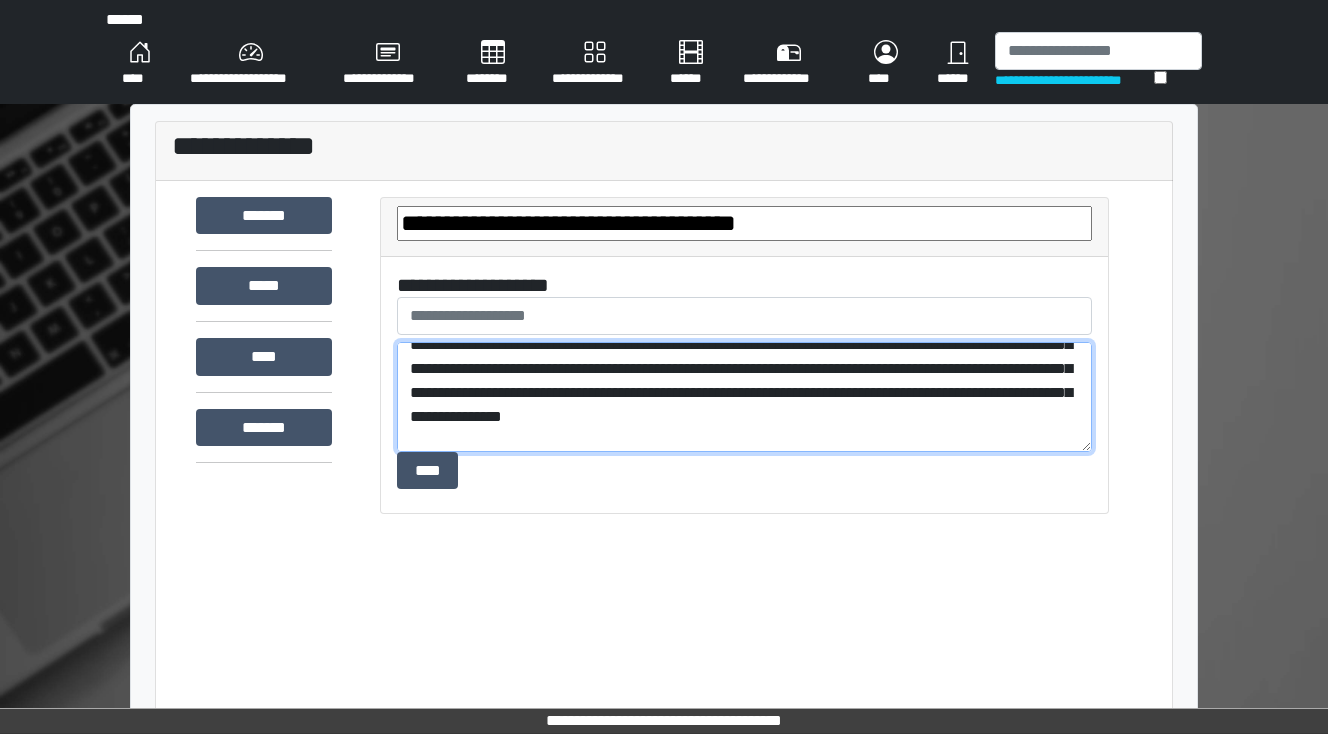 click on "**********" at bounding box center [744, 397] 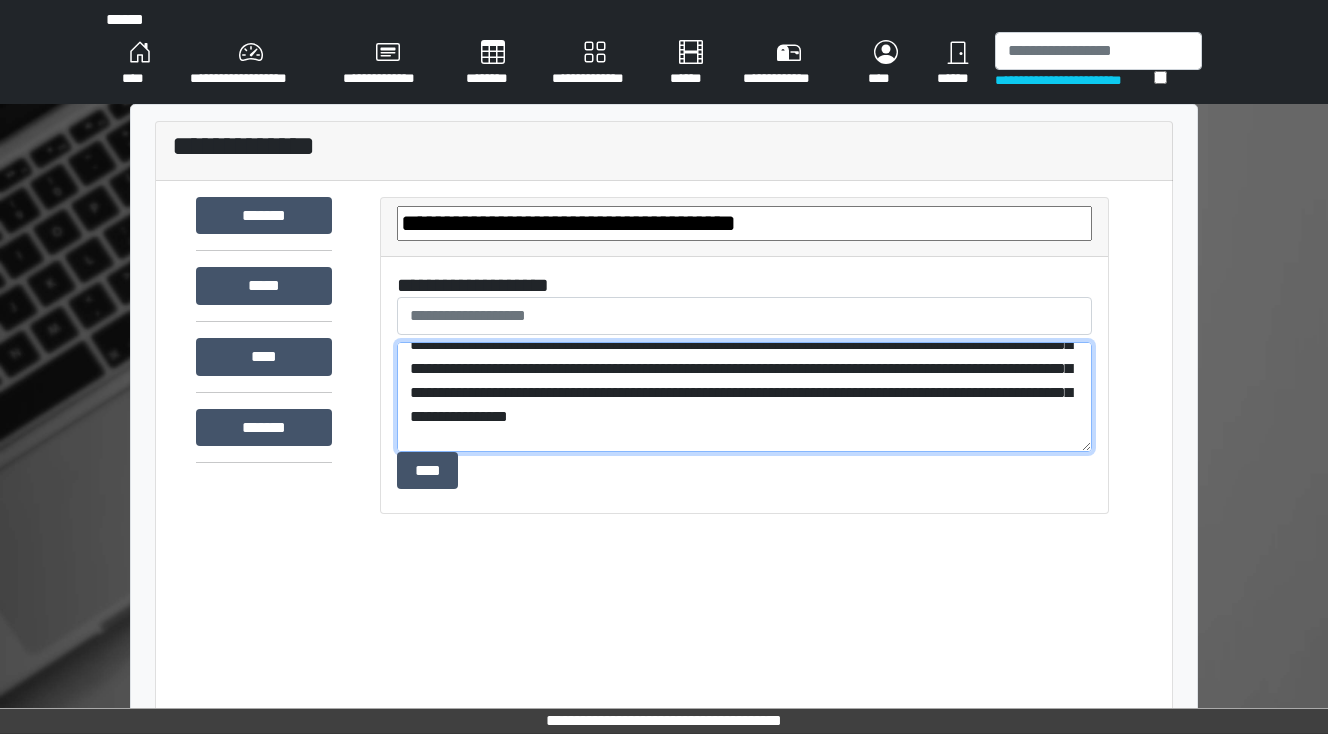 click on "**********" at bounding box center (744, 397) 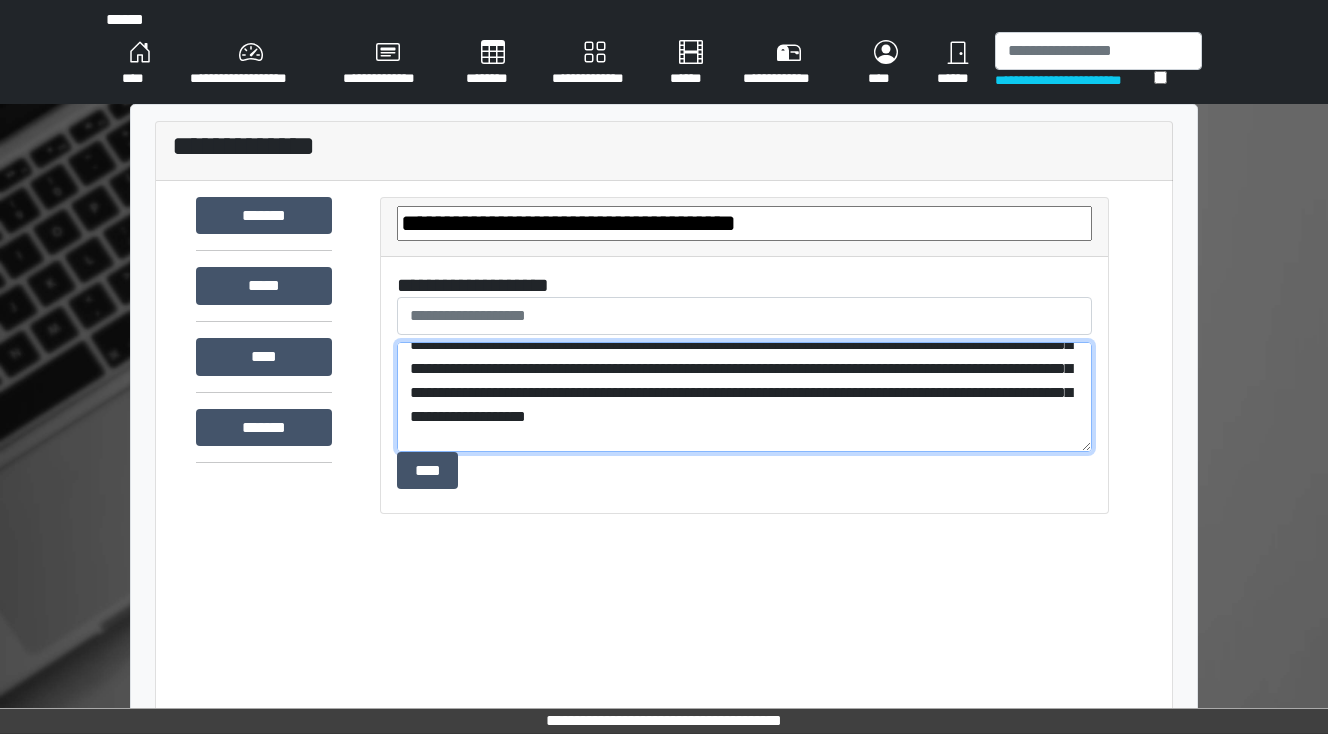 click on "**********" at bounding box center (744, 397) 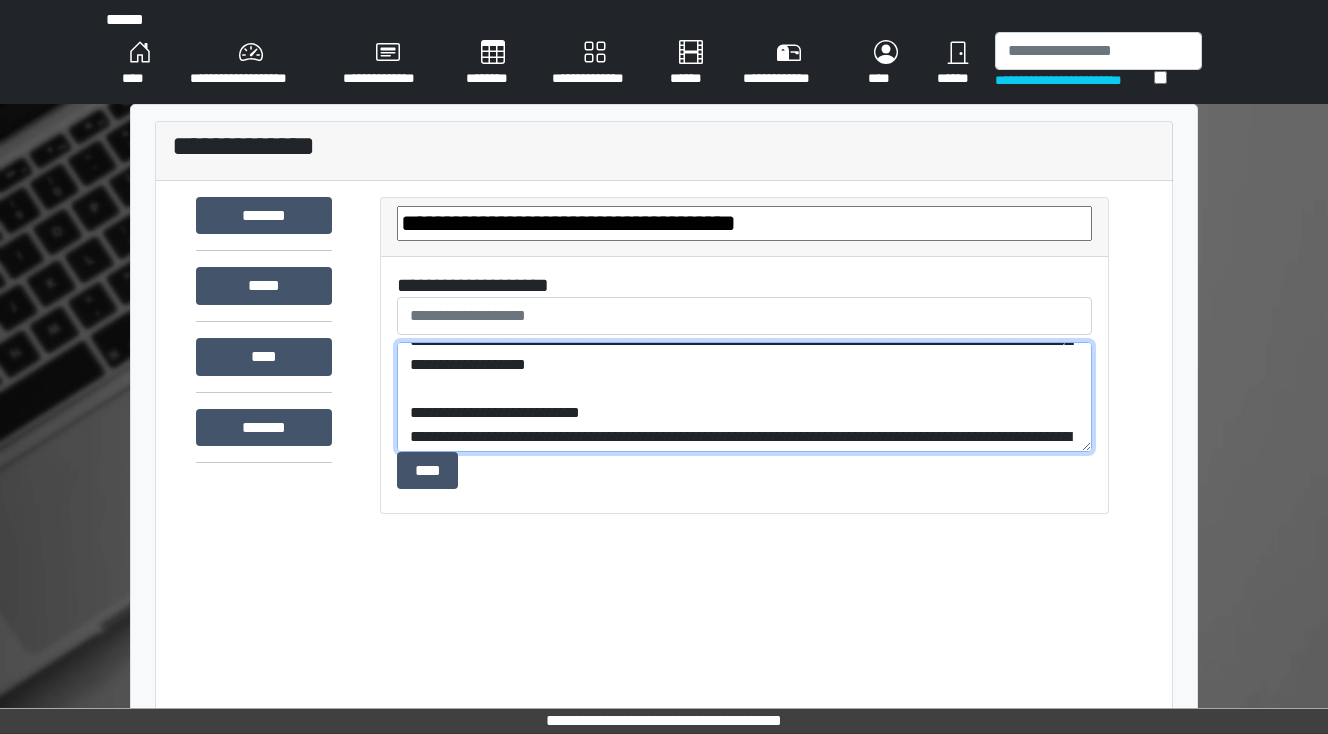 scroll, scrollTop: 144, scrollLeft: 0, axis: vertical 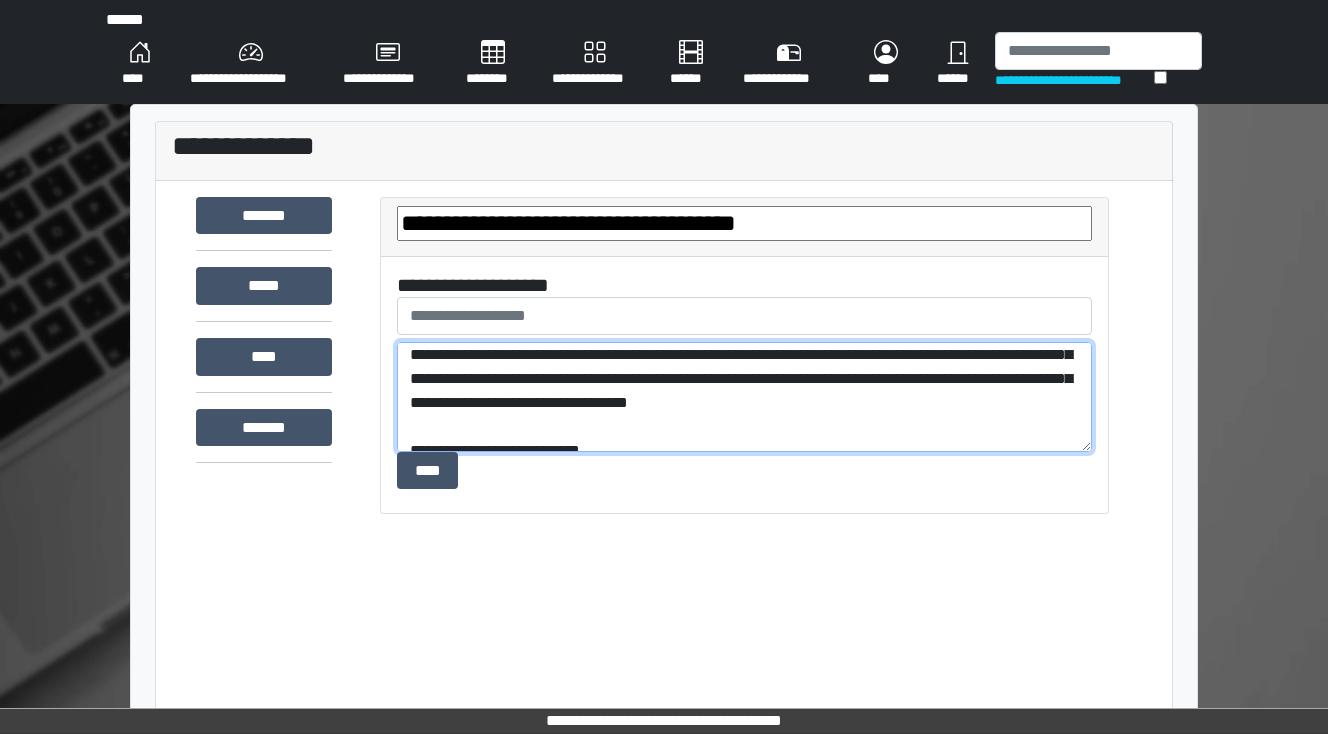 drag, startPoint x: 846, startPoint y: 371, endPoint x: 767, endPoint y: 363, distance: 79.40403 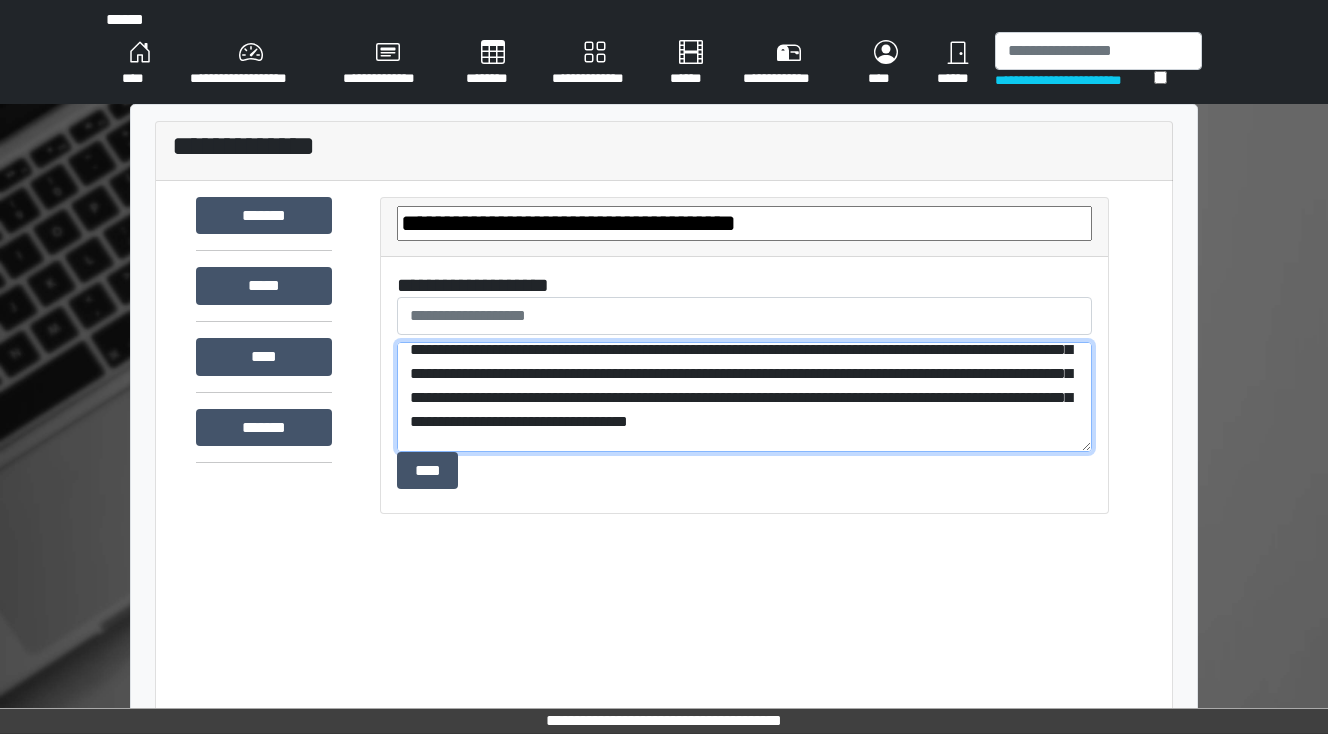 click on "**********" at bounding box center [744, 397] 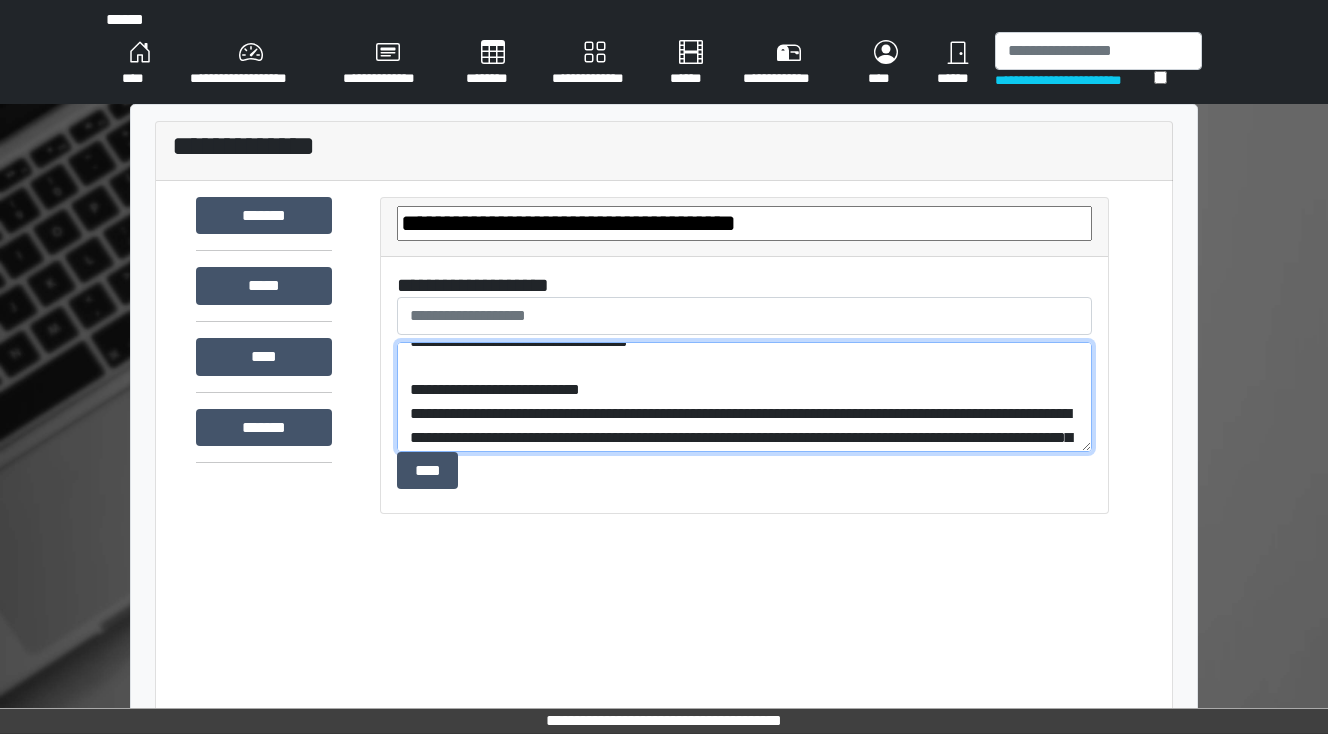scroll, scrollTop: 83, scrollLeft: 0, axis: vertical 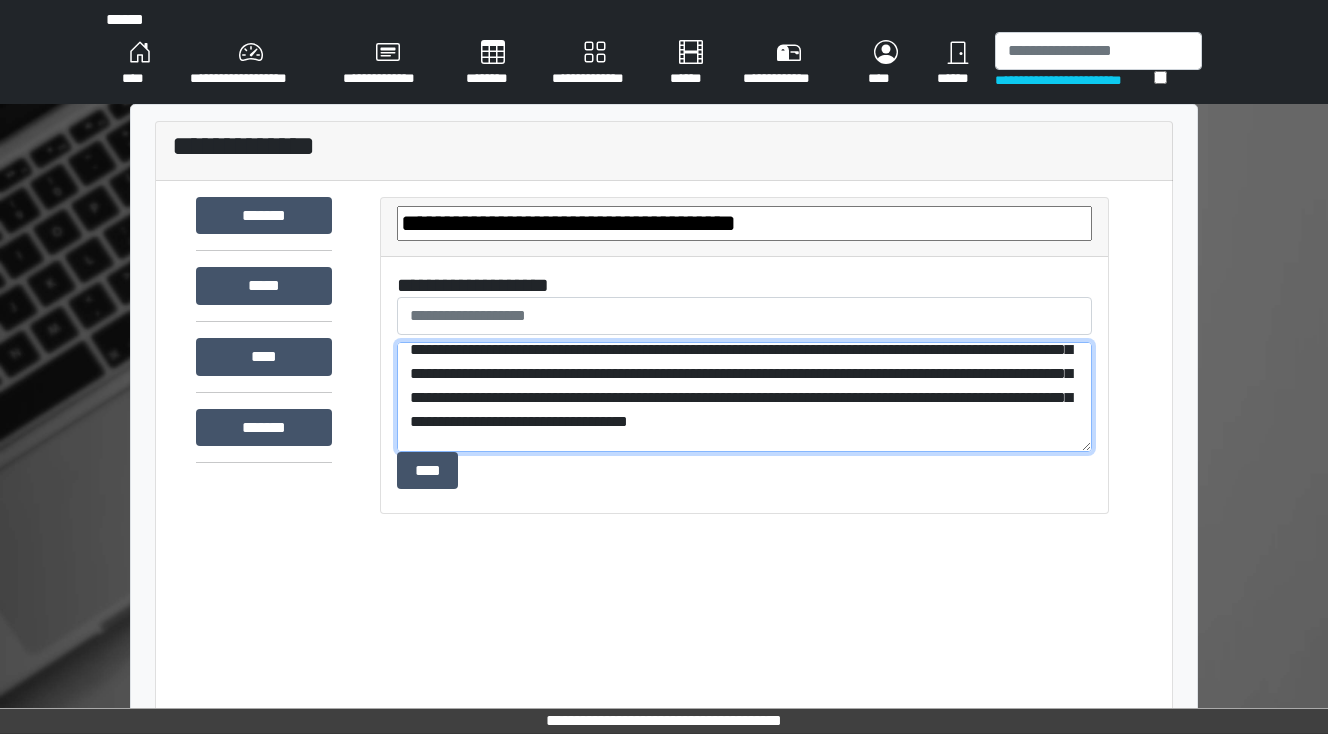 click on "**********" at bounding box center [744, 397] 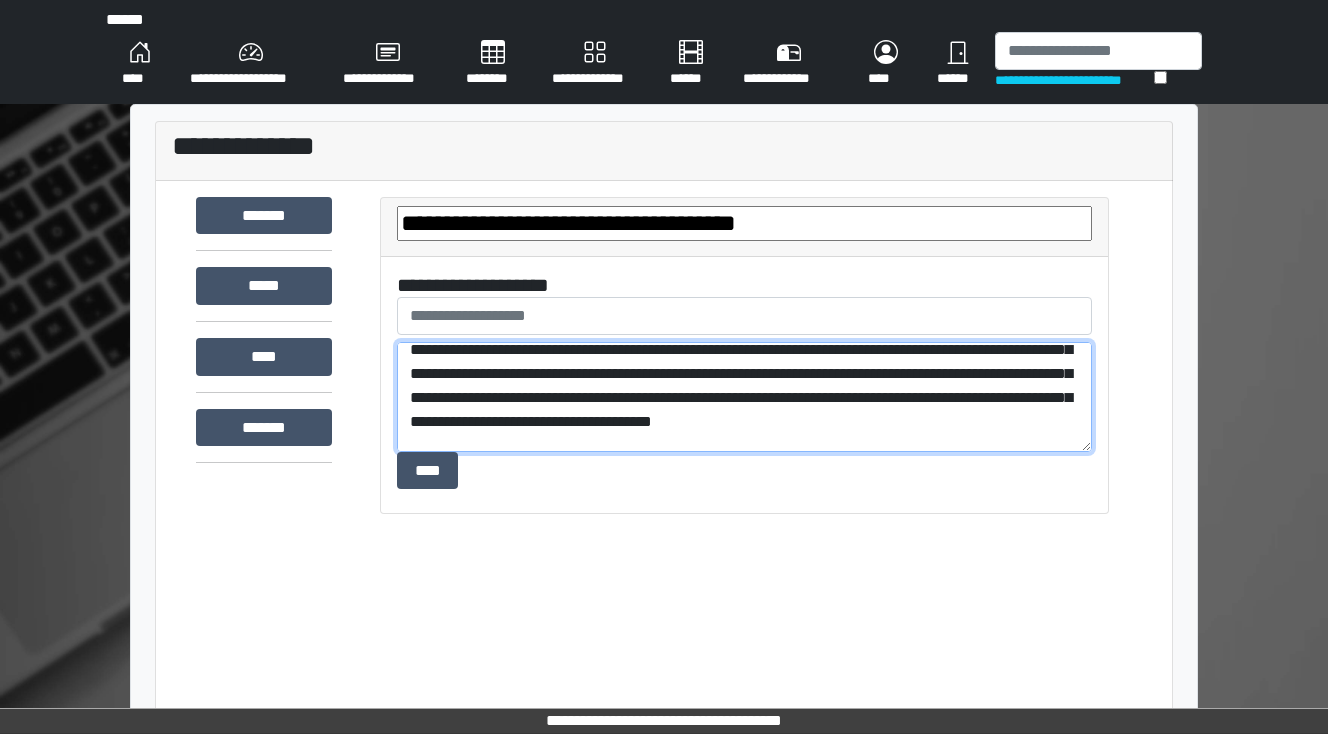 click on "**********" at bounding box center (744, 397) 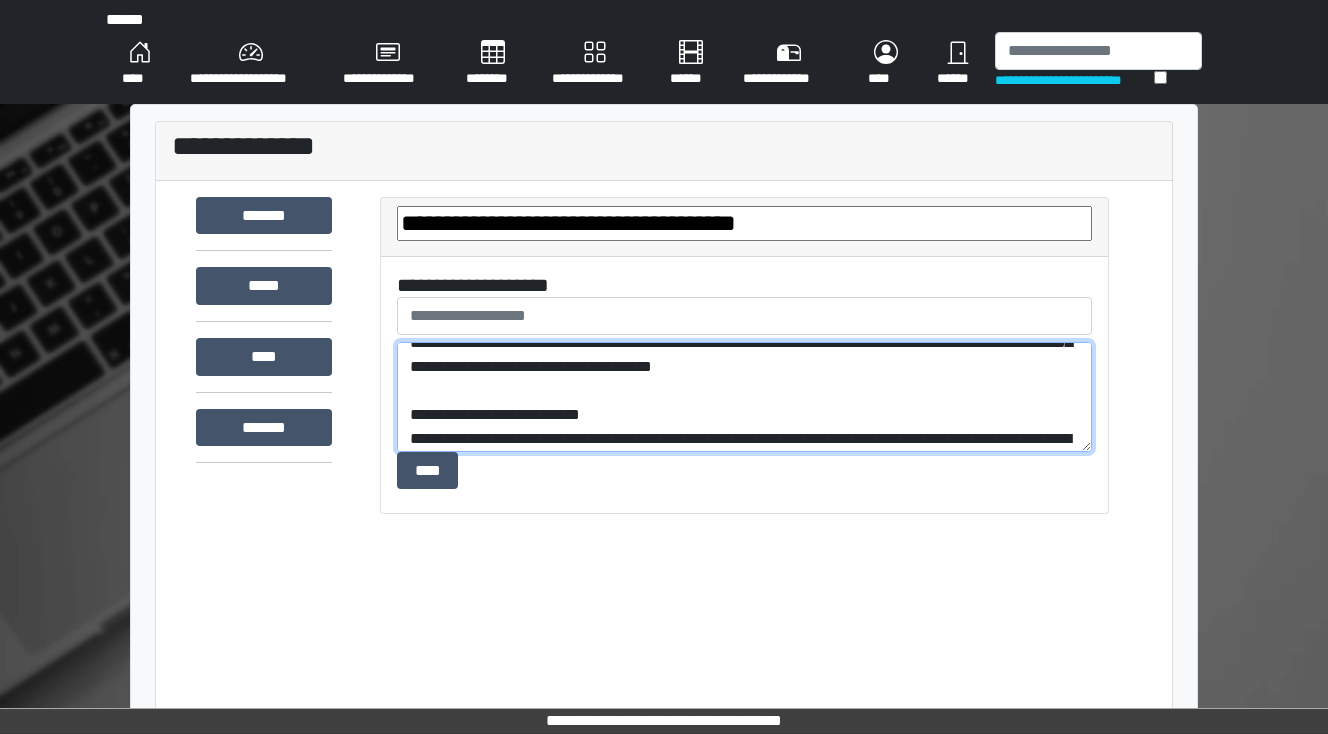 scroll, scrollTop: 163, scrollLeft: 0, axis: vertical 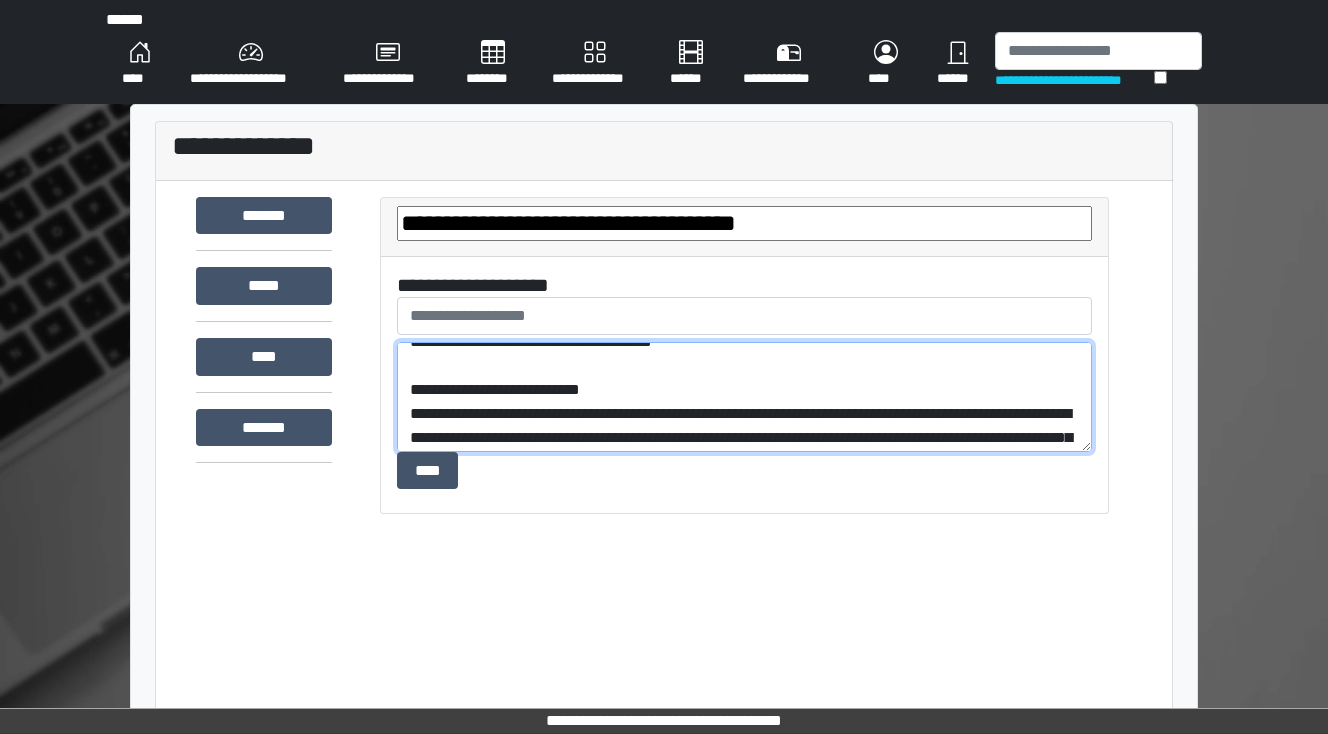 click on "**********" at bounding box center (744, 397) 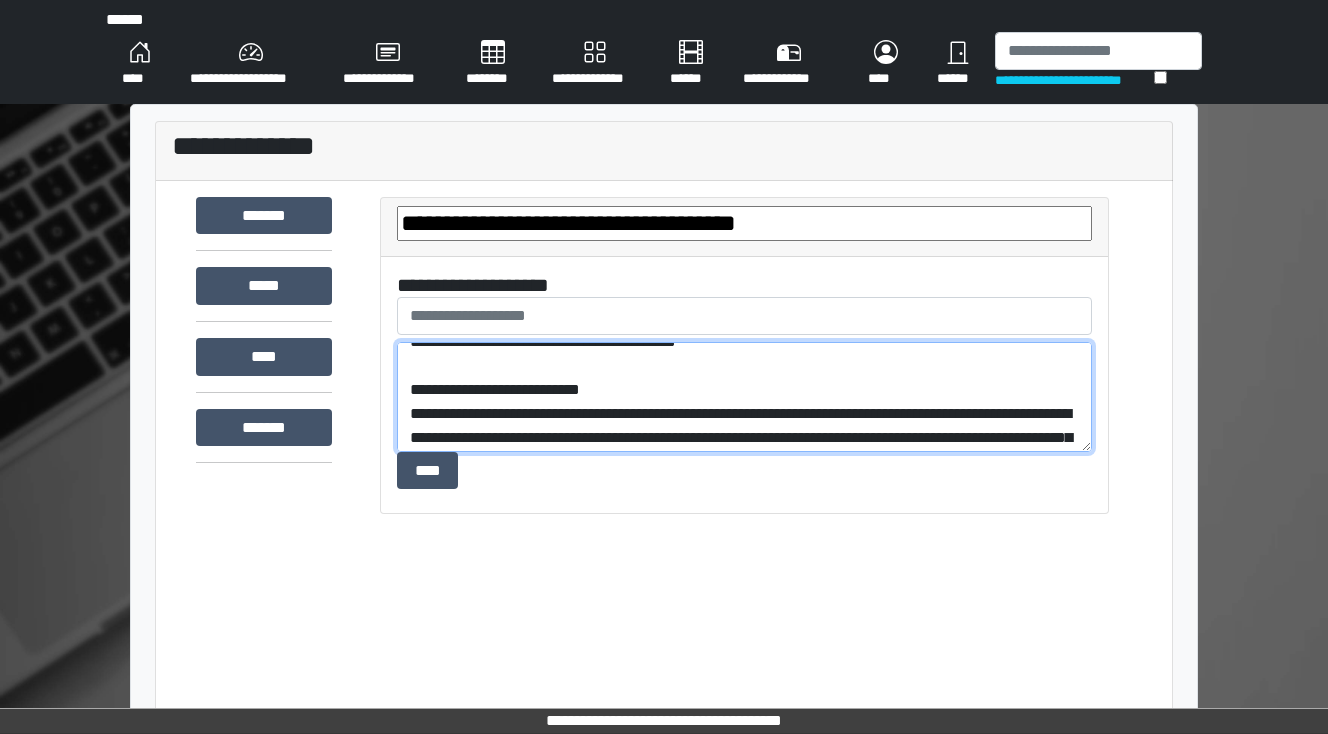 click on "**********" at bounding box center (744, 397) 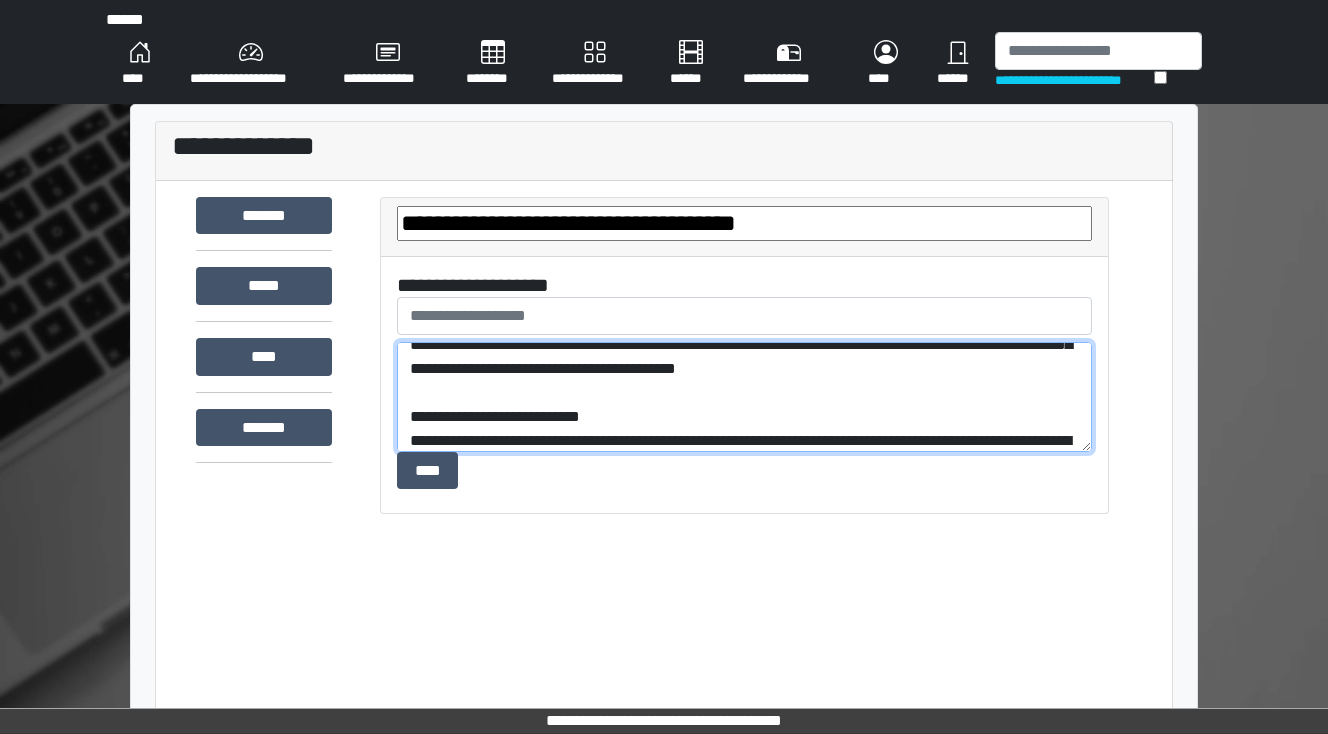 scroll, scrollTop: 163, scrollLeft: 0, axis: vertical 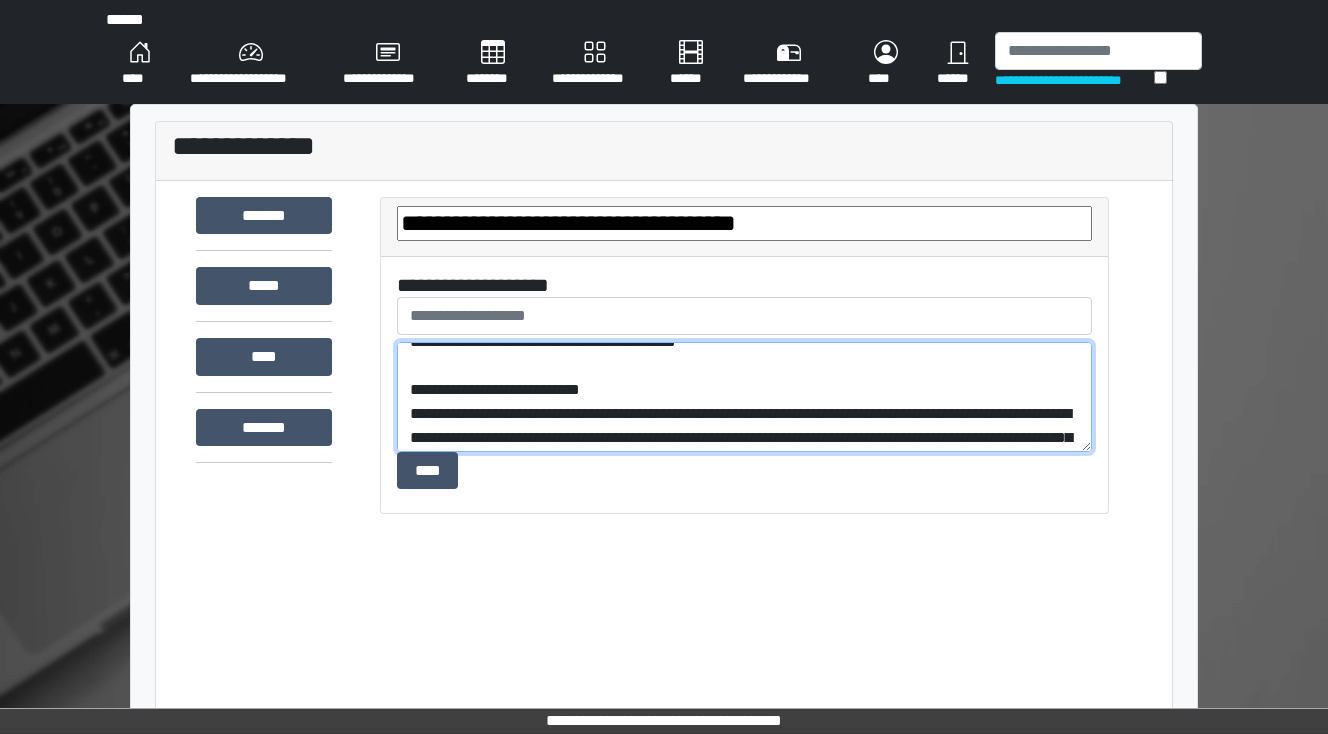 click on "**********" at bounding box center [744, 397] 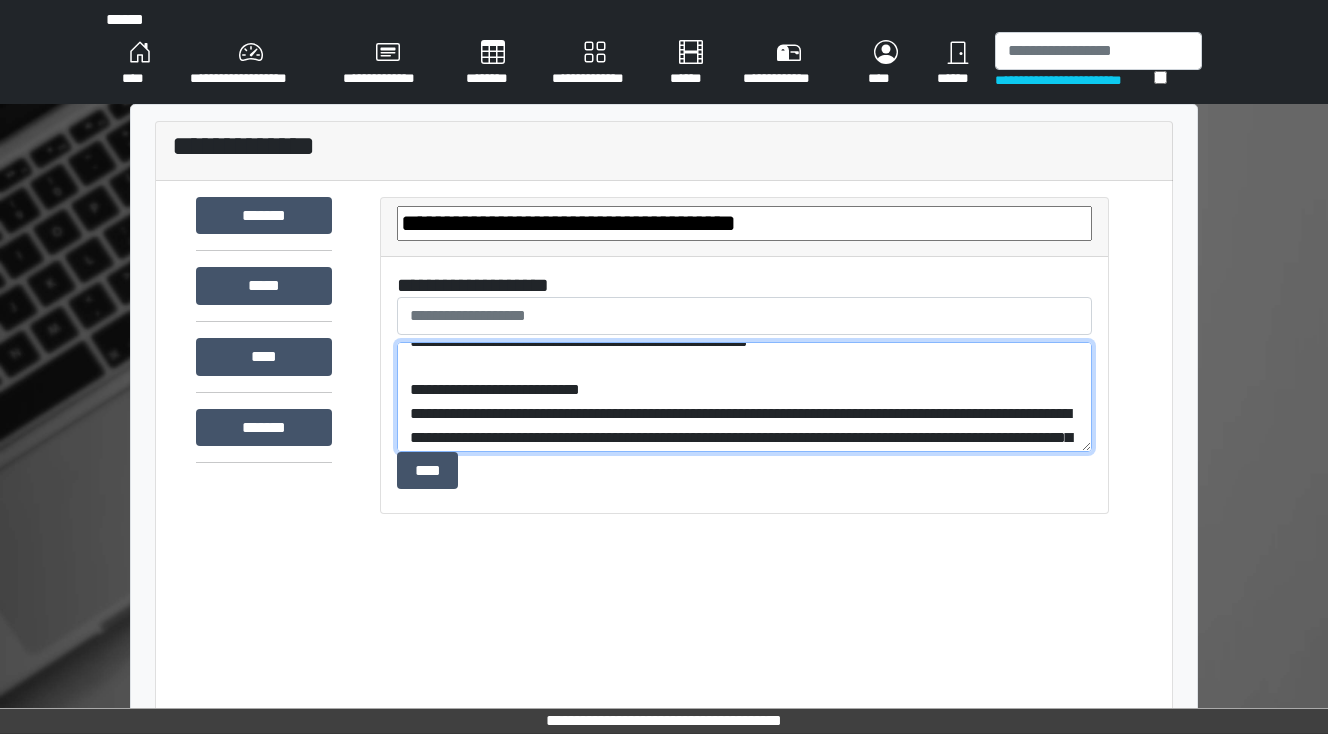 click on "**********" at bounding box center [744, 397] 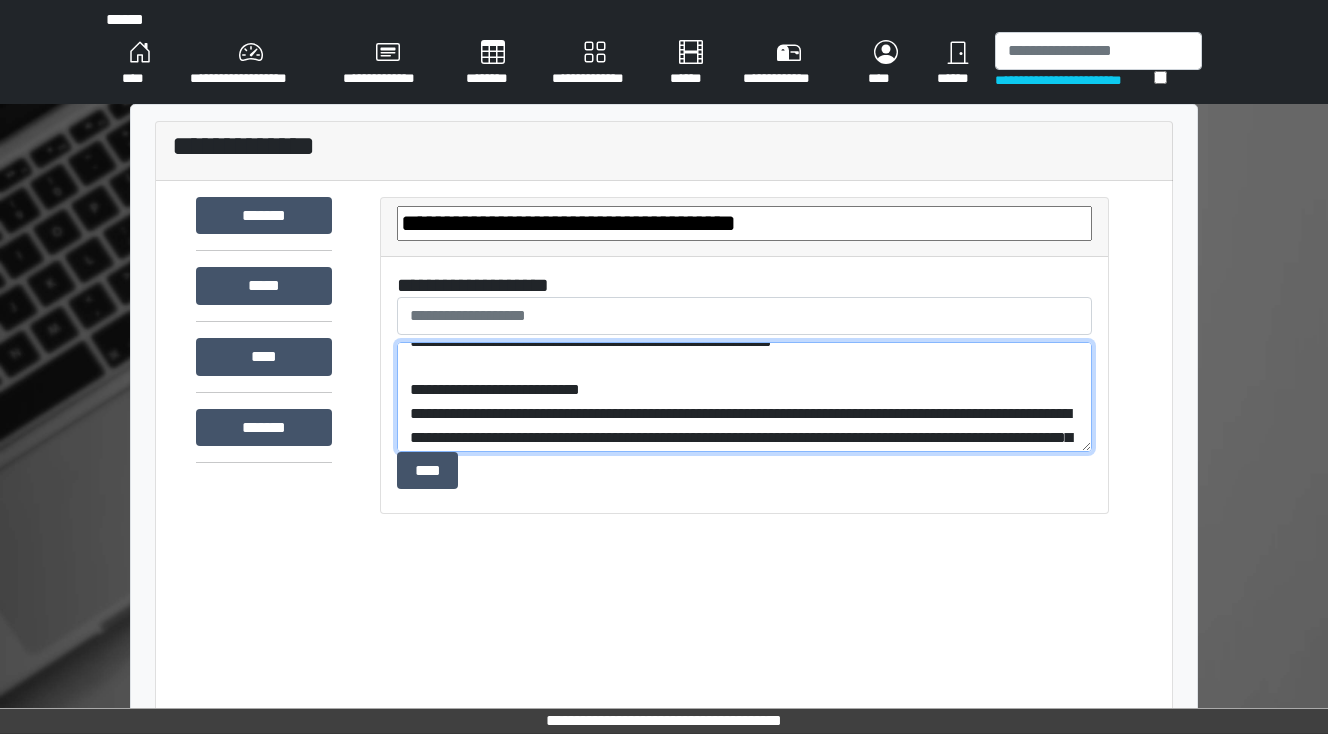 click on "**********" at bounding box center [744, 397] 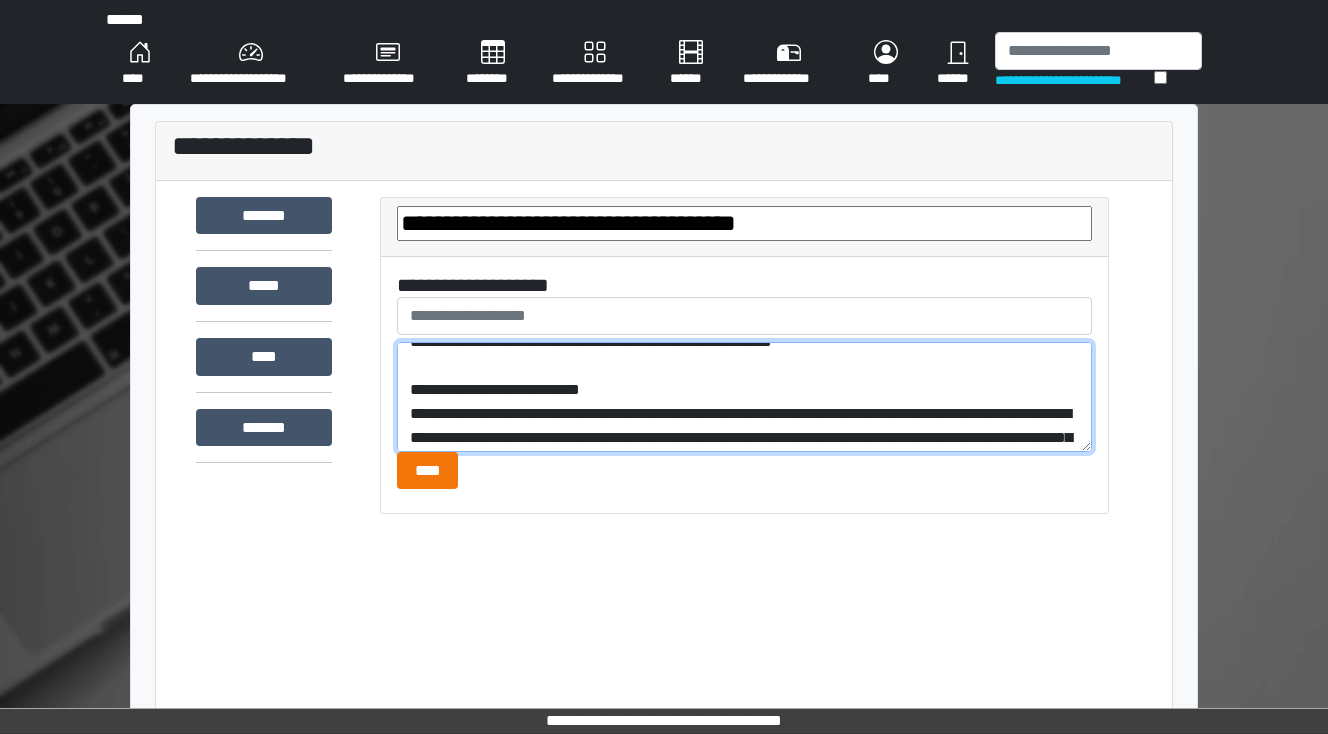 type on "**********" 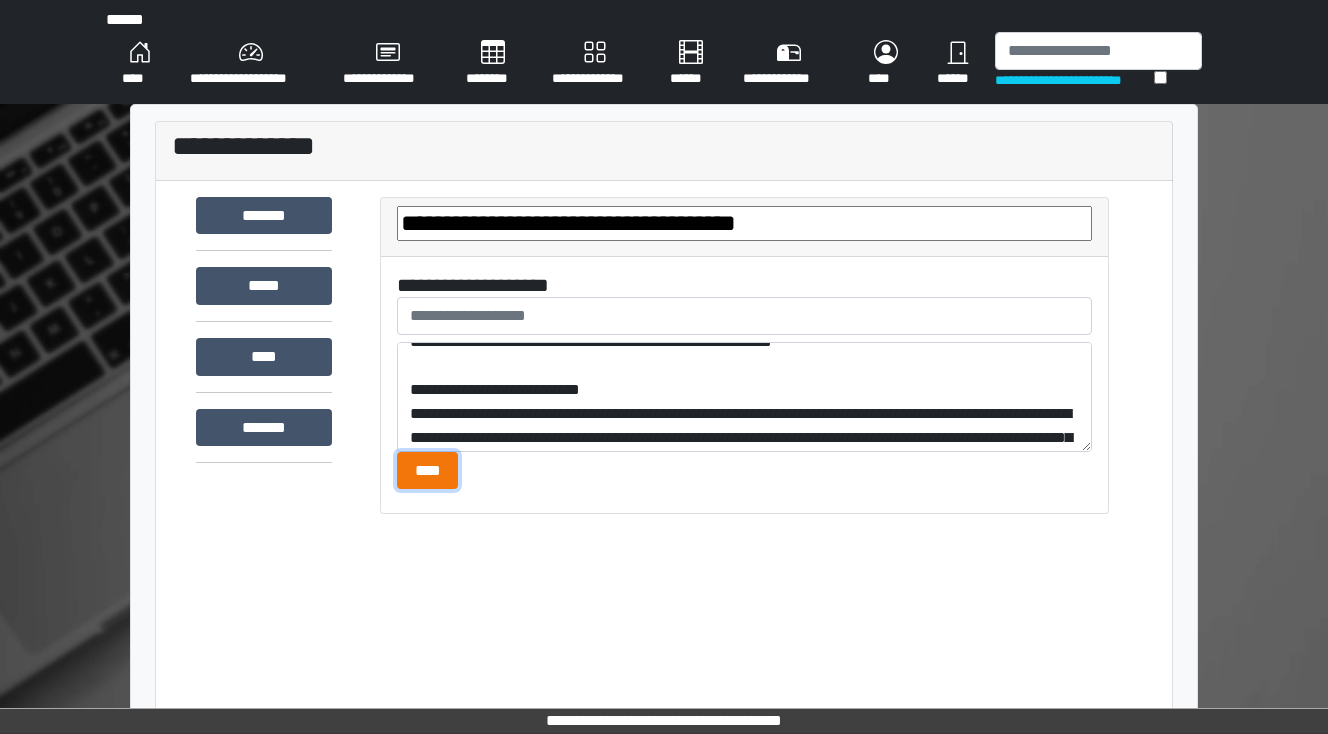 click on "****" at bounding box center [427, 471] 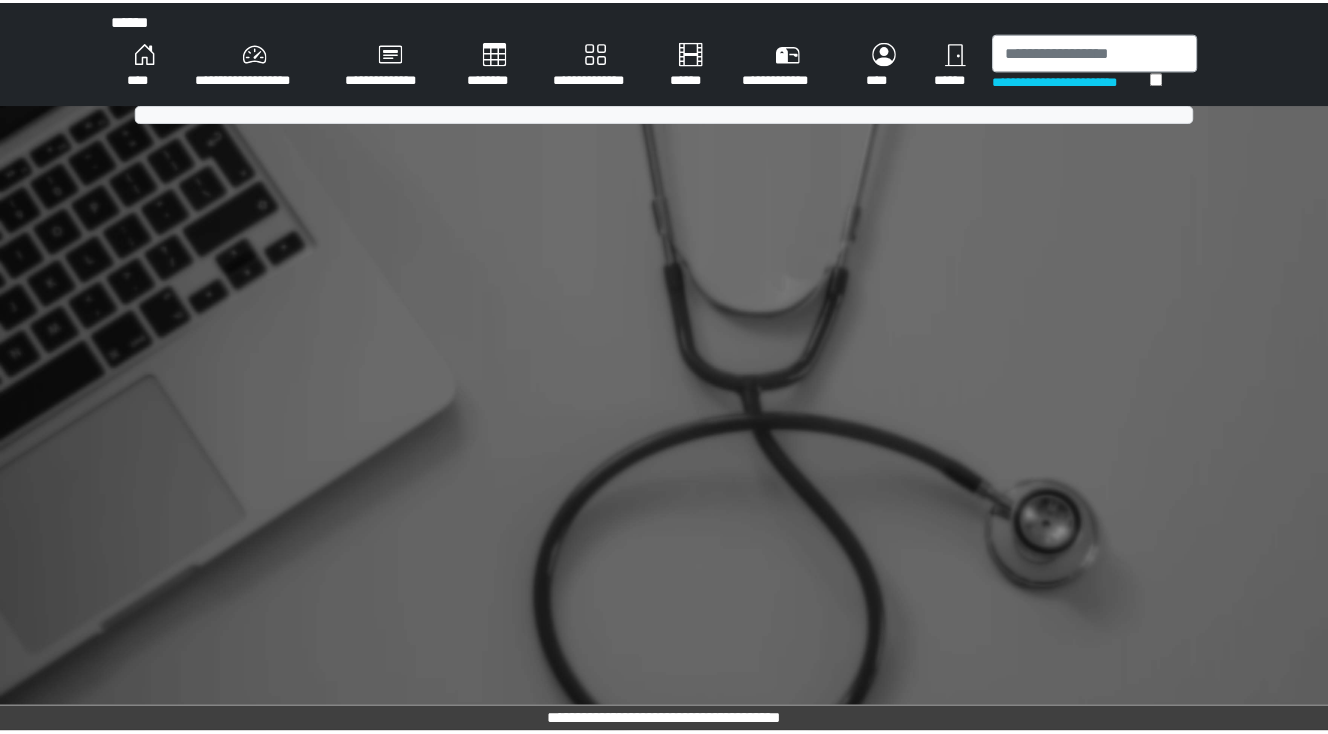 scroll, scrollTop: 0, scrollLeft: 0, axis: both 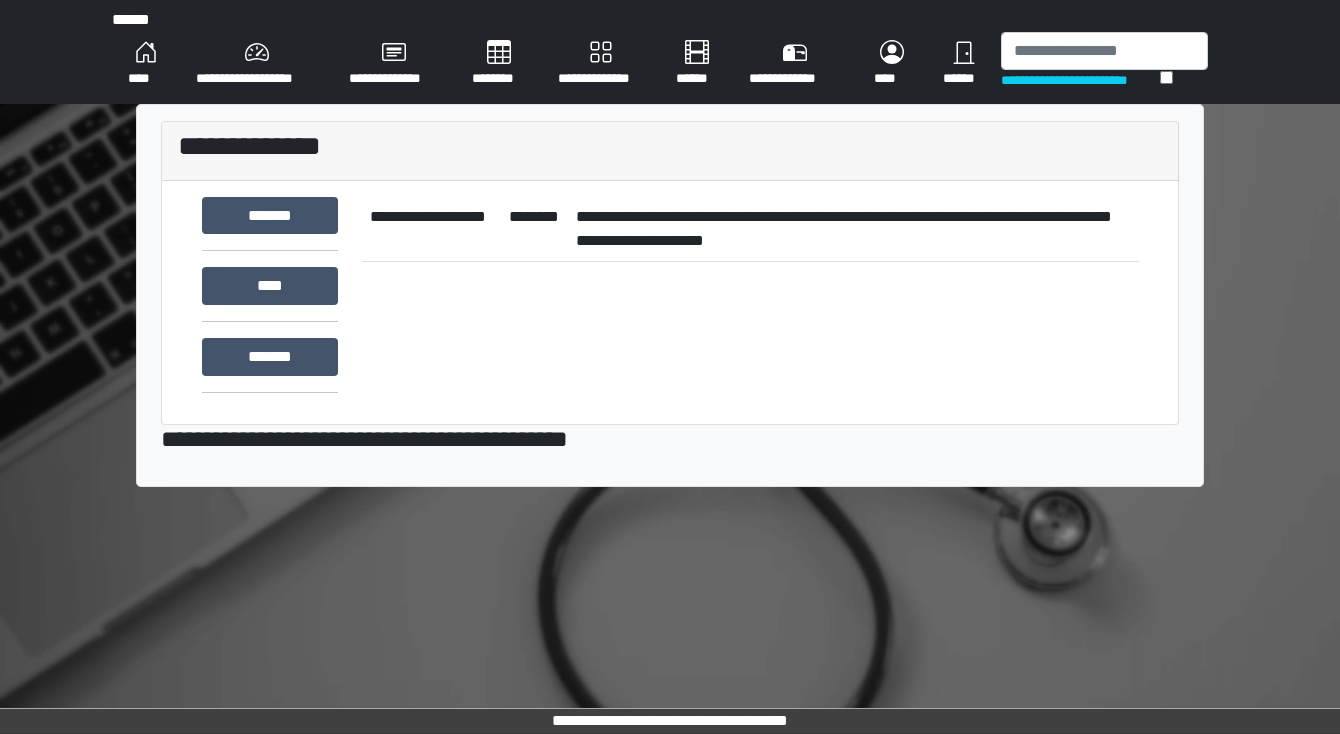 click on "**********" at bounding box center (853, 229) 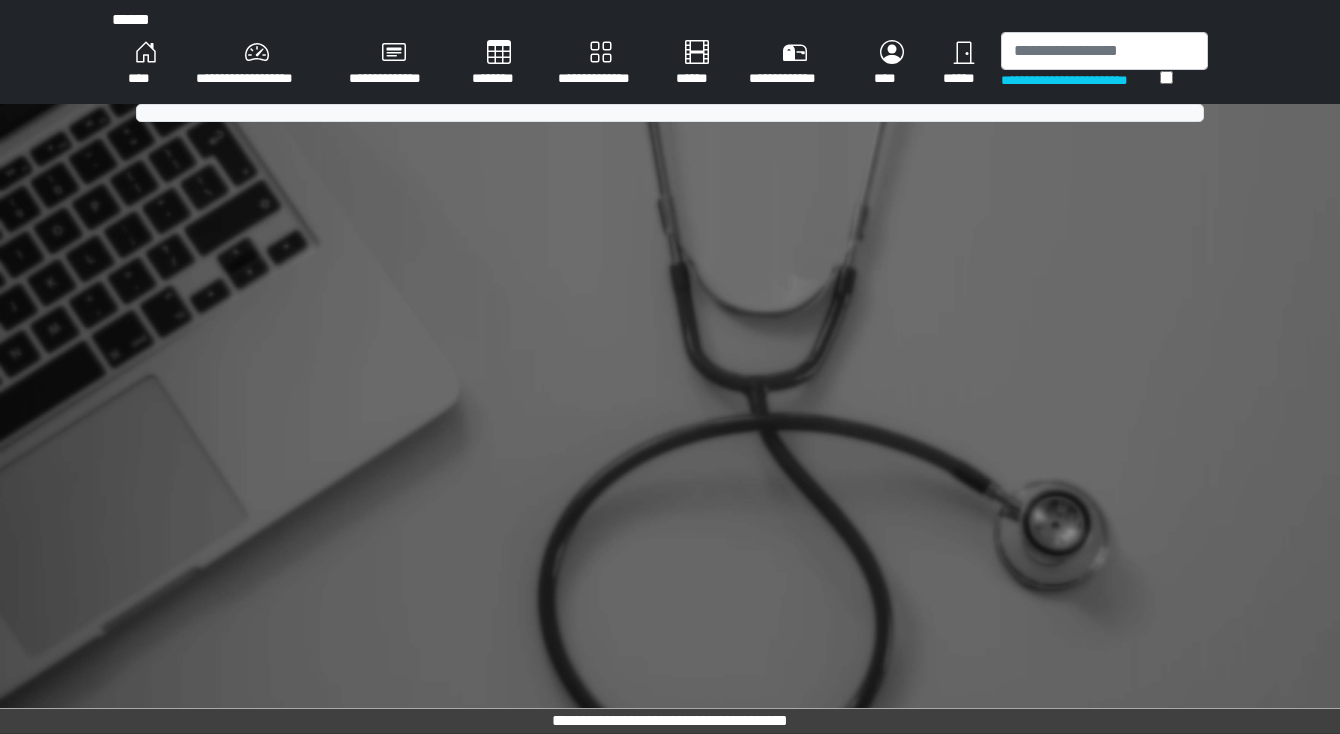 click on "**********" at bounding box center [670, 367] 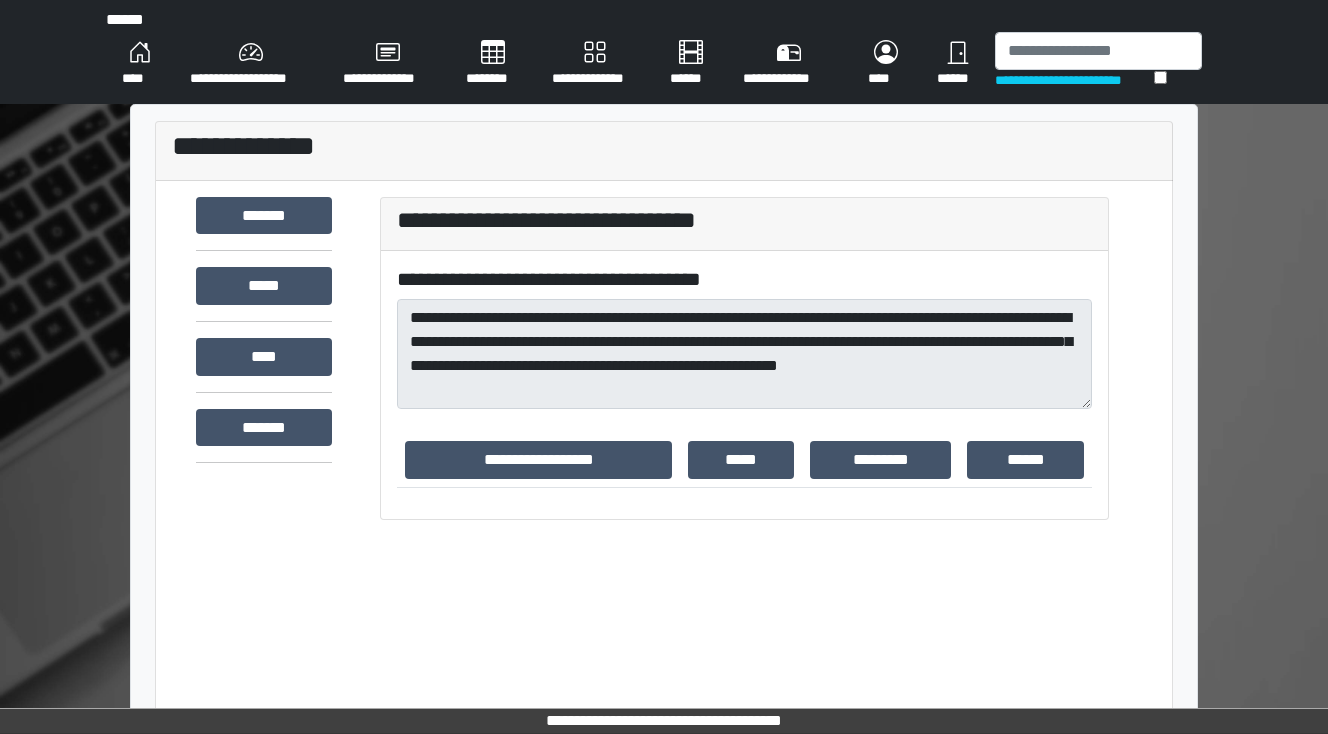 scroll, scrollTop: 21, scrollLeft: 0, axis: vertical 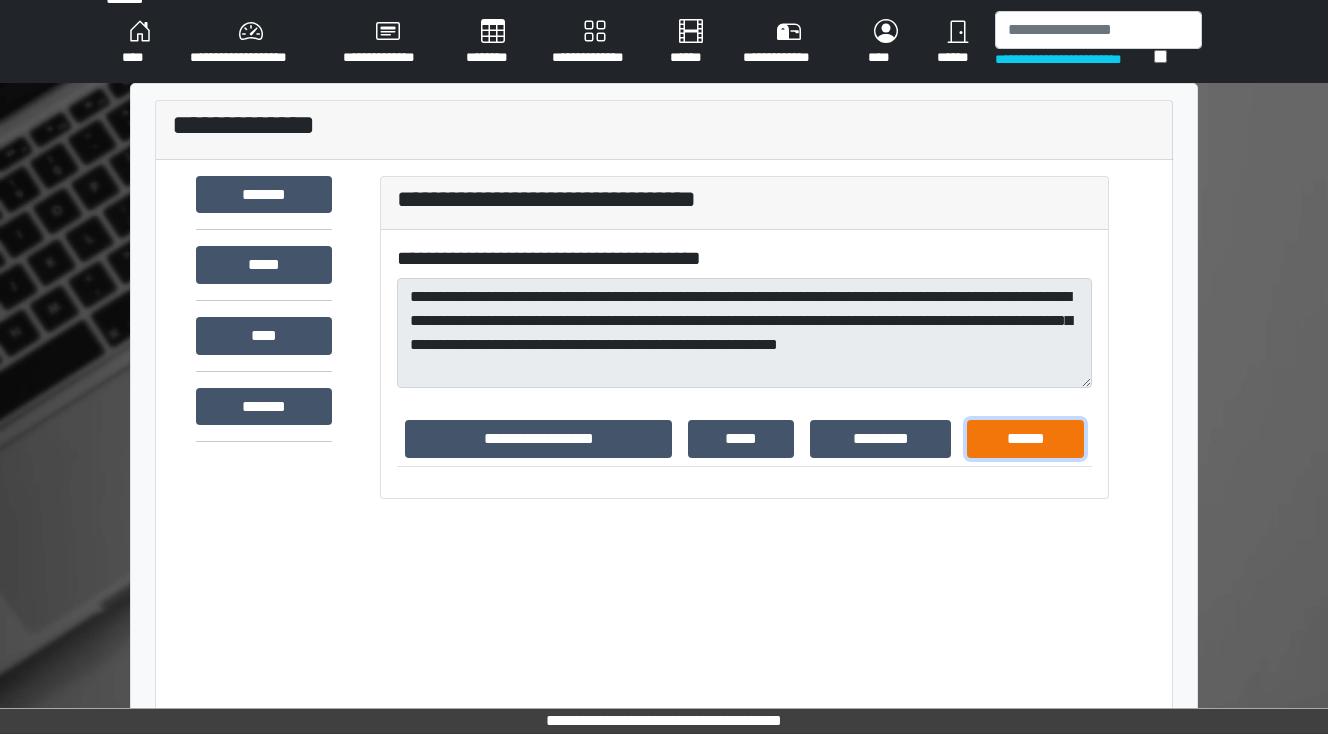 click on "******" at bounding box center [1025, 439] 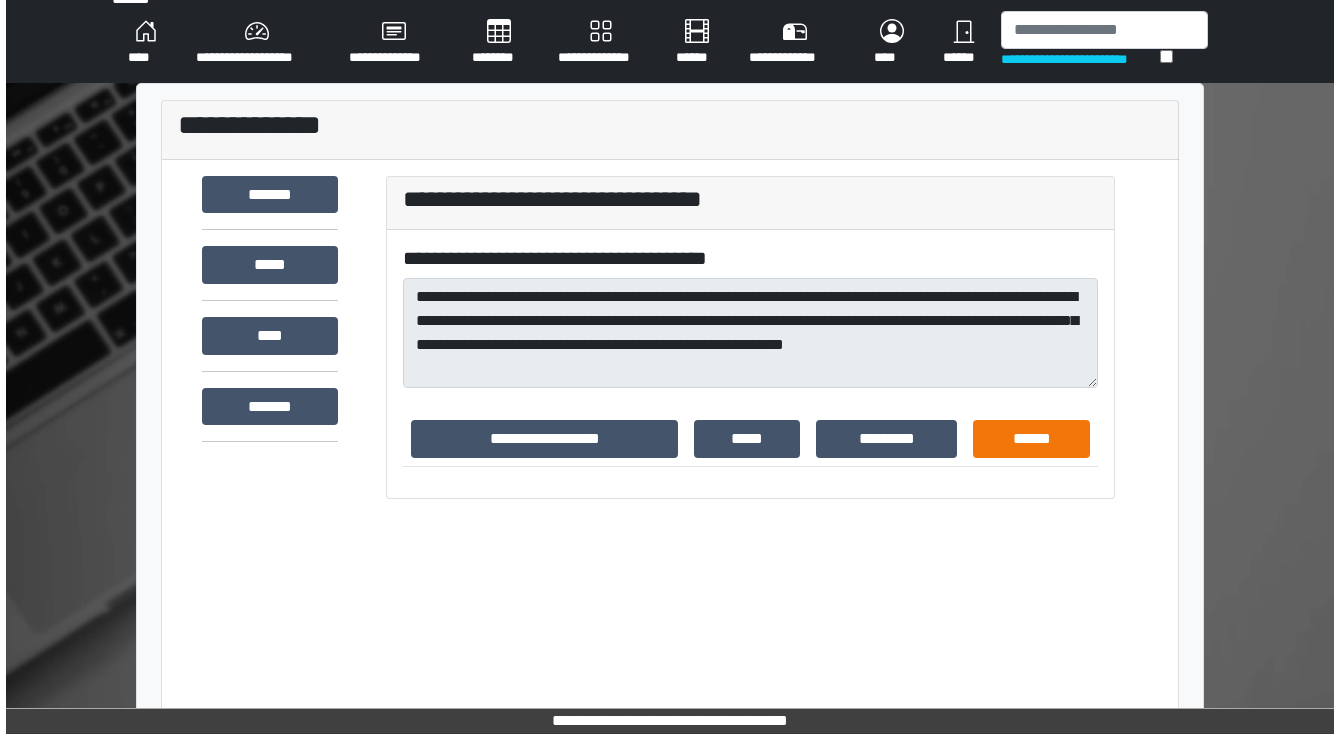 scroll, scrollTop: 0, scrollLeft: 0, axis: both 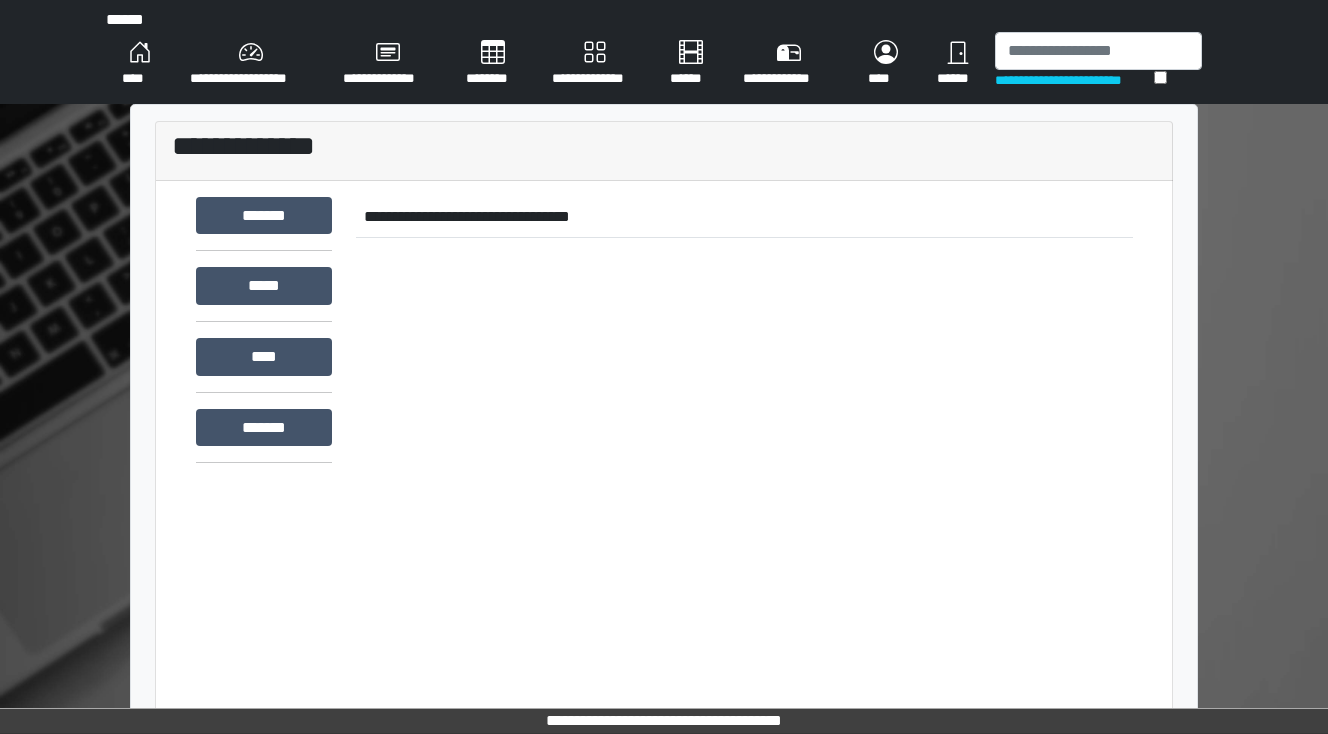 click on "****" at bounding box center [140, 64] 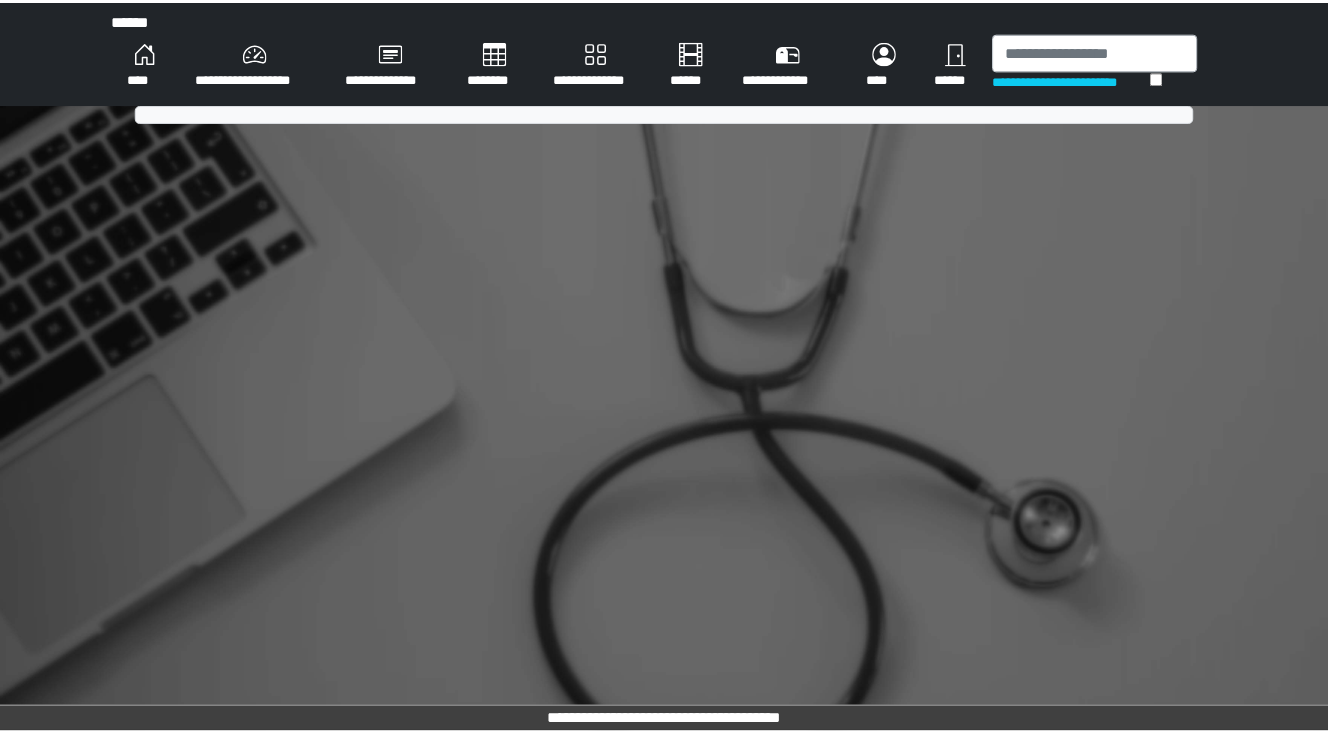 scroll, scrollTop: 0, scrollLeft: 0, axis: both 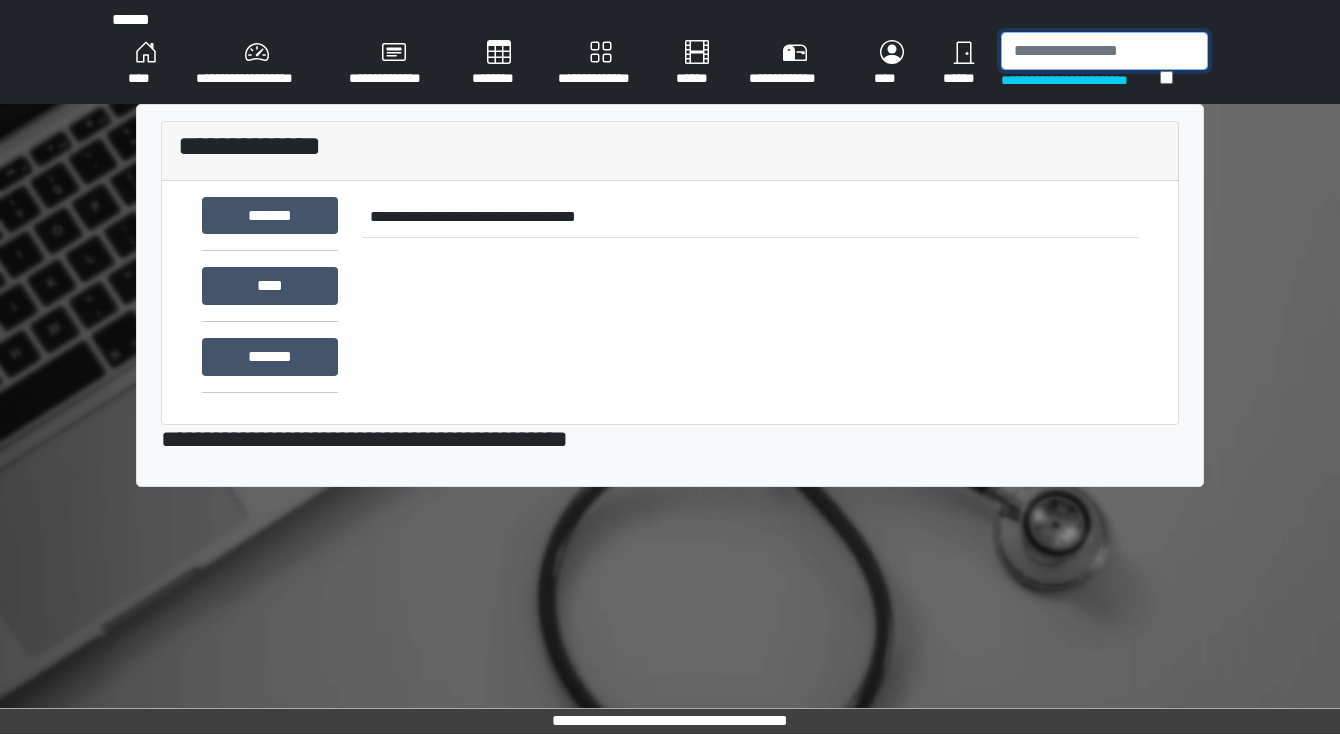 click at bounding box center [1104, 51] 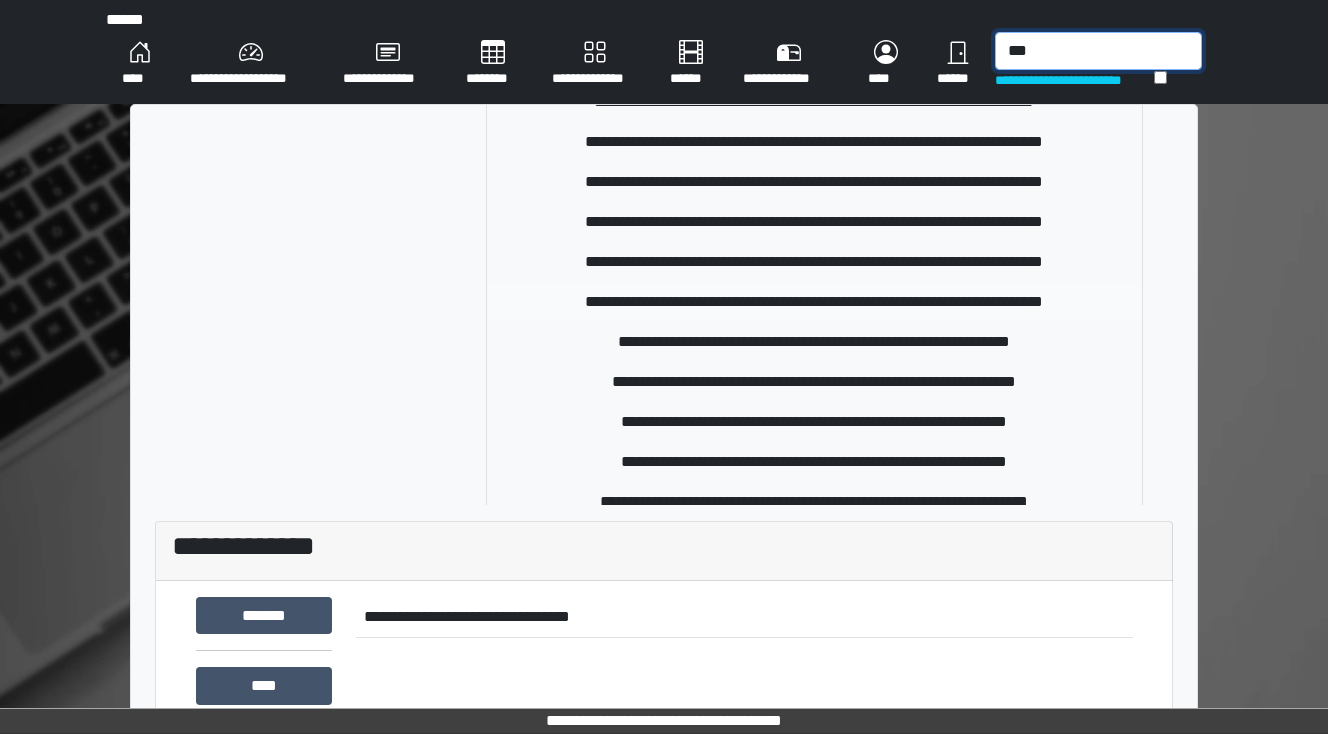scroll, scrollTop: 240, scrollLeft: 0, axis: vertical 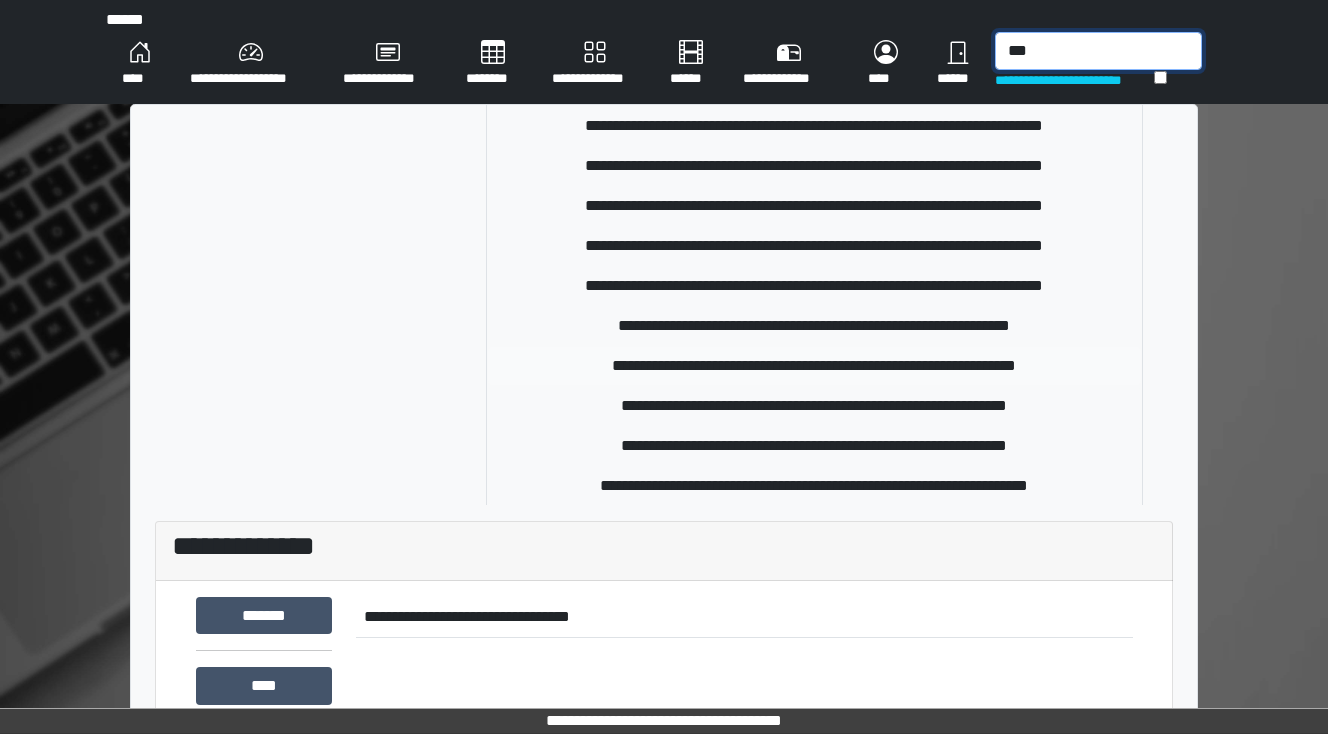 type on "***" 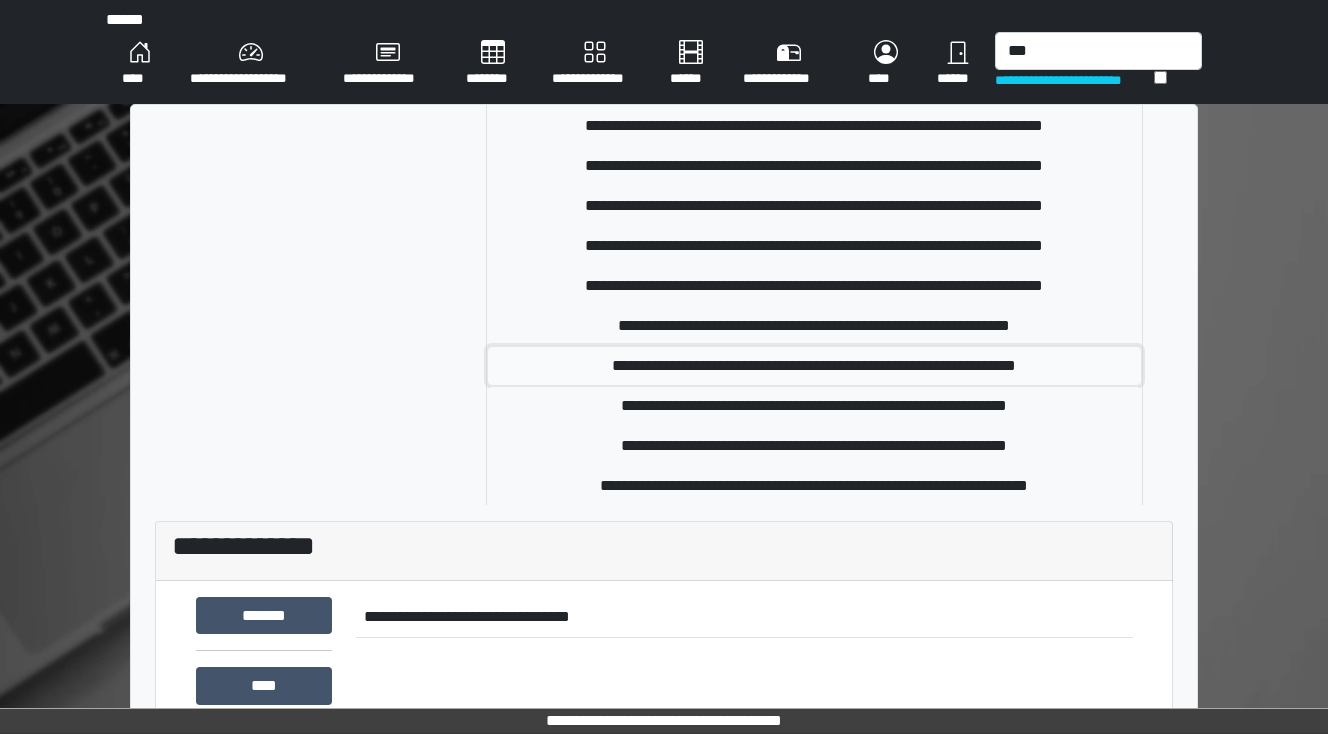 click on "**********" at bounding box center [815, 366] 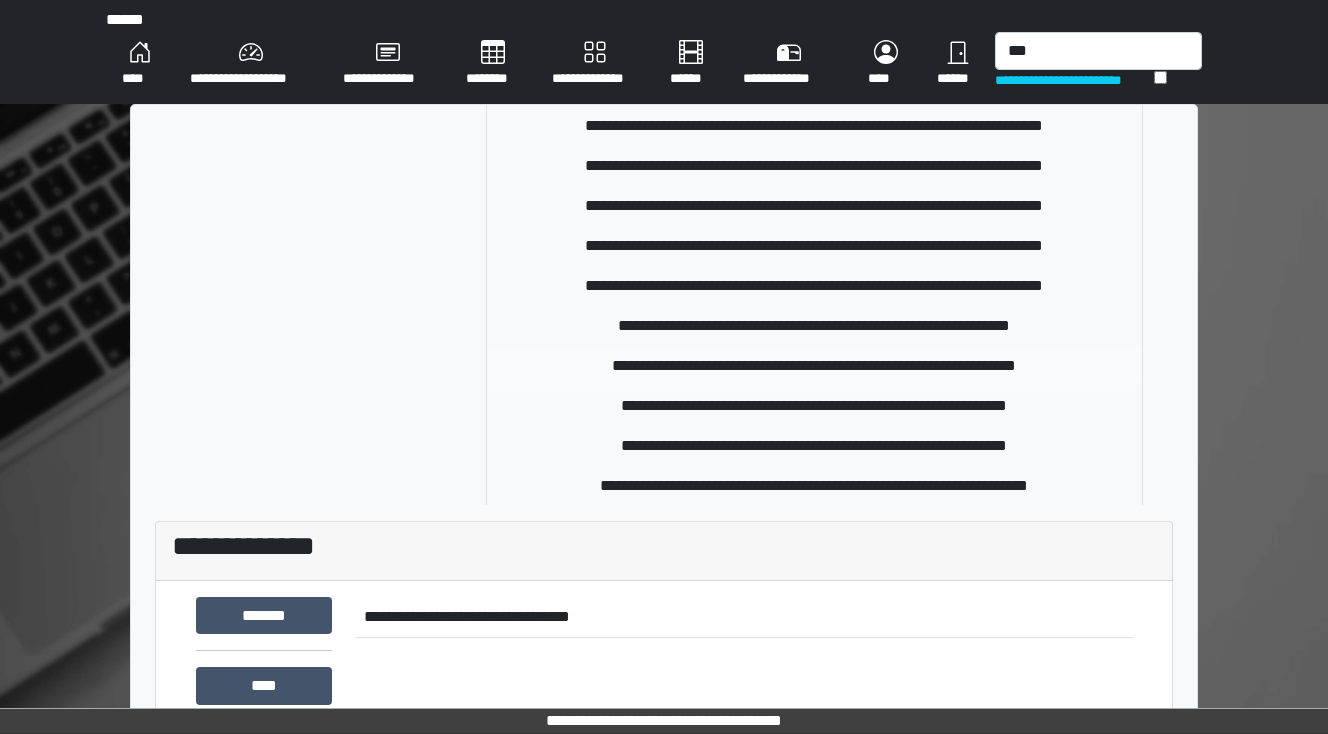 type 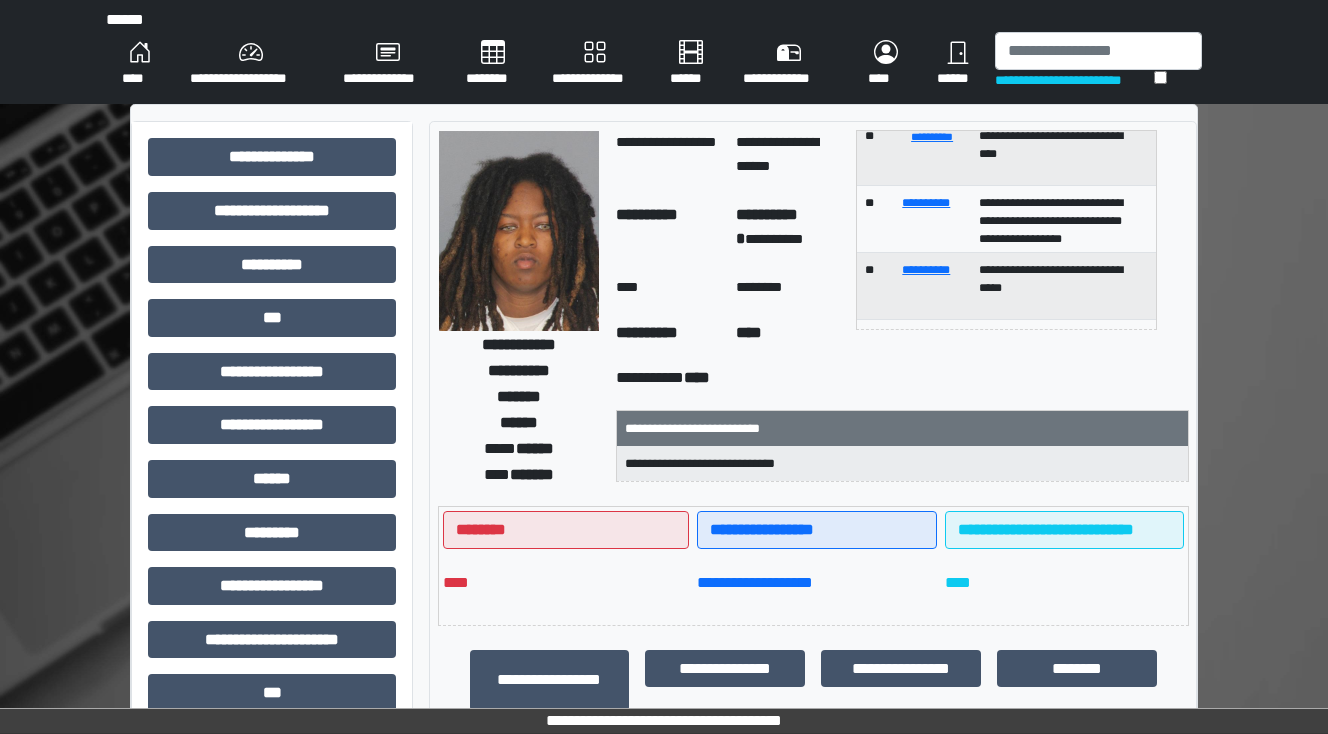 scroll, scrollTop: 119, scrollLeft: 0, axis: vertical 